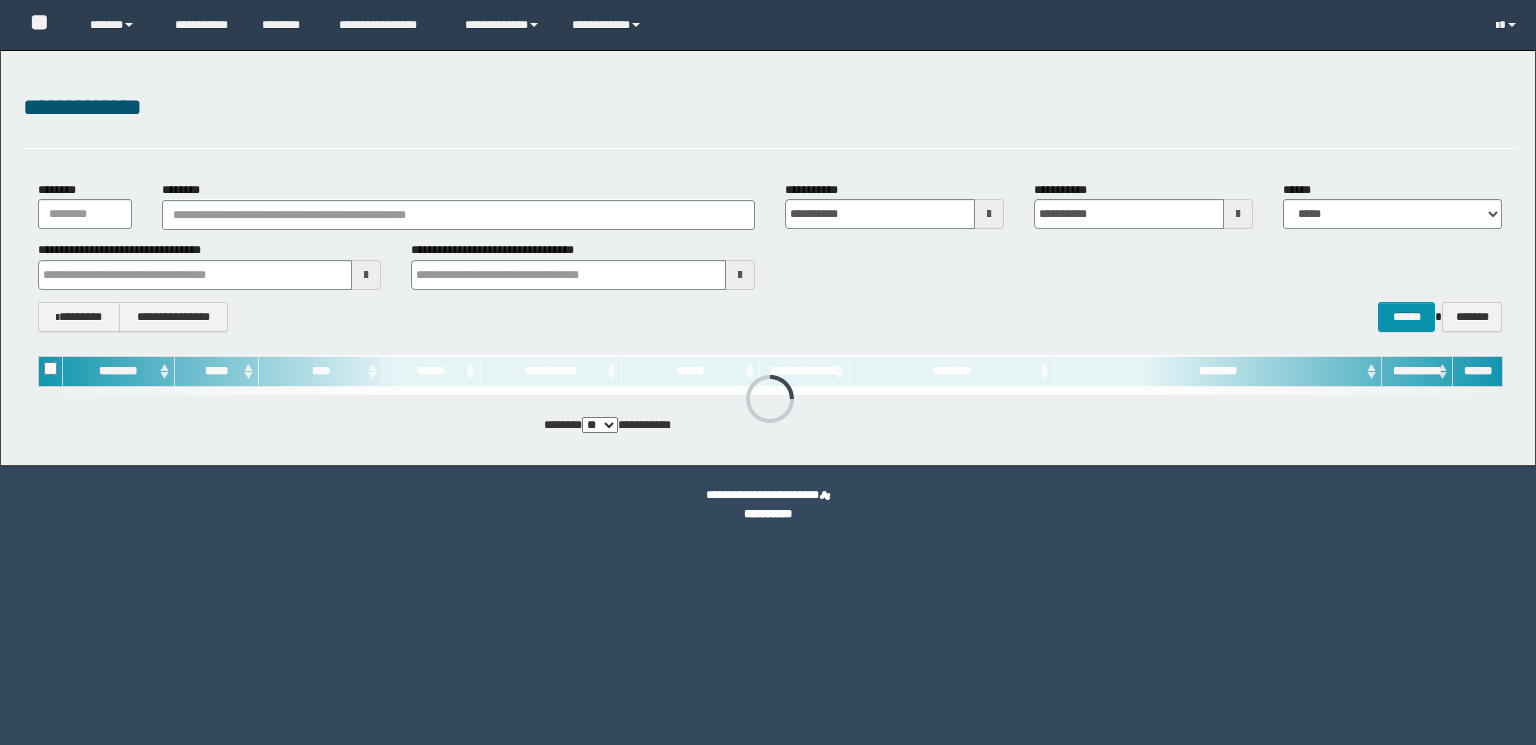 scroll, scrollTop: 0, scrollLeft: 0, axis: both 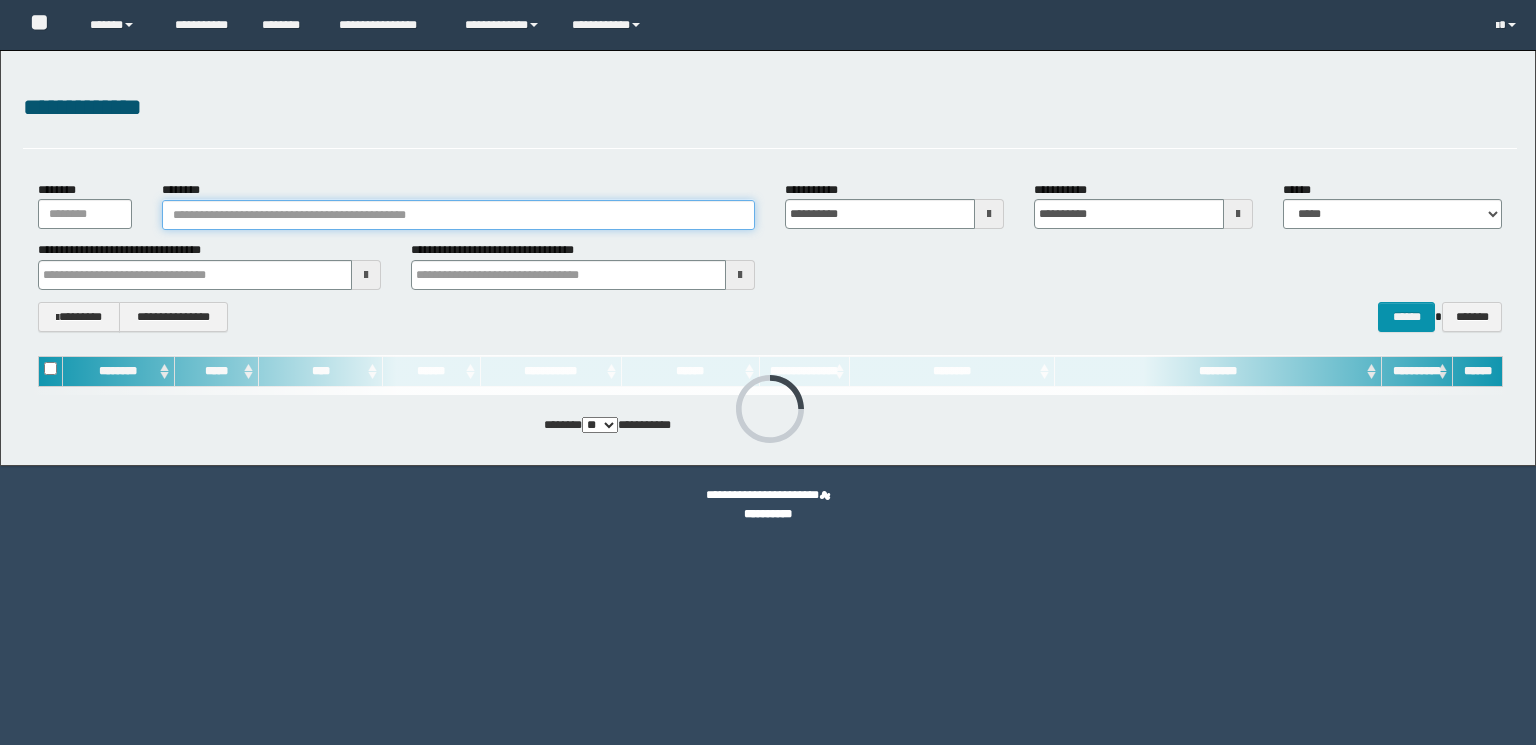 click on "********" at bounding box center [458, 215] 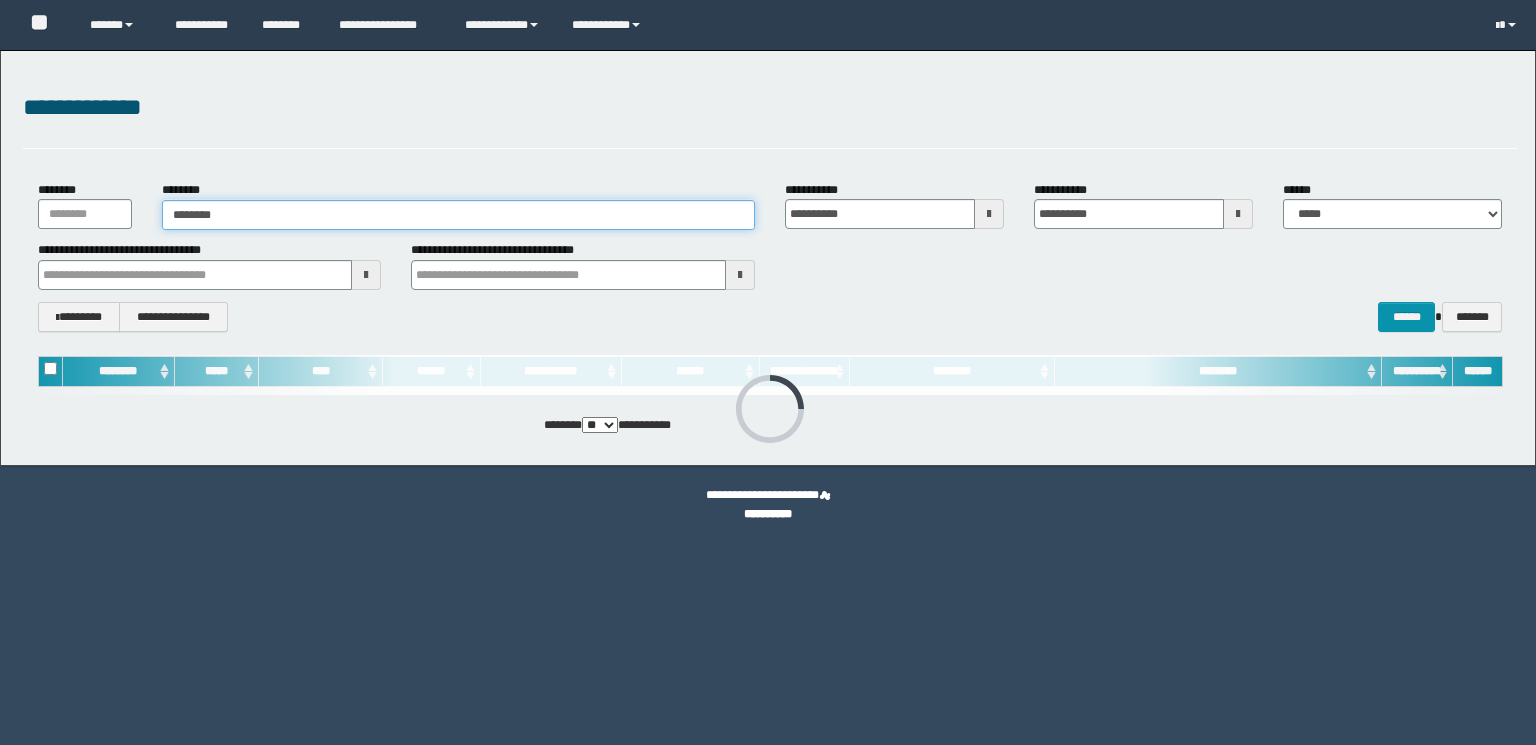 scroll, scrollTop: 0, scrollLeft: 0, axis: both 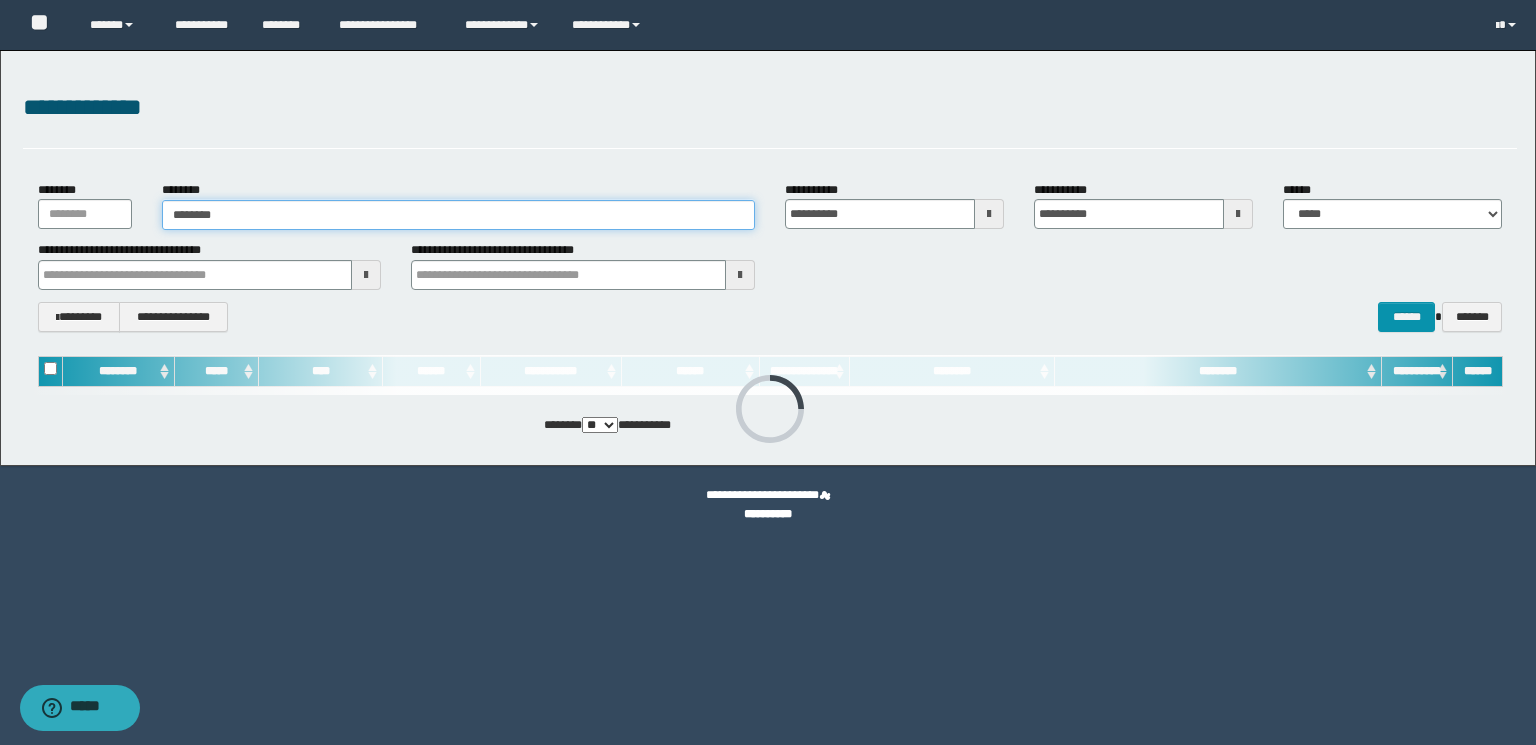 type on "********" 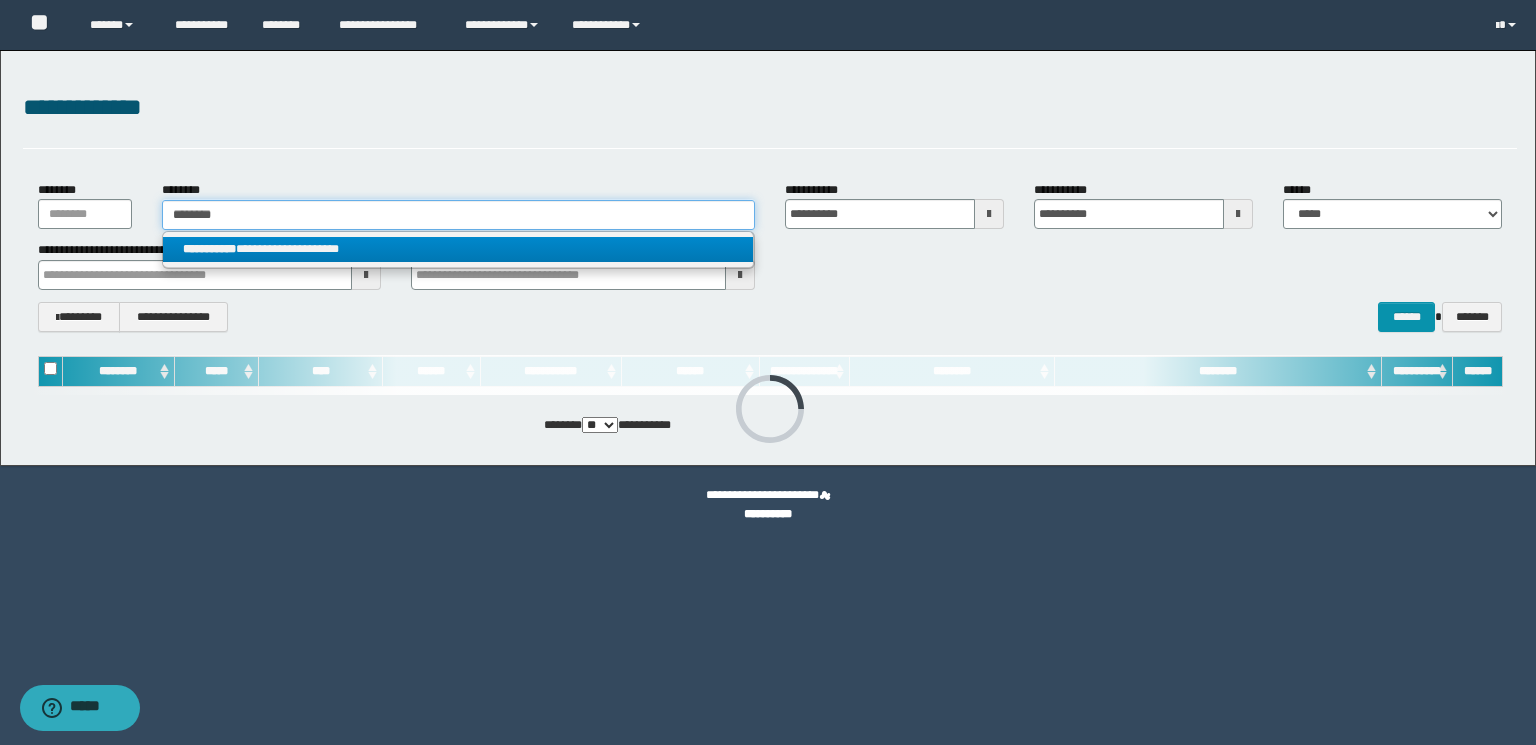 type on "********" 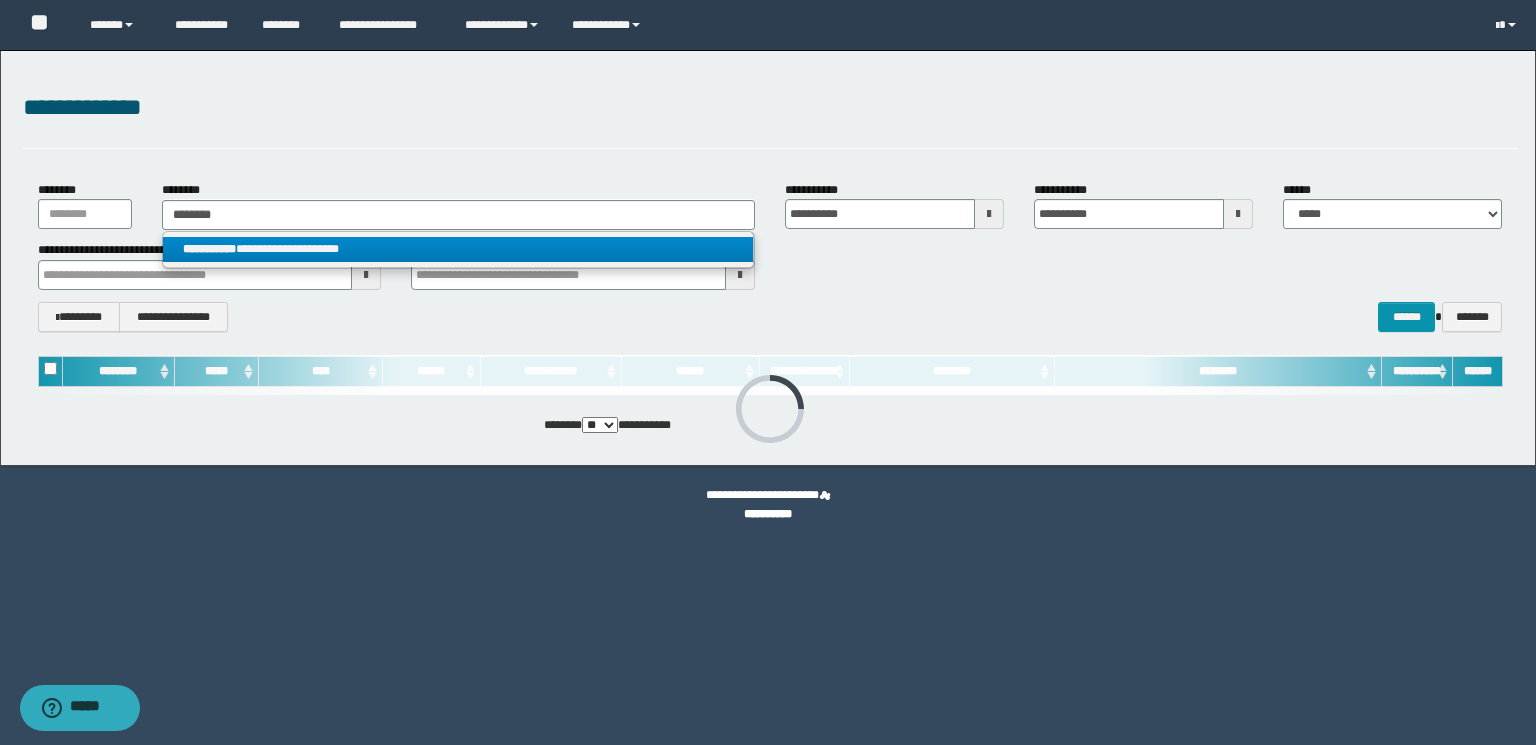 click on "**********" at bounding box center (458, 249) 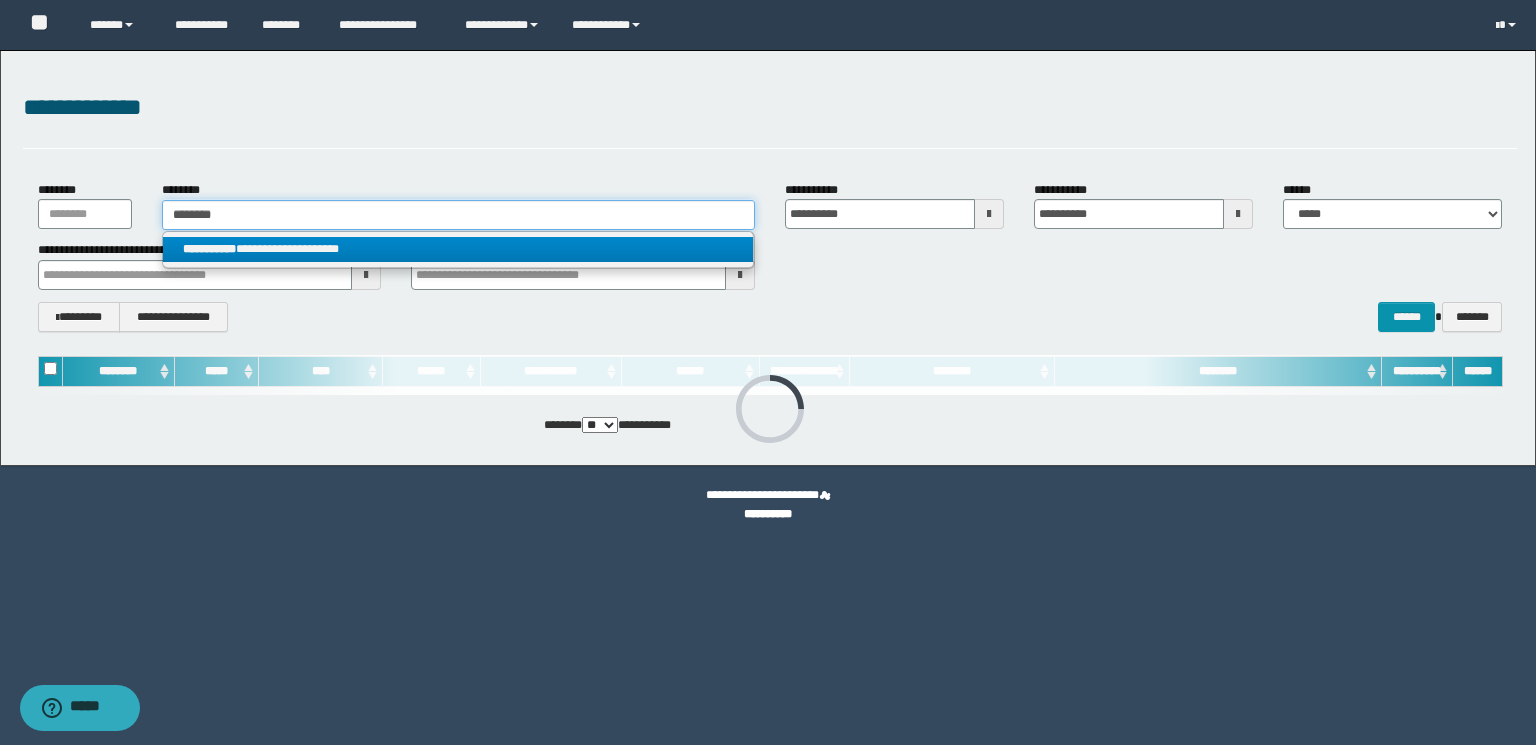 type 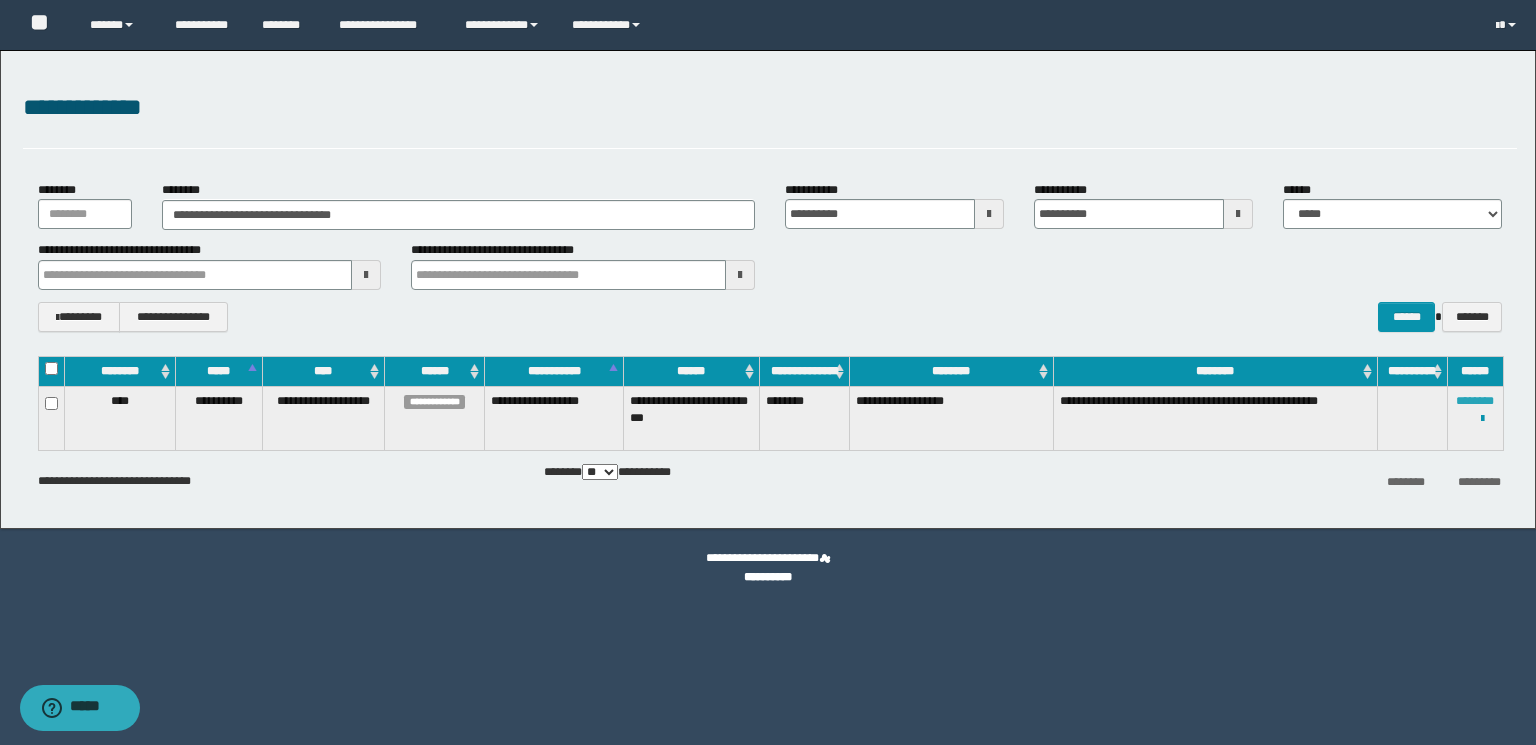 click on "********" at bounding box center (1475, 401) 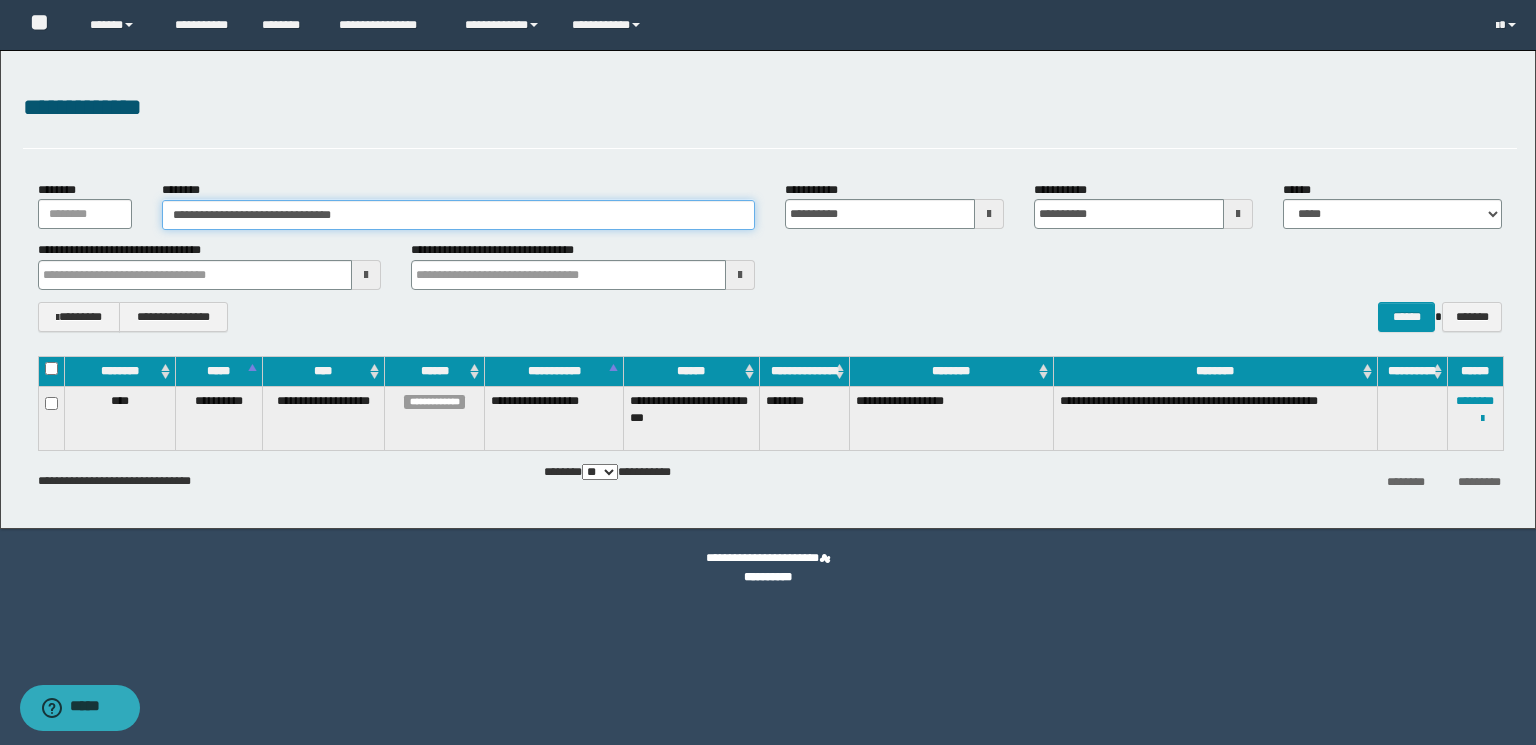 paste 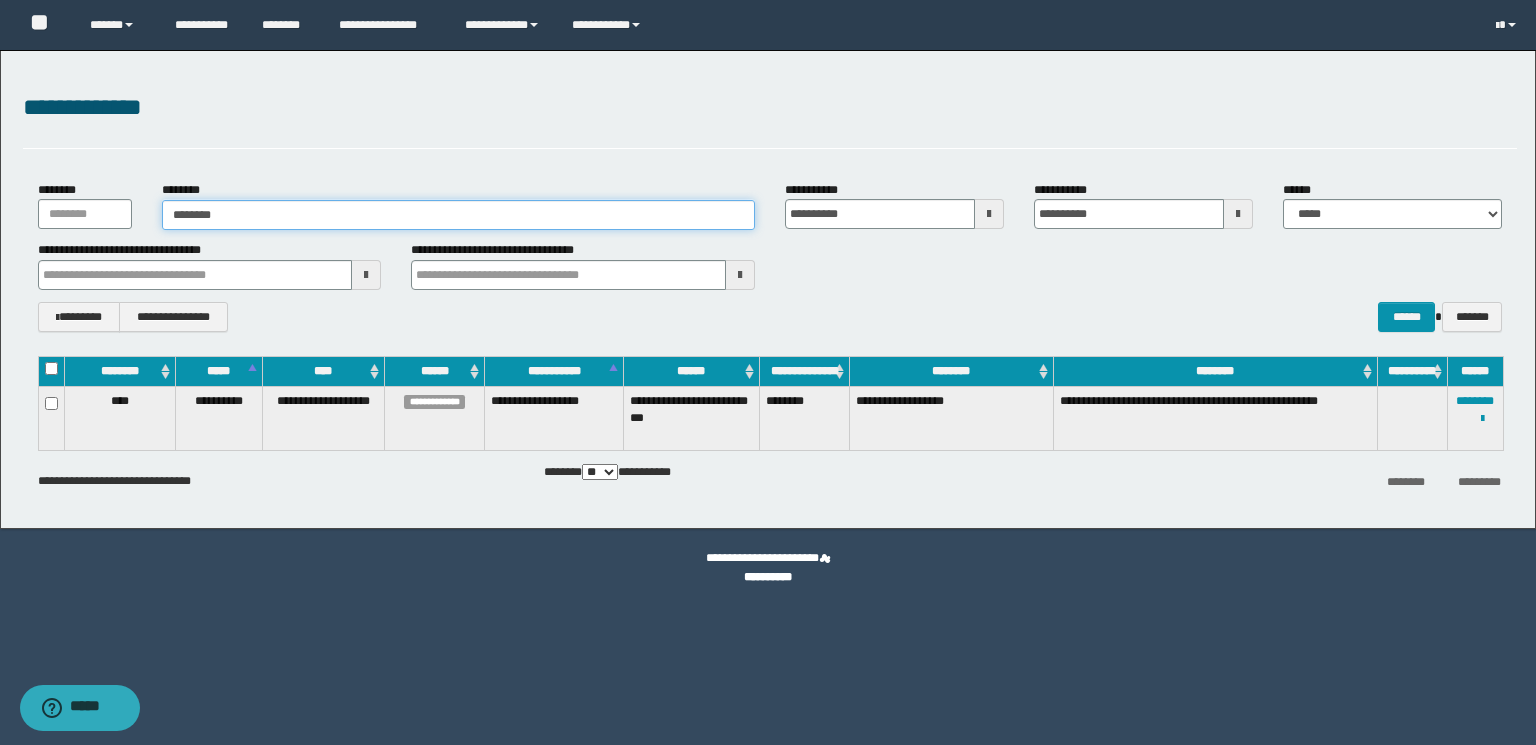 type on "********" 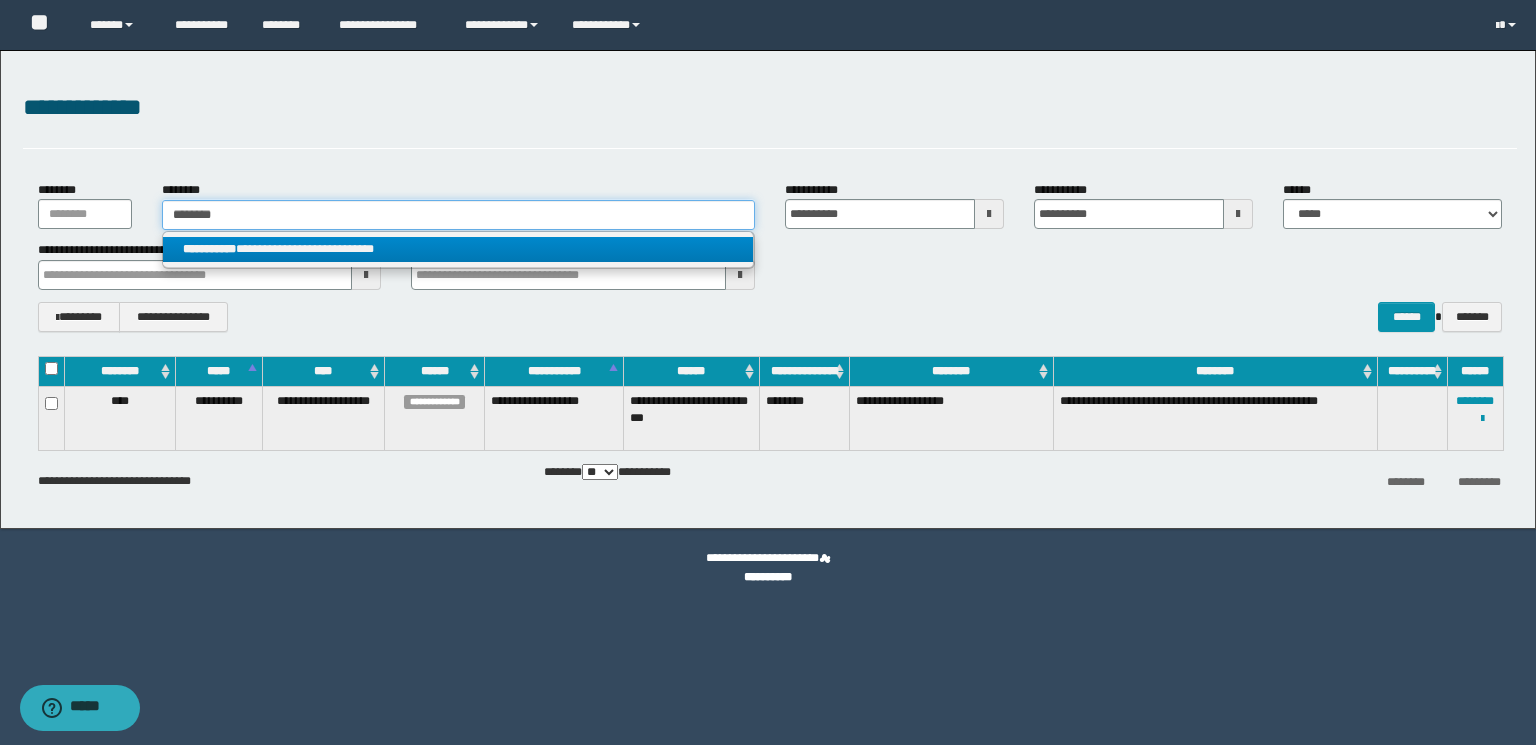 type on "********" 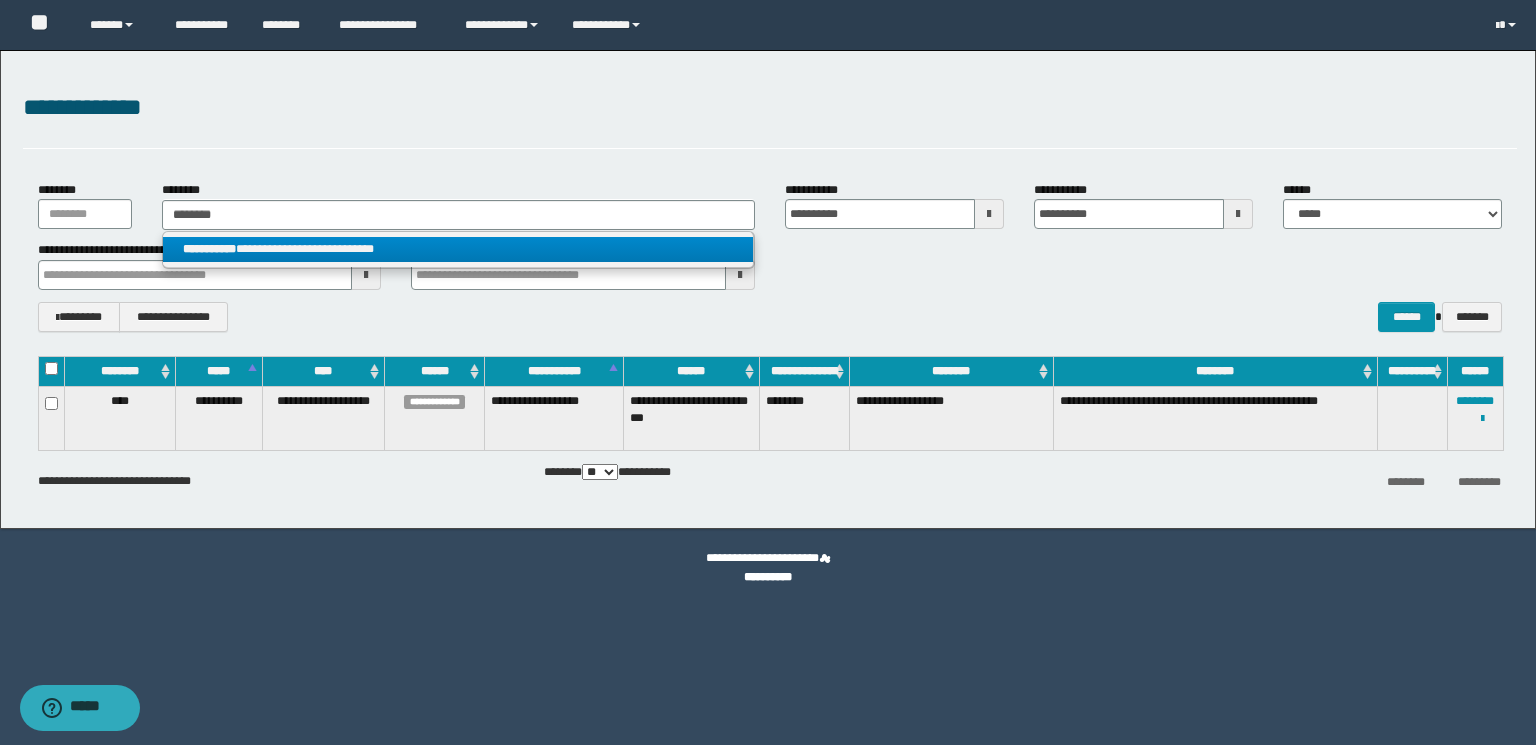 click on "**********" at bounding box center [458, 249] 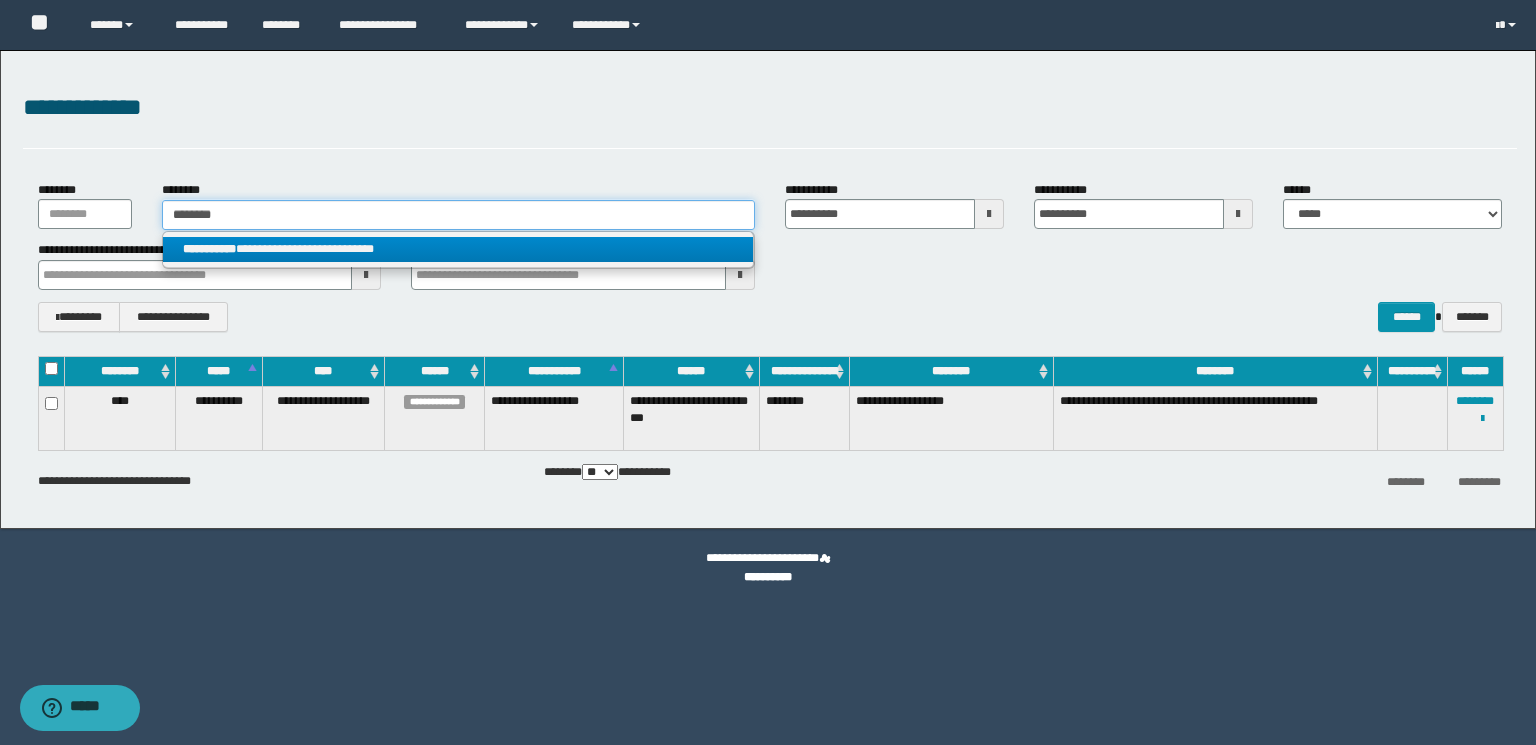 type 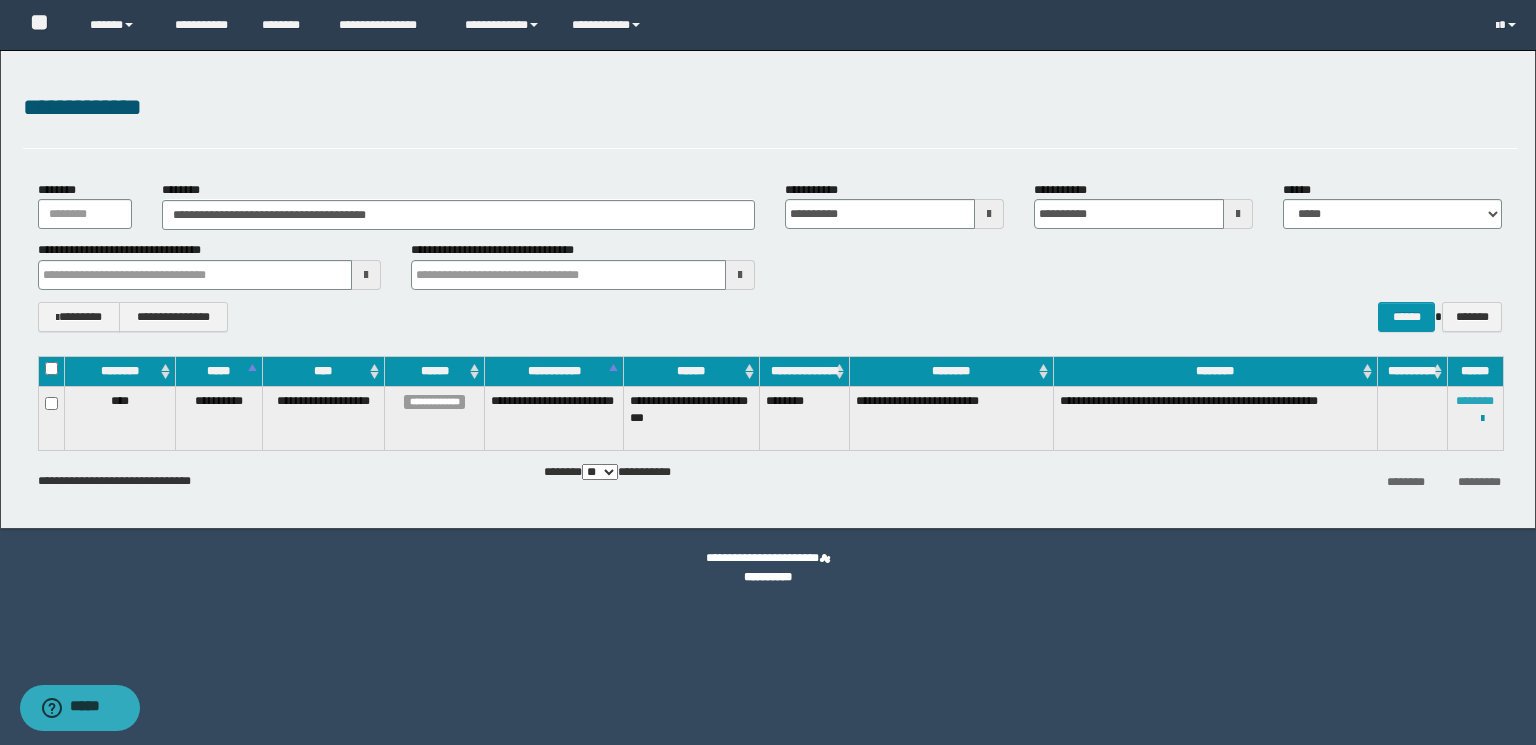 click on "********" at bounding box center (1475, 401) 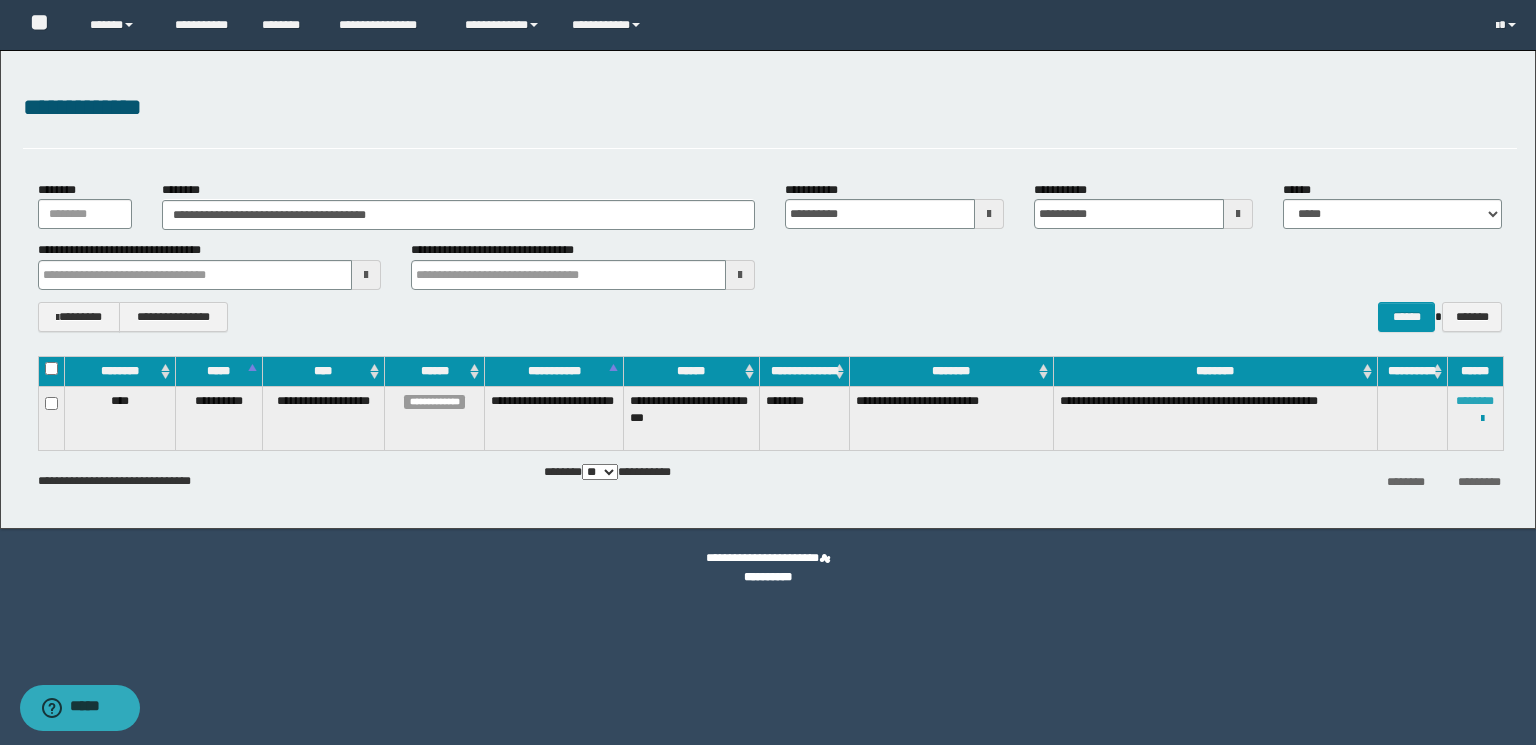 click on "********" at bounding box center [1475, 401] 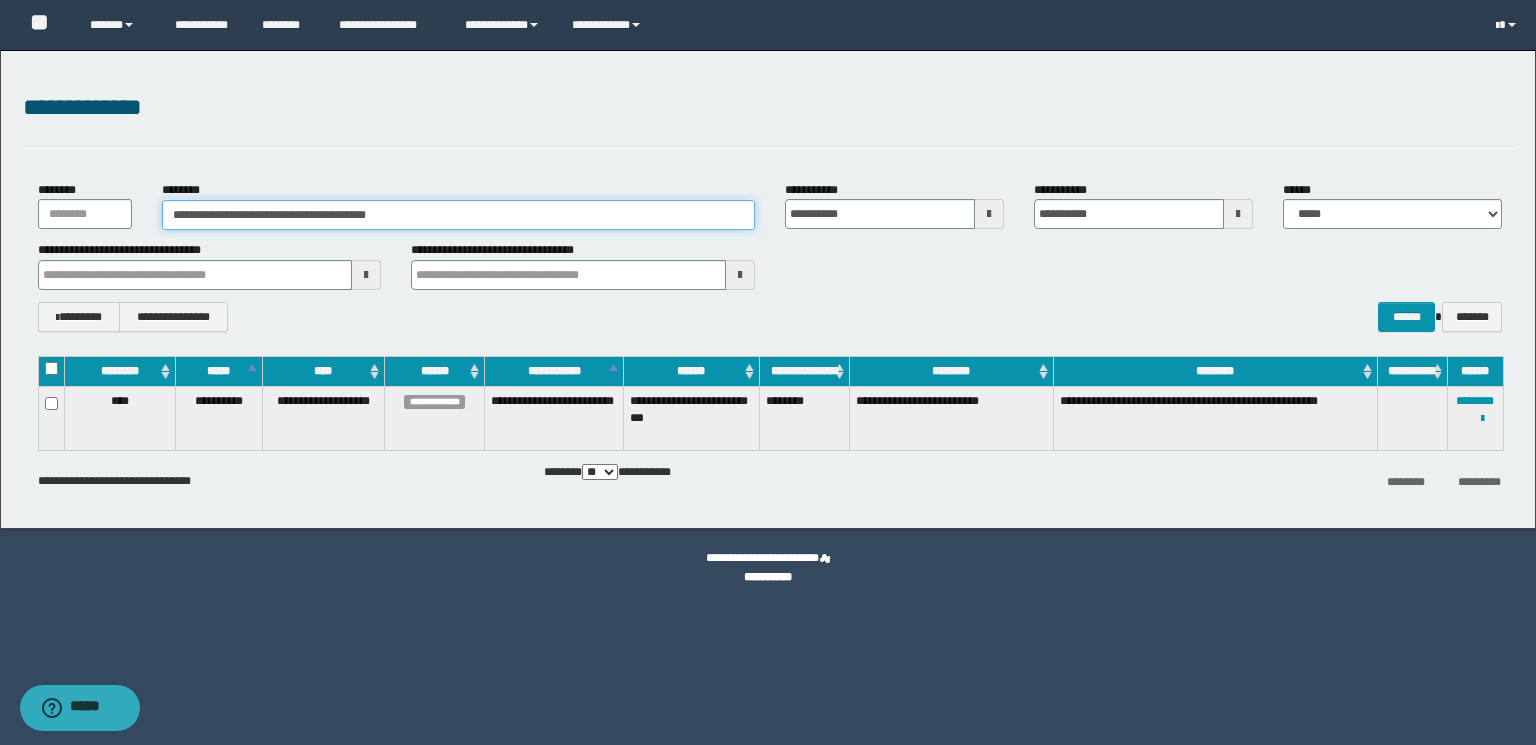 paste 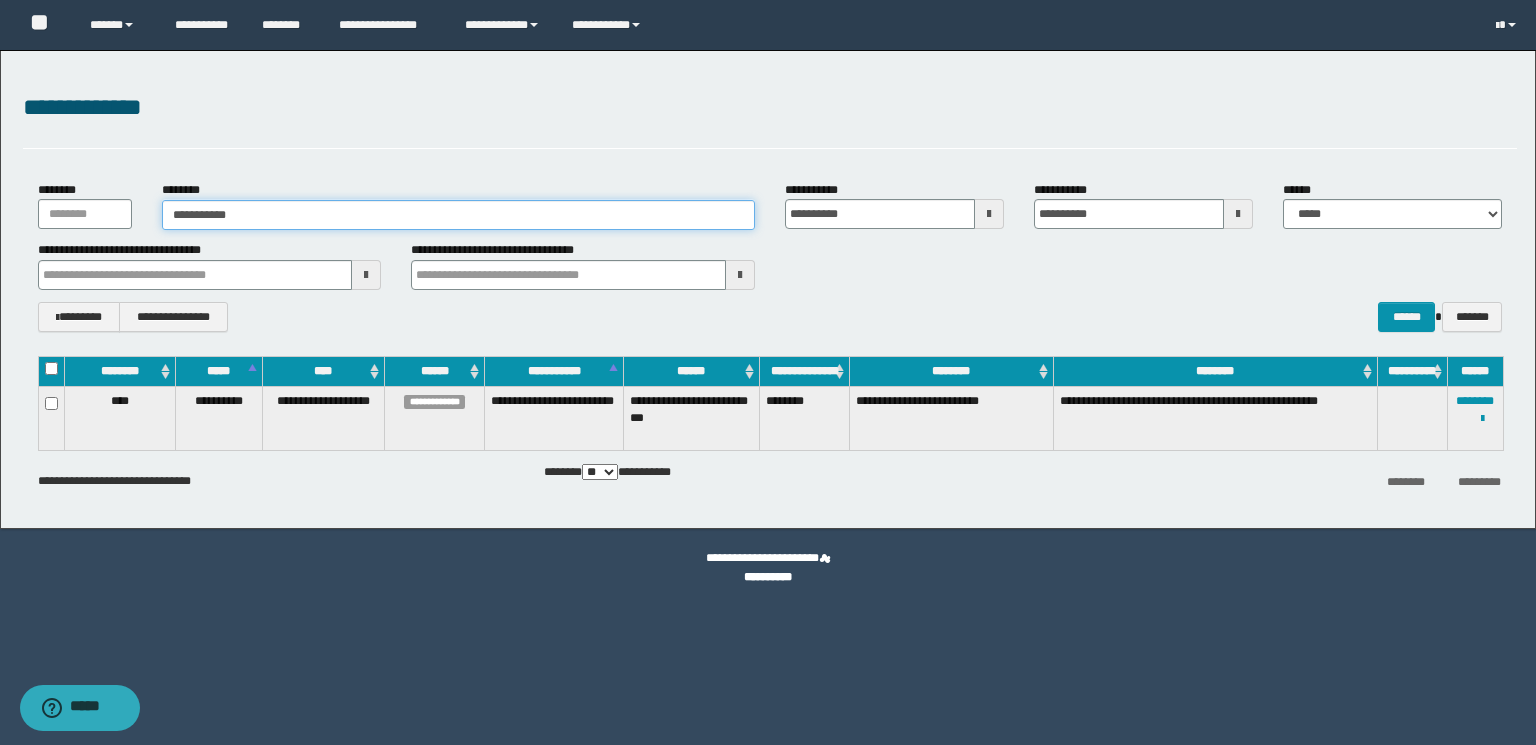 drag, startPoint x: 462, startPoint y: 200, endPoint x: 0, endPoint y: 189, distance: 462.13092 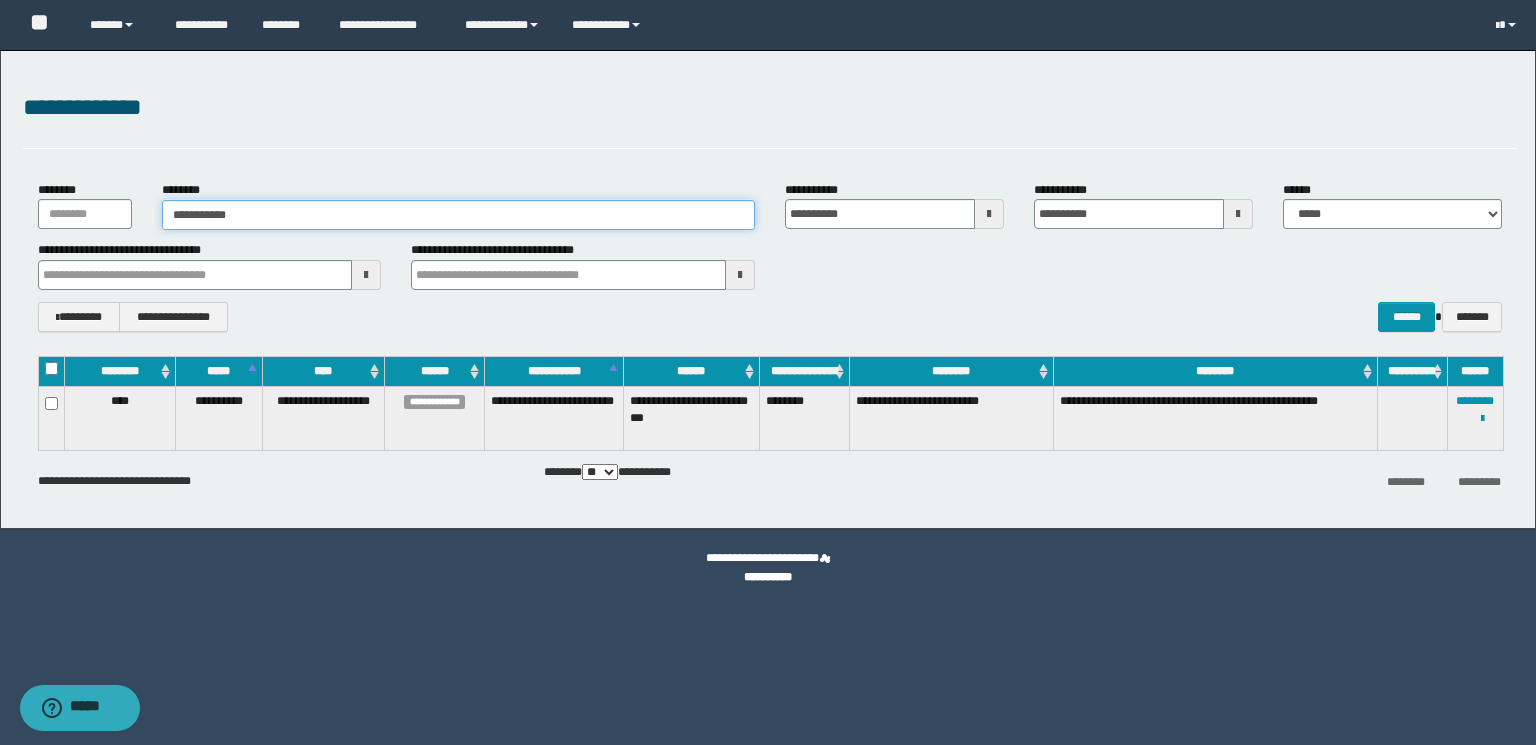 click on "**********" at bounding box center (458, 215) 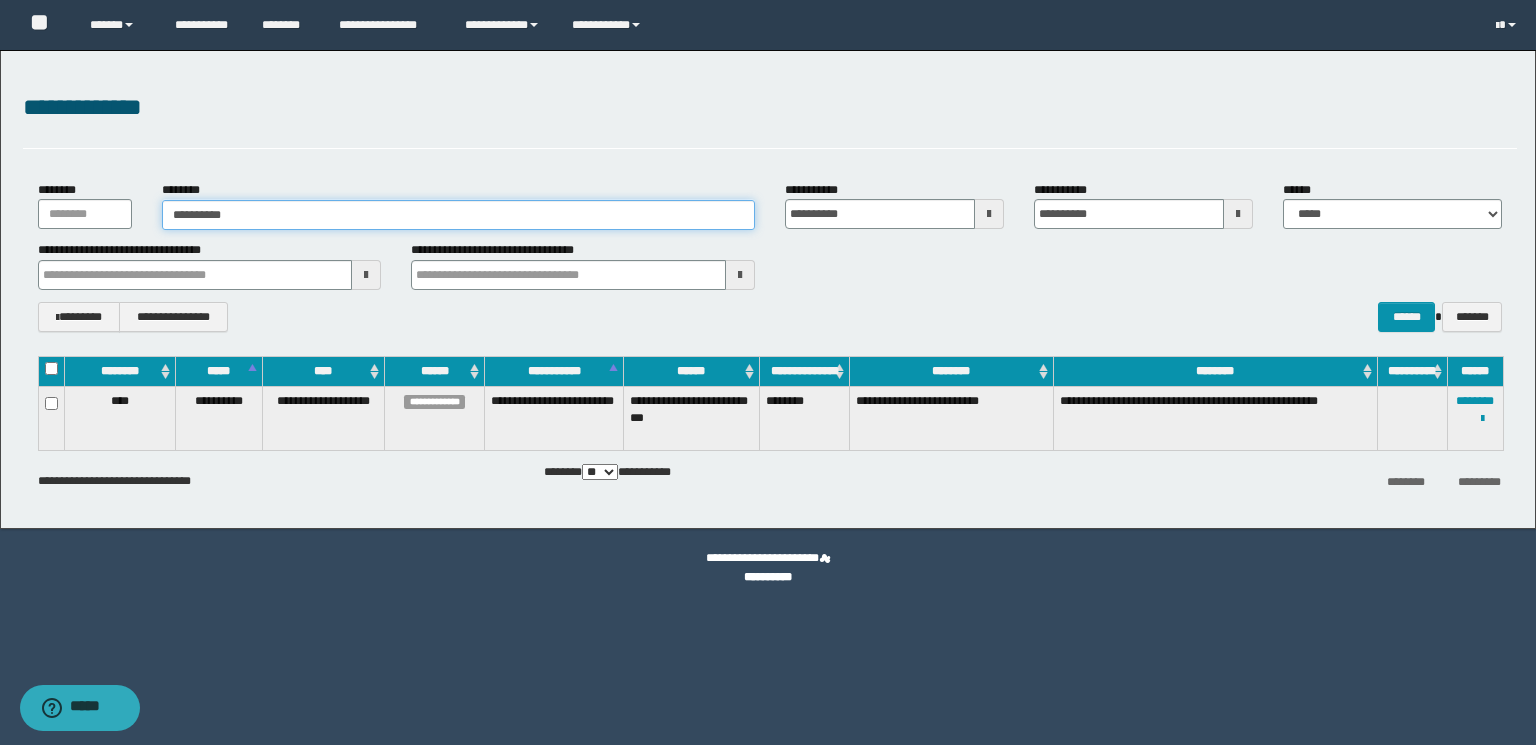 click on "*********" at bounding box center (458, 215) 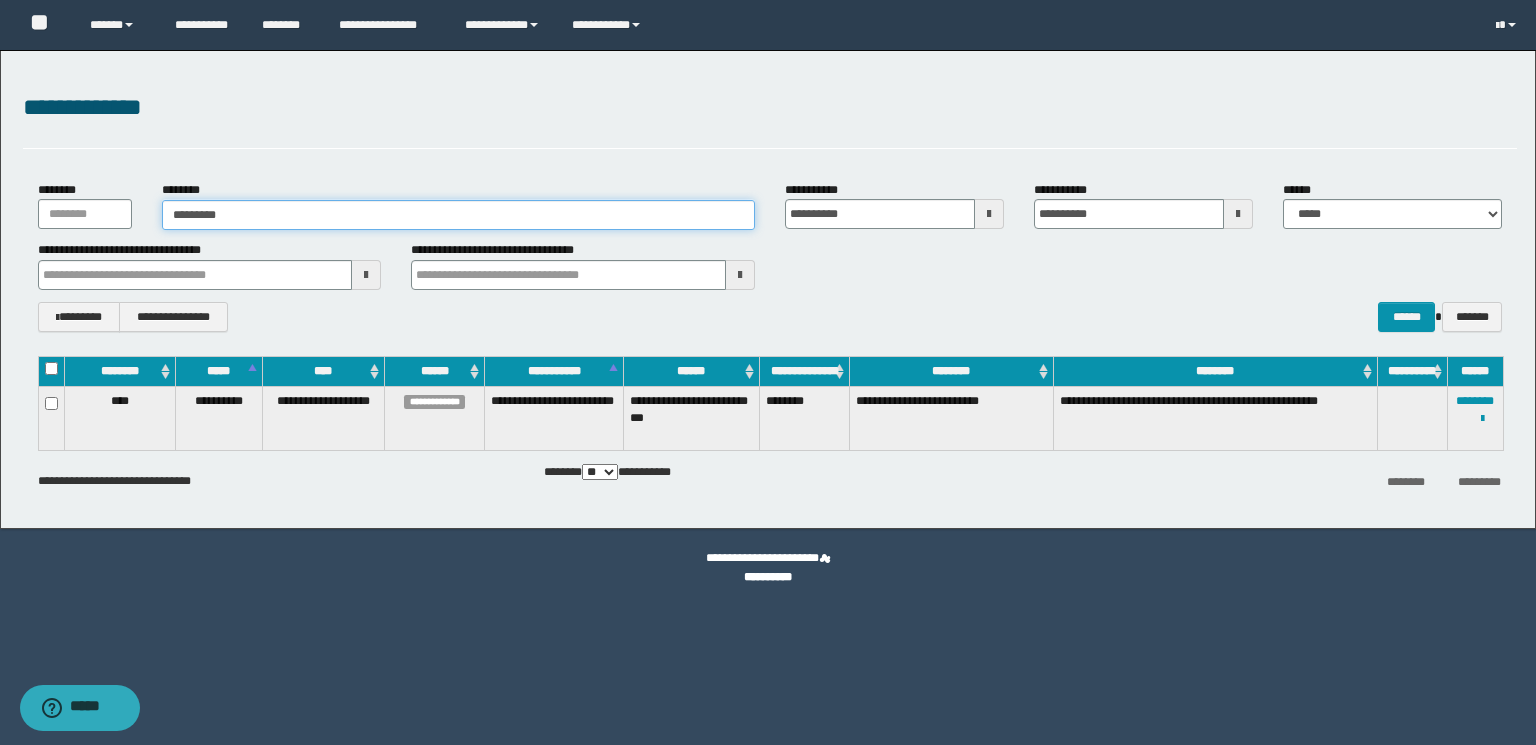 click on "********" at bounding box center (458, 215) 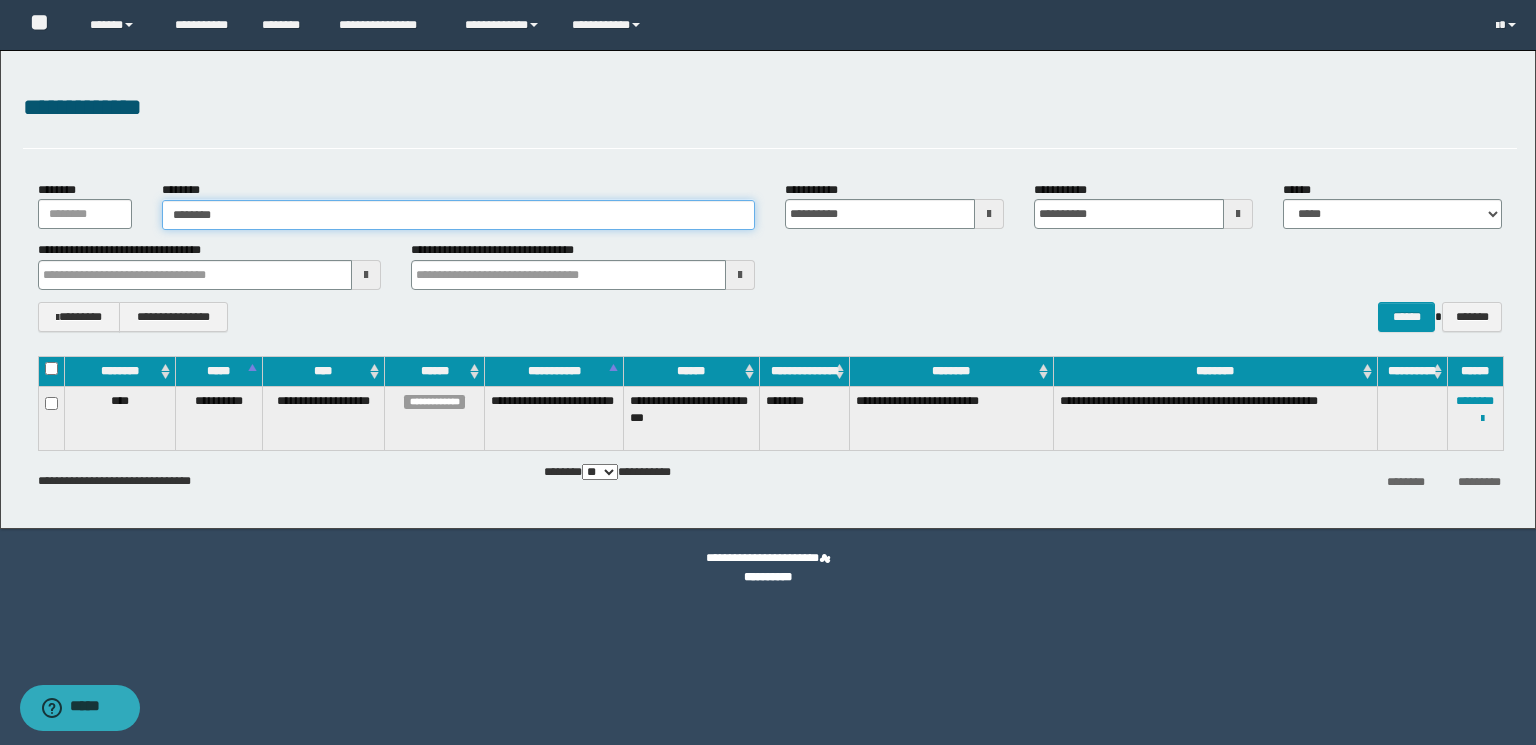 type on "********" 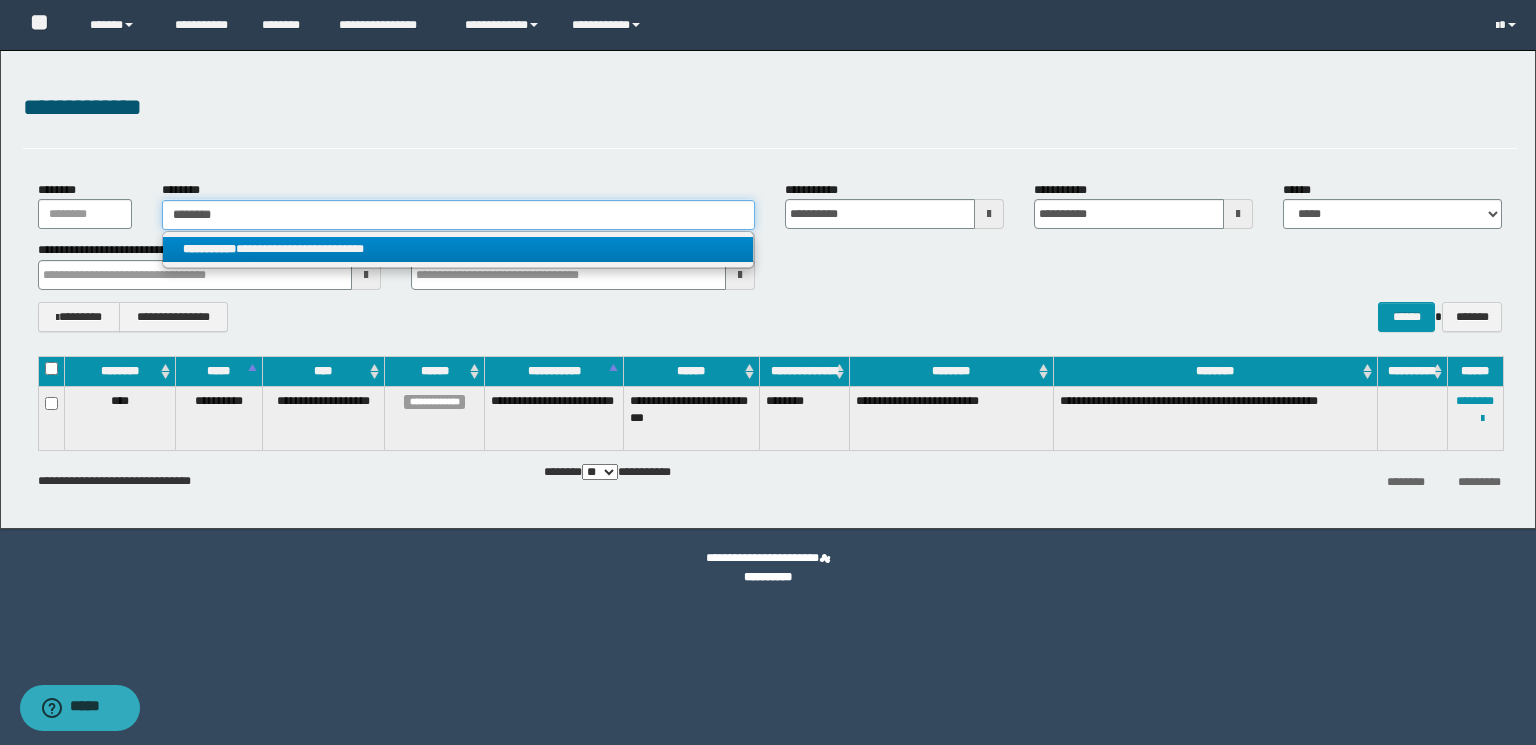 type on "********" 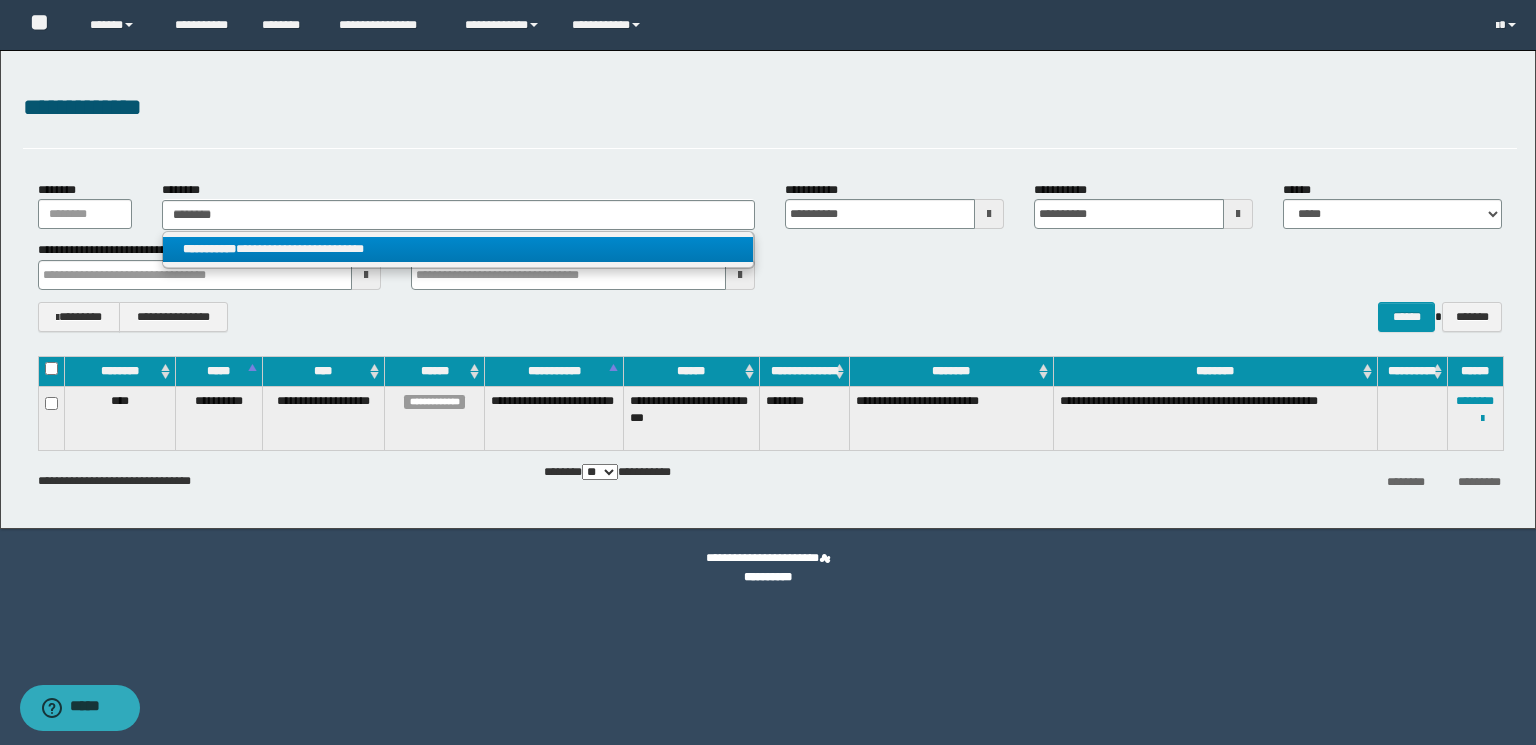 click on "**********" at bounding box center (458, 249) 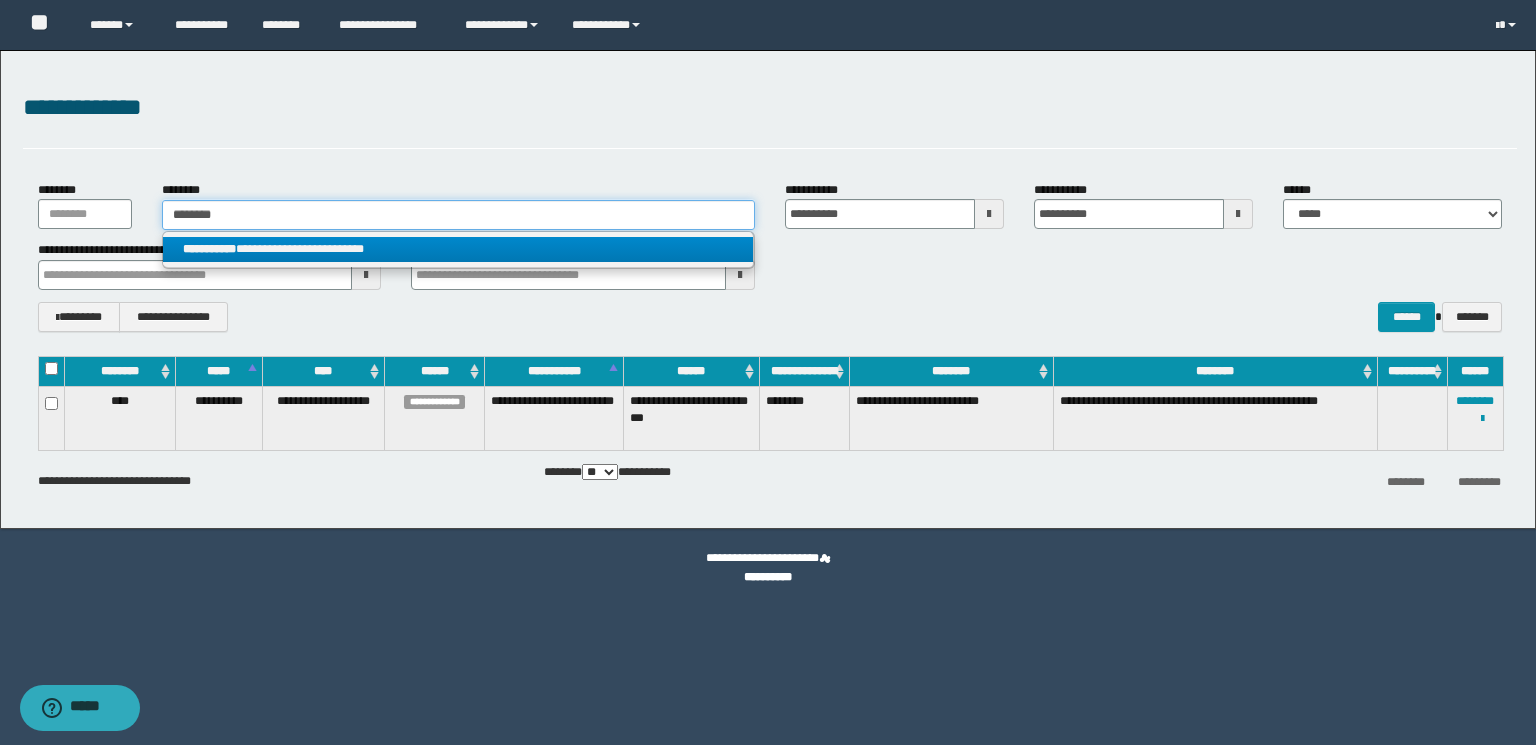 type 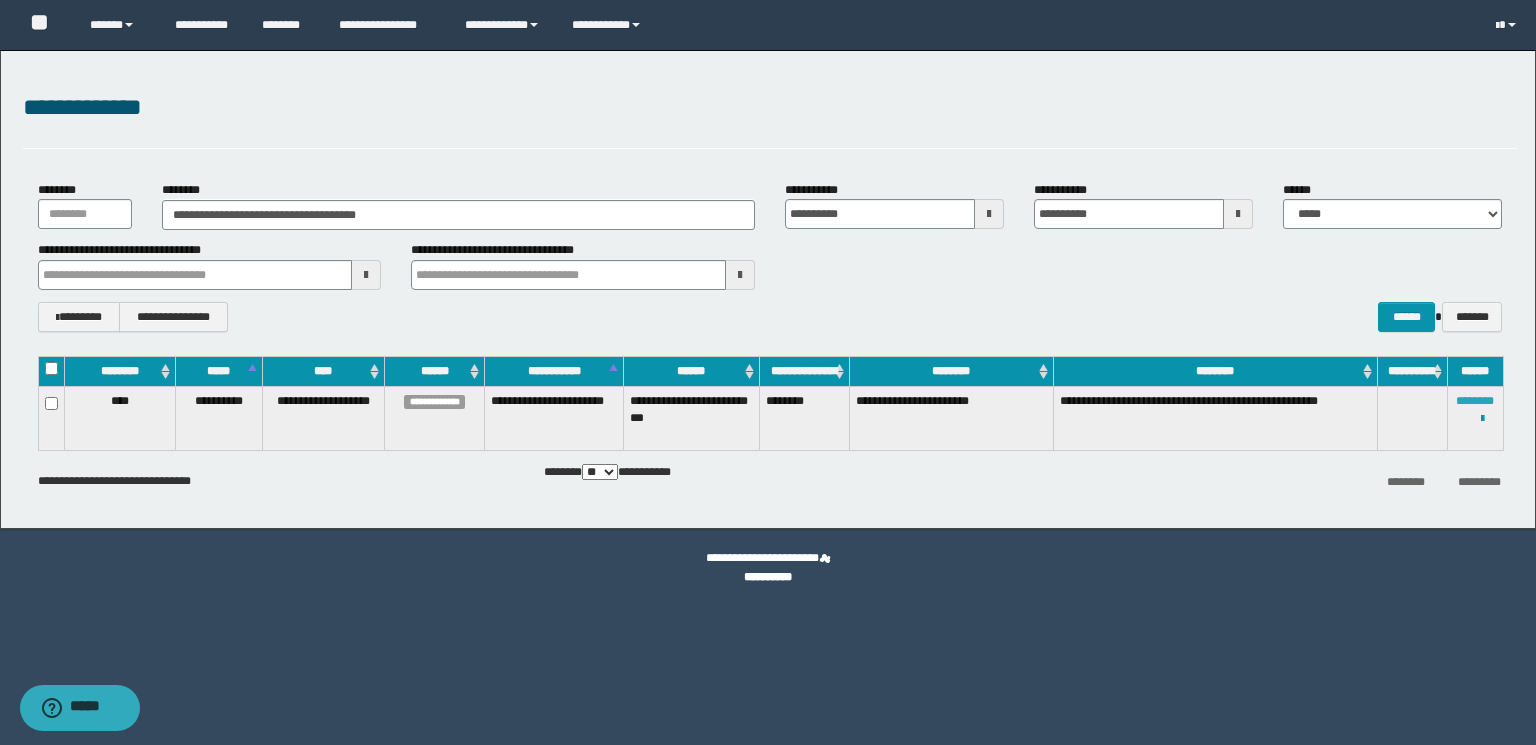 click on "********" at bounding box center [1475, 401] 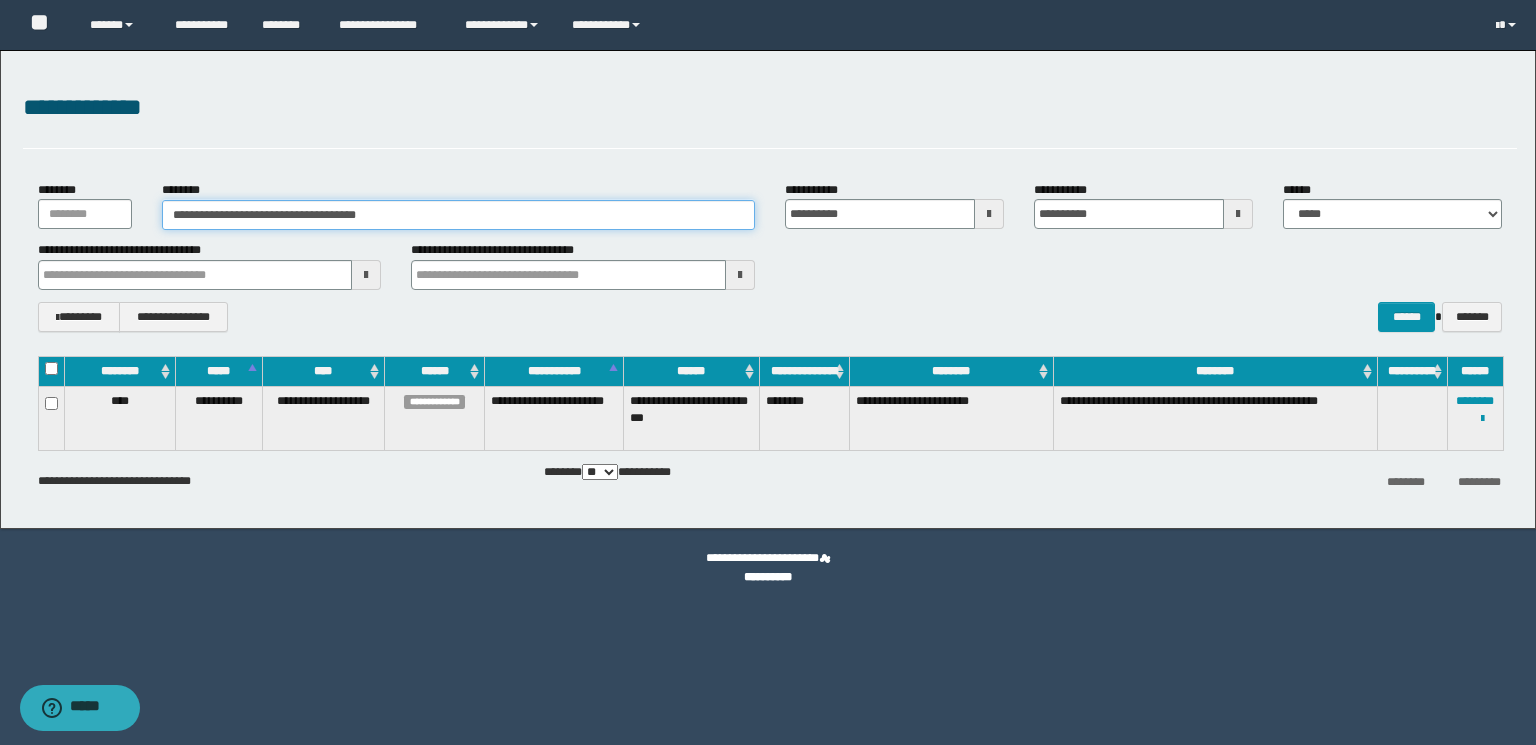 paste 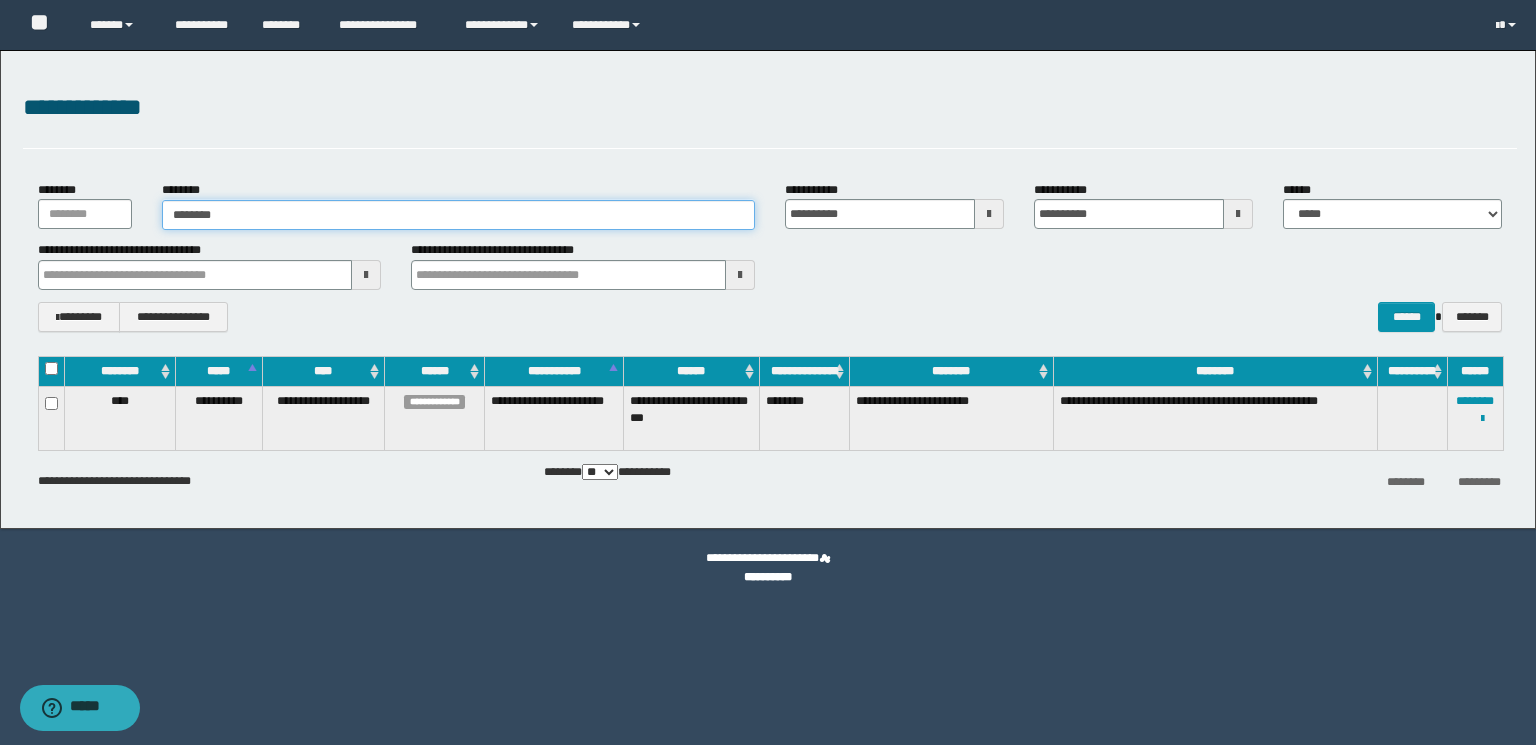 drag, startPoint x: 437, startPoint y: 213, endPoint x: 0, endPoint y: 212, distance: 437.00113 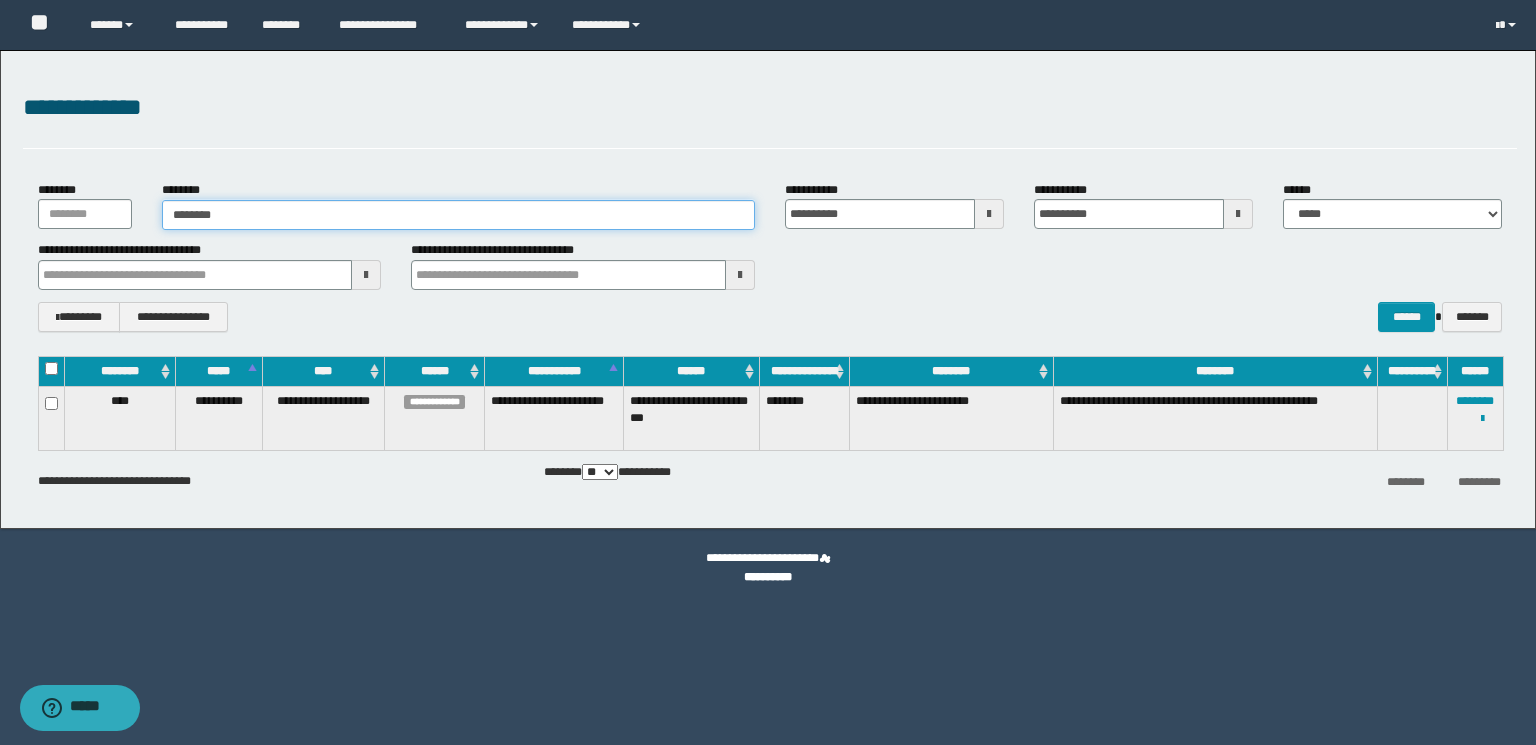 type on "********" 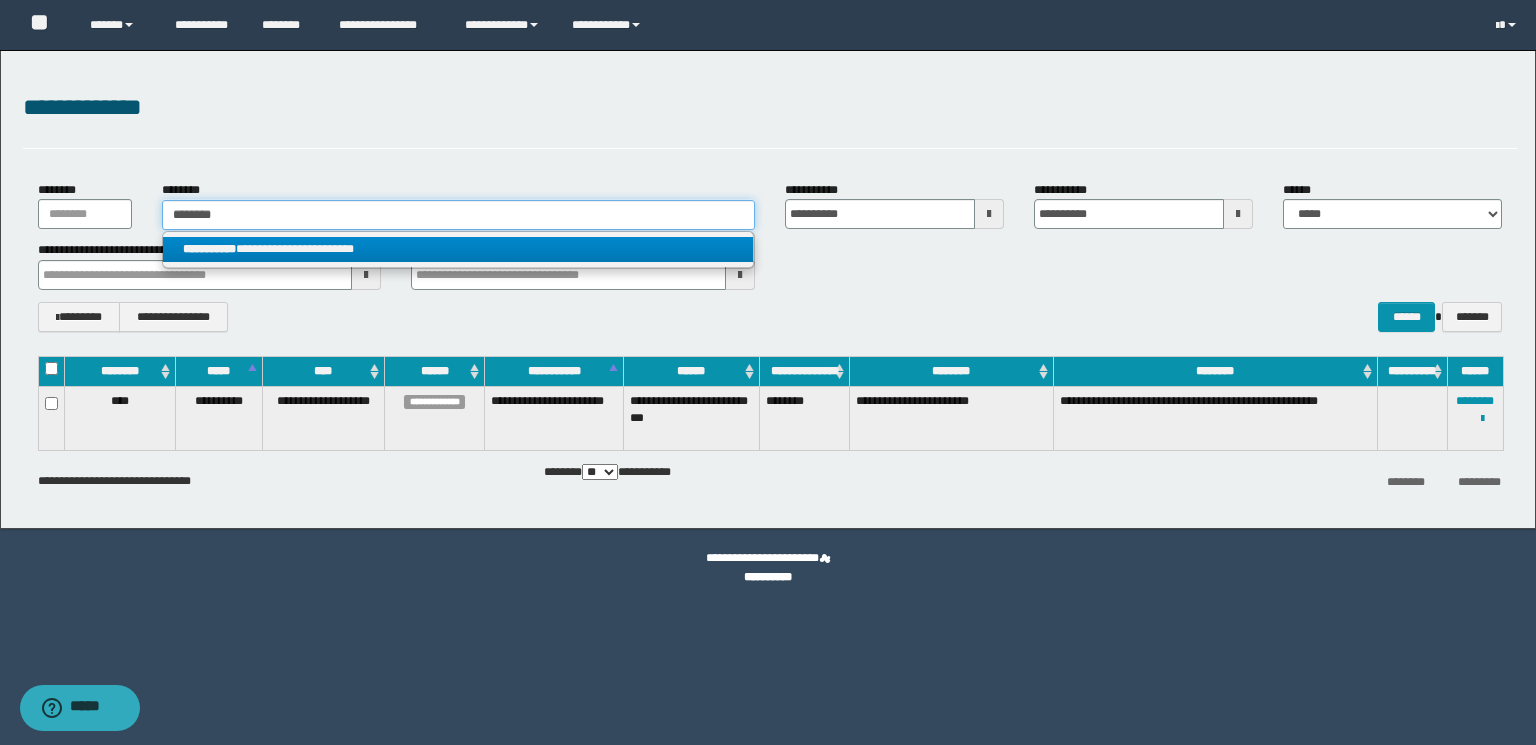 type on "********" 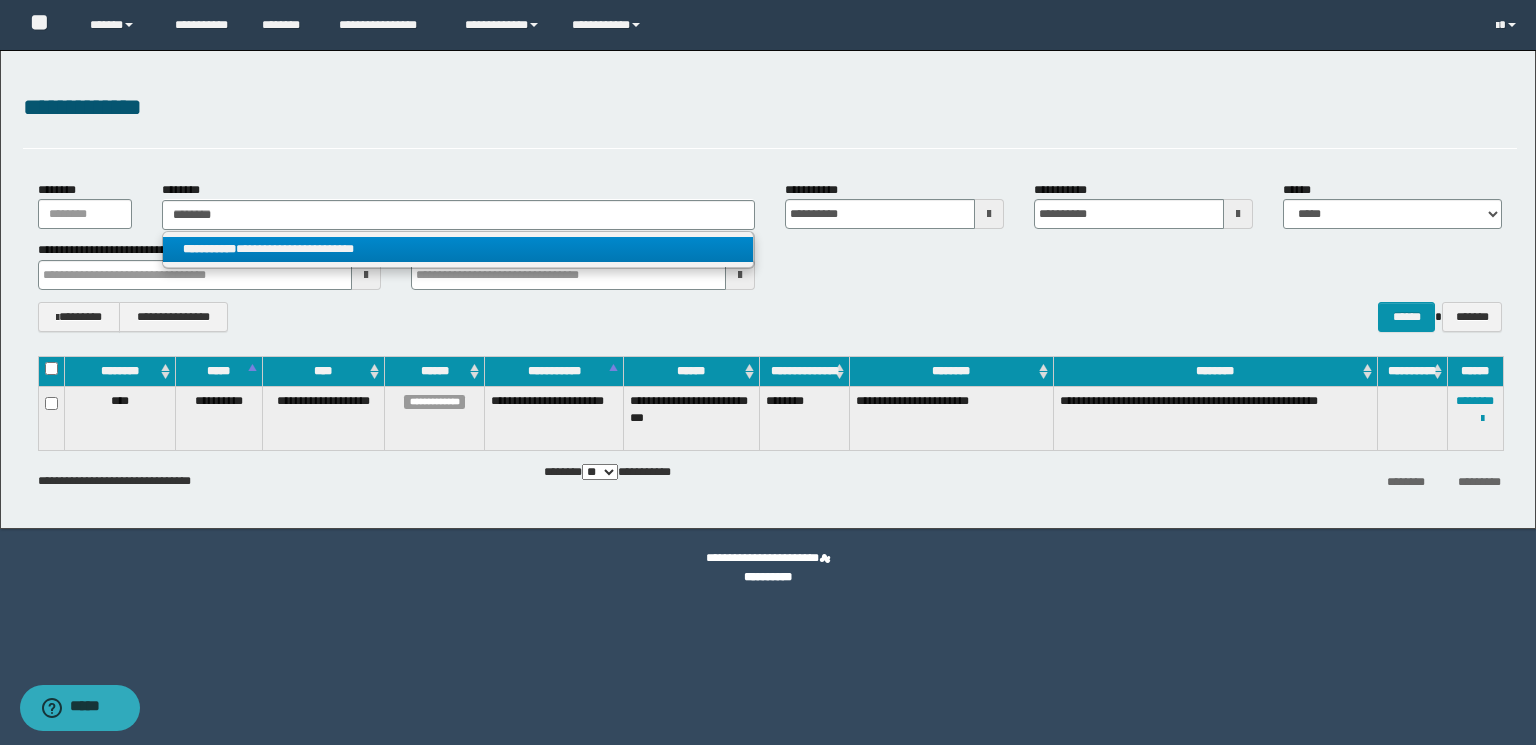 drag, startPoint x: 267, startPoint y: 241, endPoint x: 297, endPoint y: 241, distance: 30 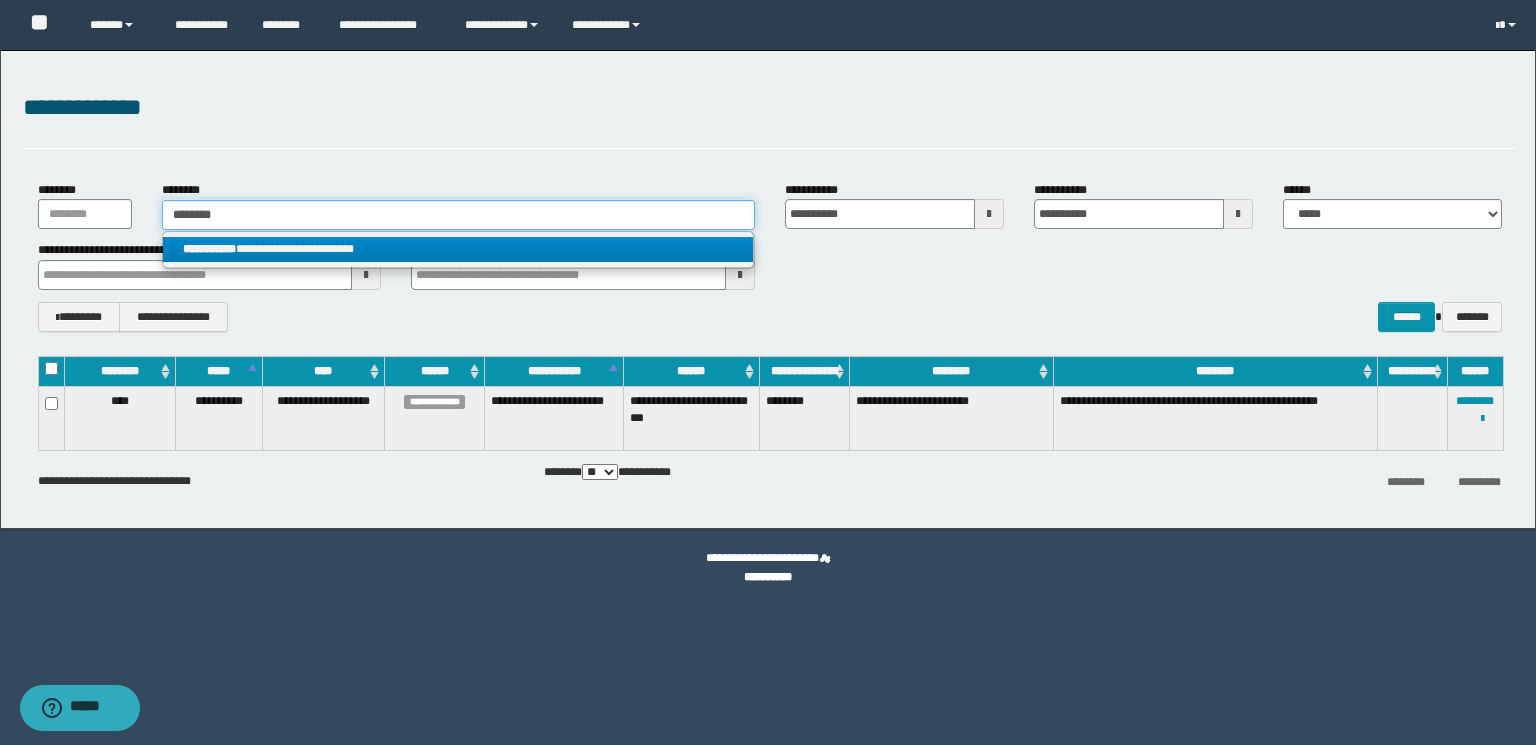 type 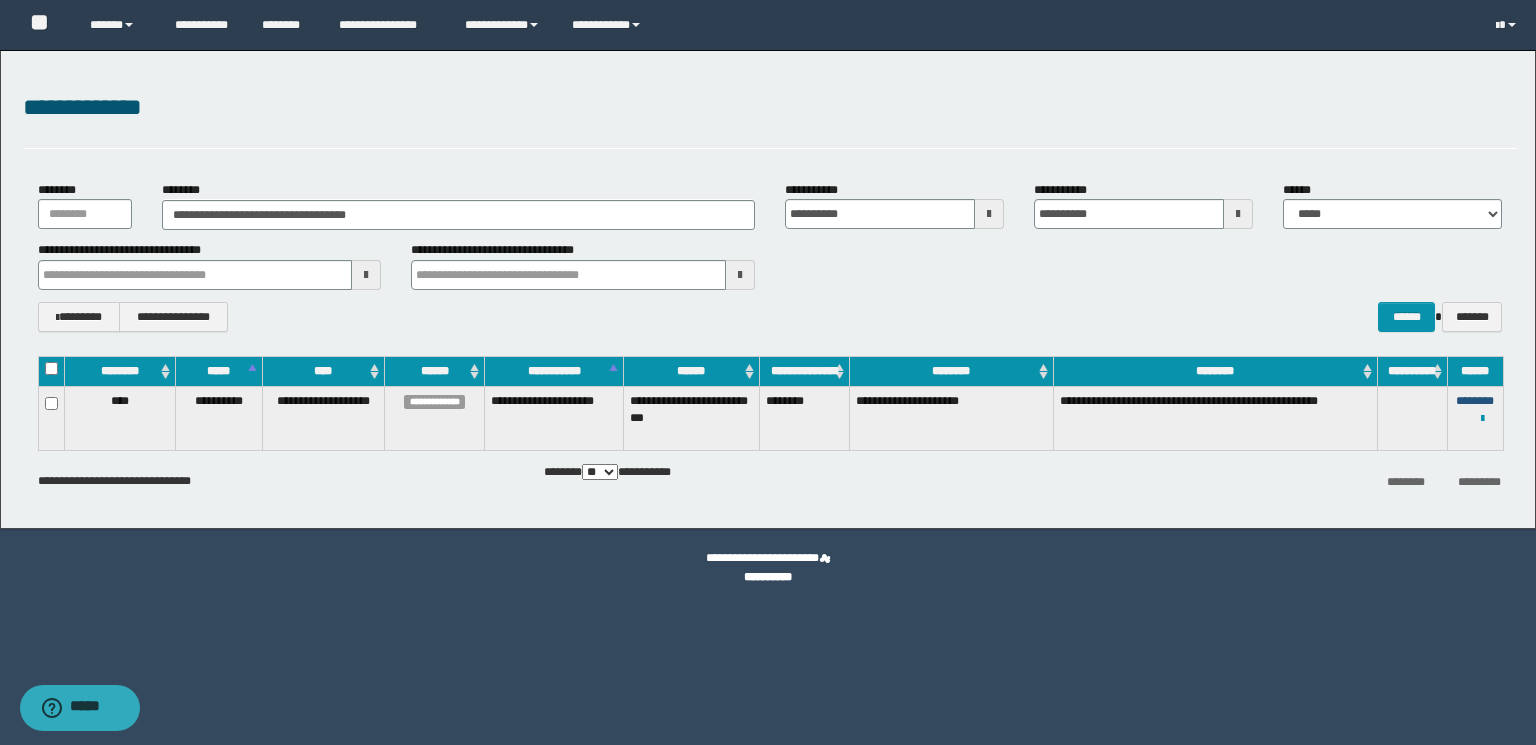 click on "********" at bounding box center (1475, 401) 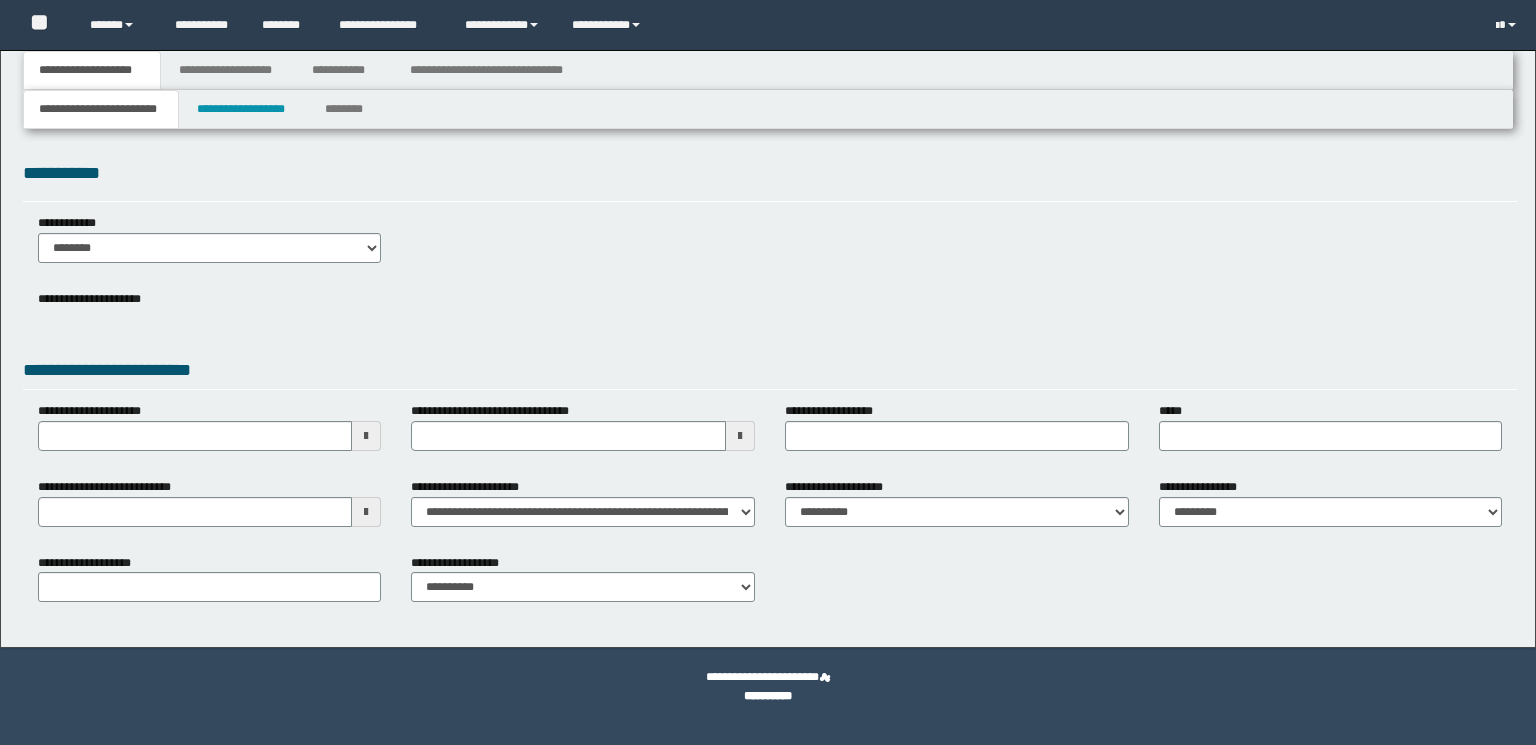 scroll, scrollTop: 0, scrollLeft: 0, axis: both 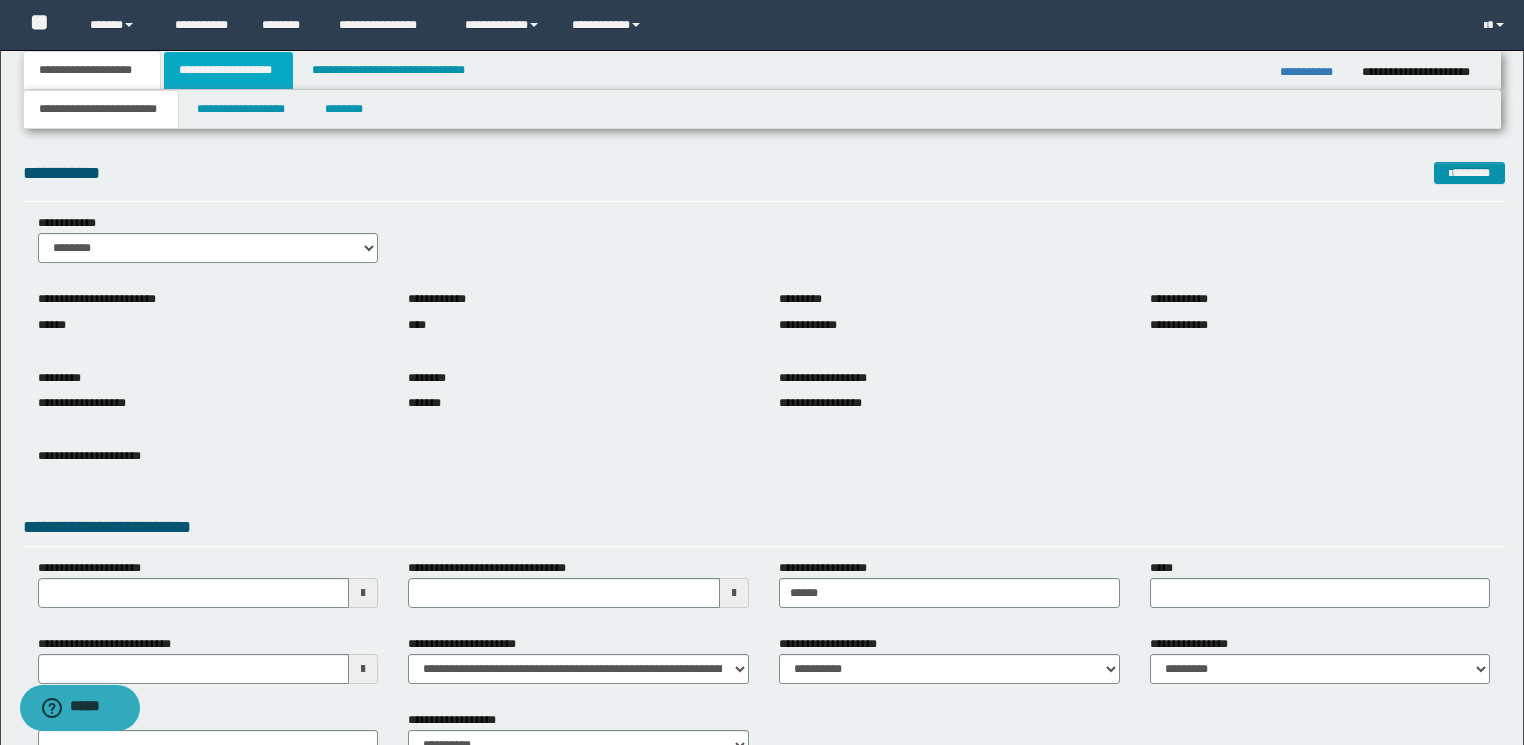 click on "**********" at bounding box center [228, 70] 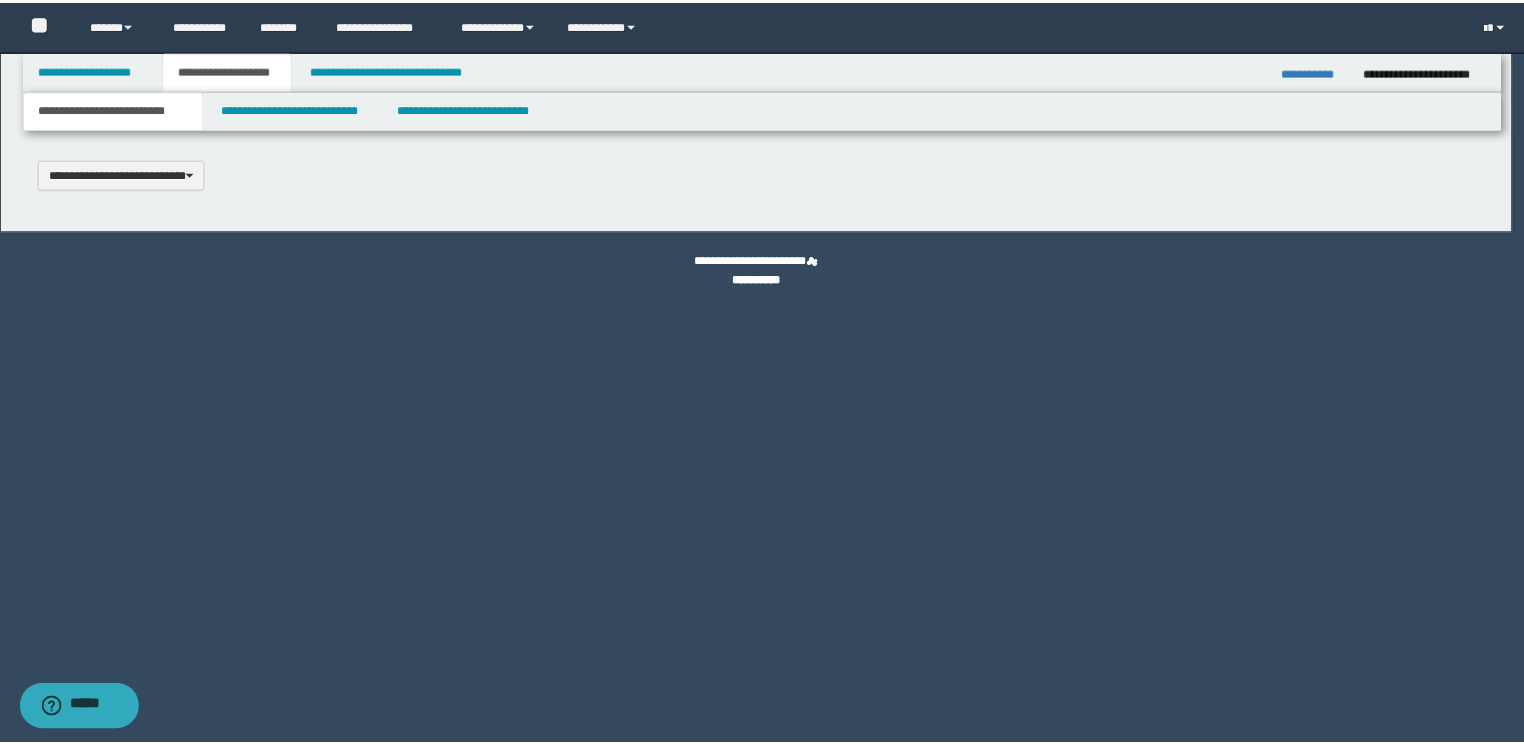scroll, scrollTop: 0, scrollLeft: 0, axis: both 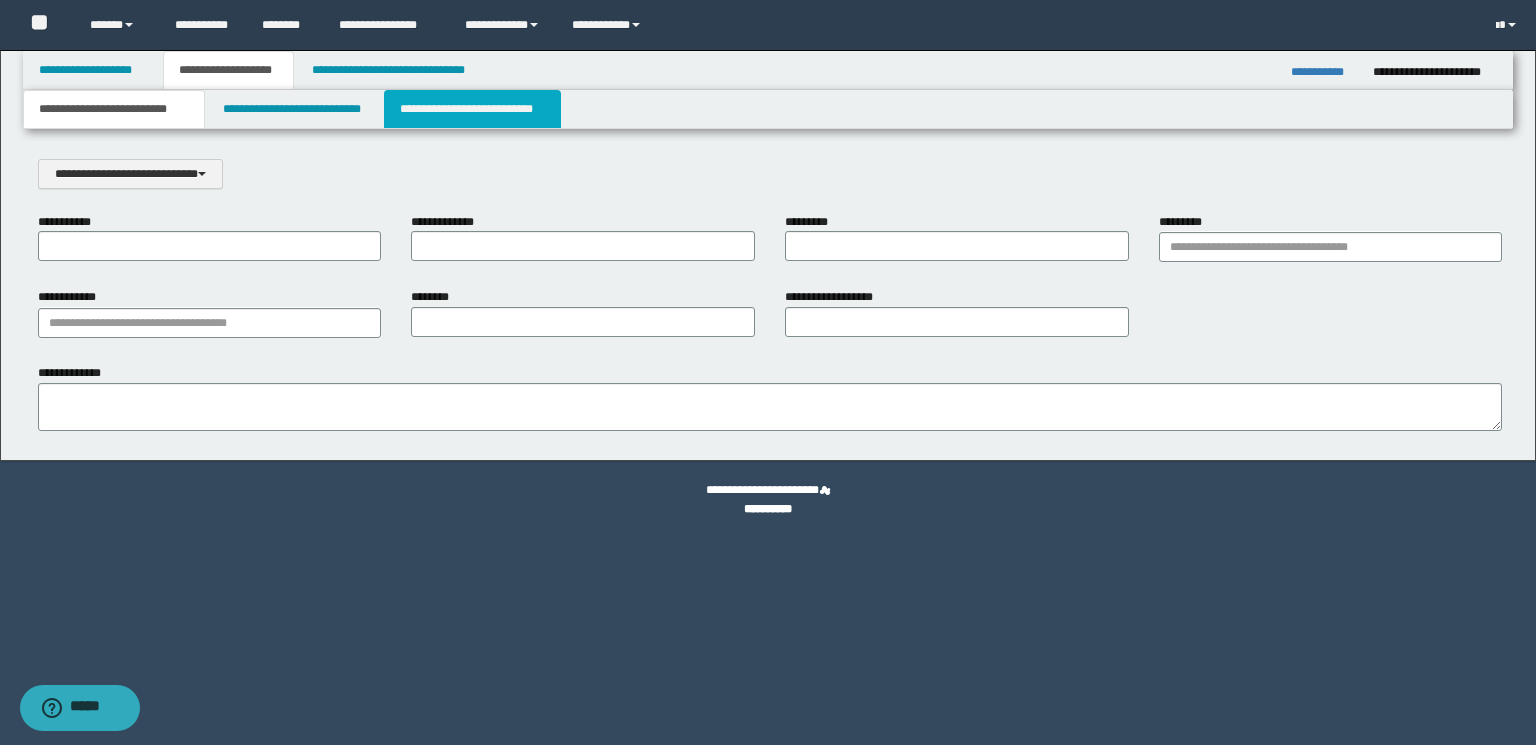 click on "**********" at bounding box center [472, 109] 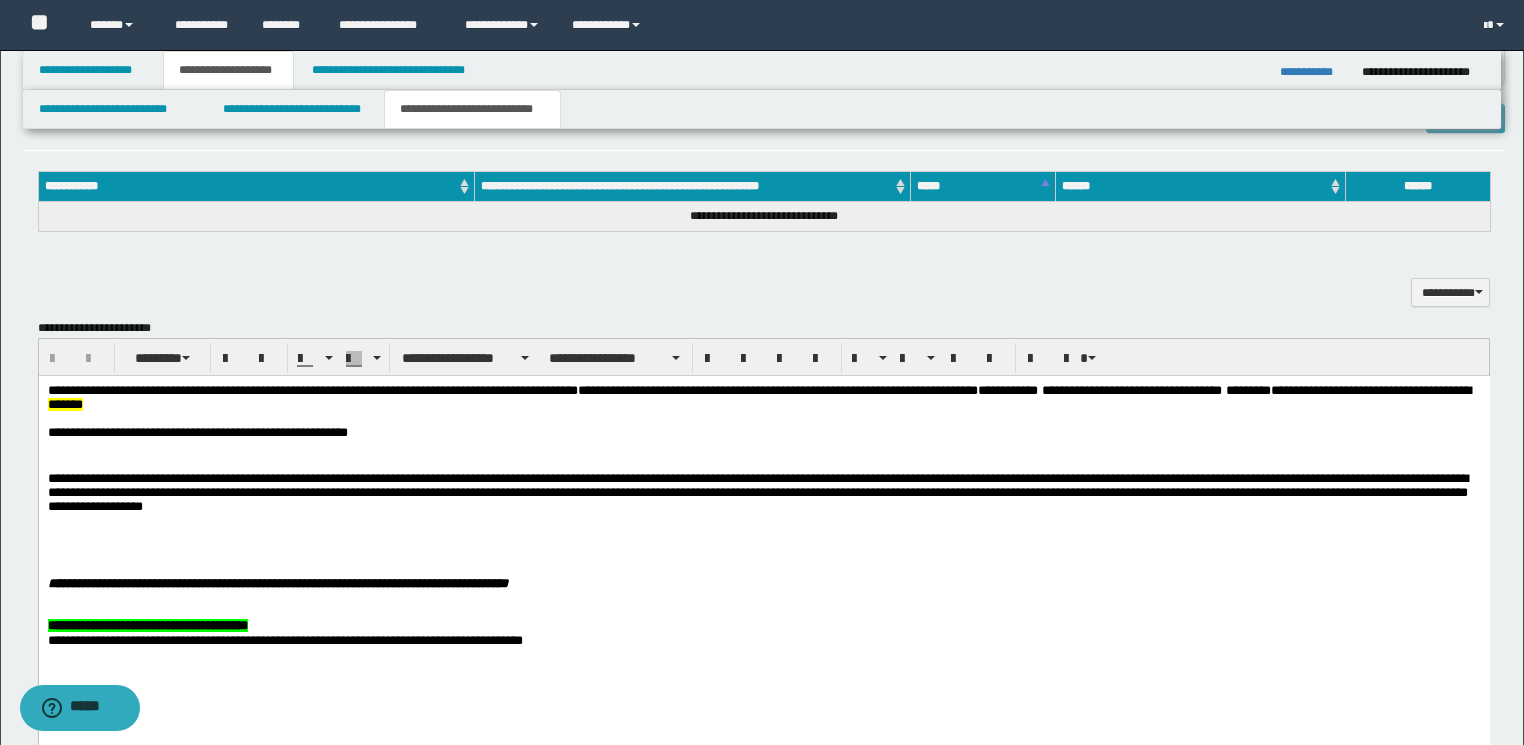 scroll, scrollTop: 1280, scrollLeft: 0, axis: vertical 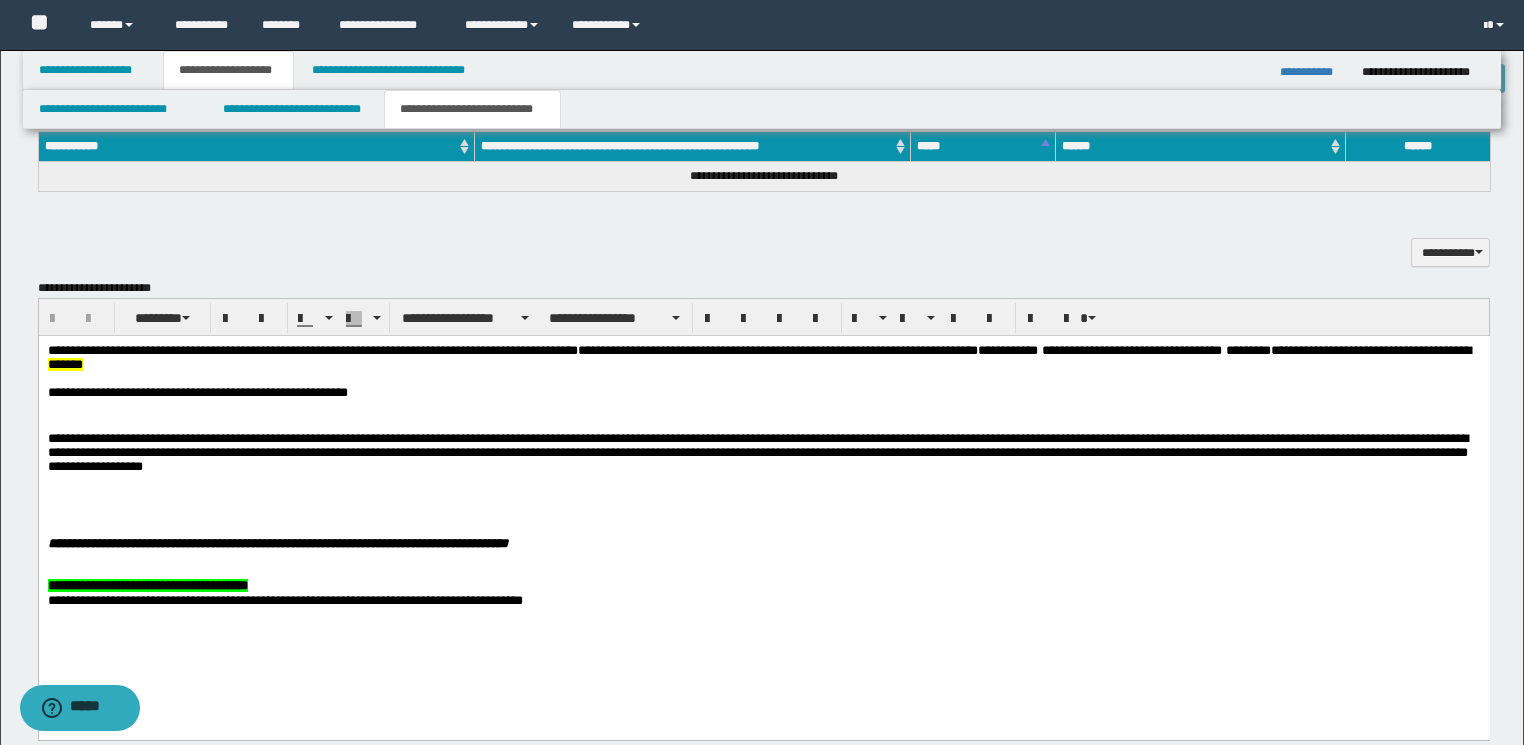 click on "**********" at bounding box center [763, 501] 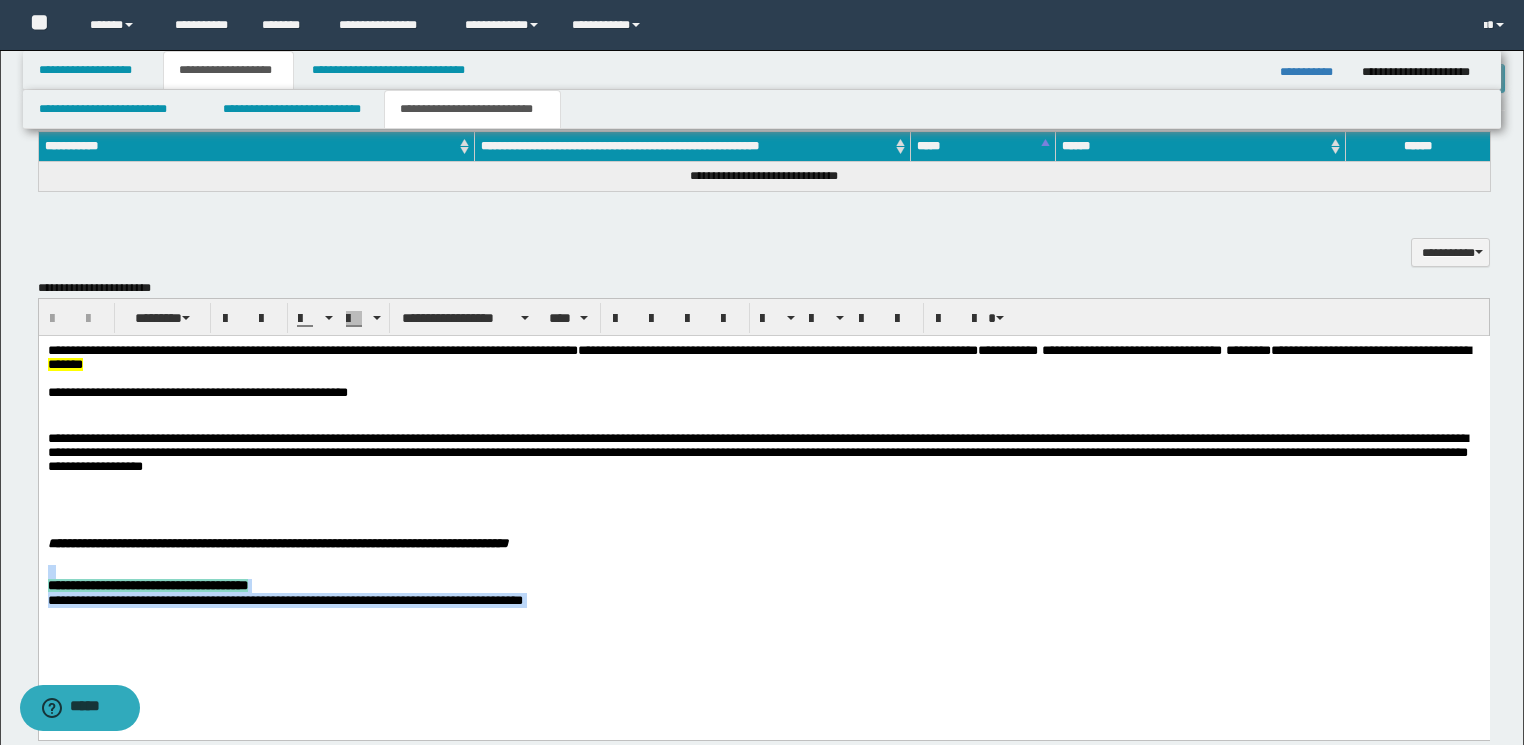 drag, startPoint x: 619, startPoint y: 620, endPoint x: 63, endPoint y: 573, distance: 557.983 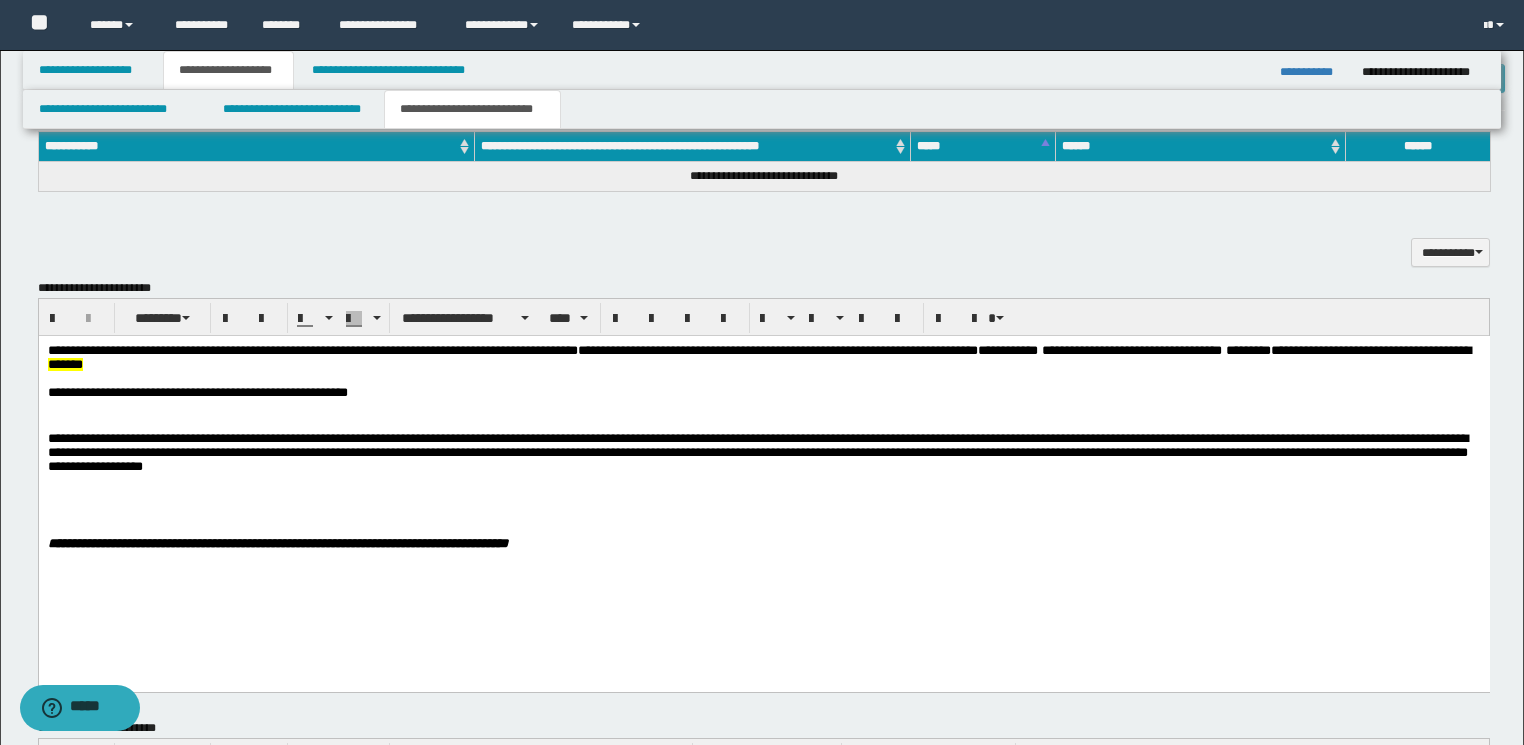 click on "**********" at bounding box center [763, 453] 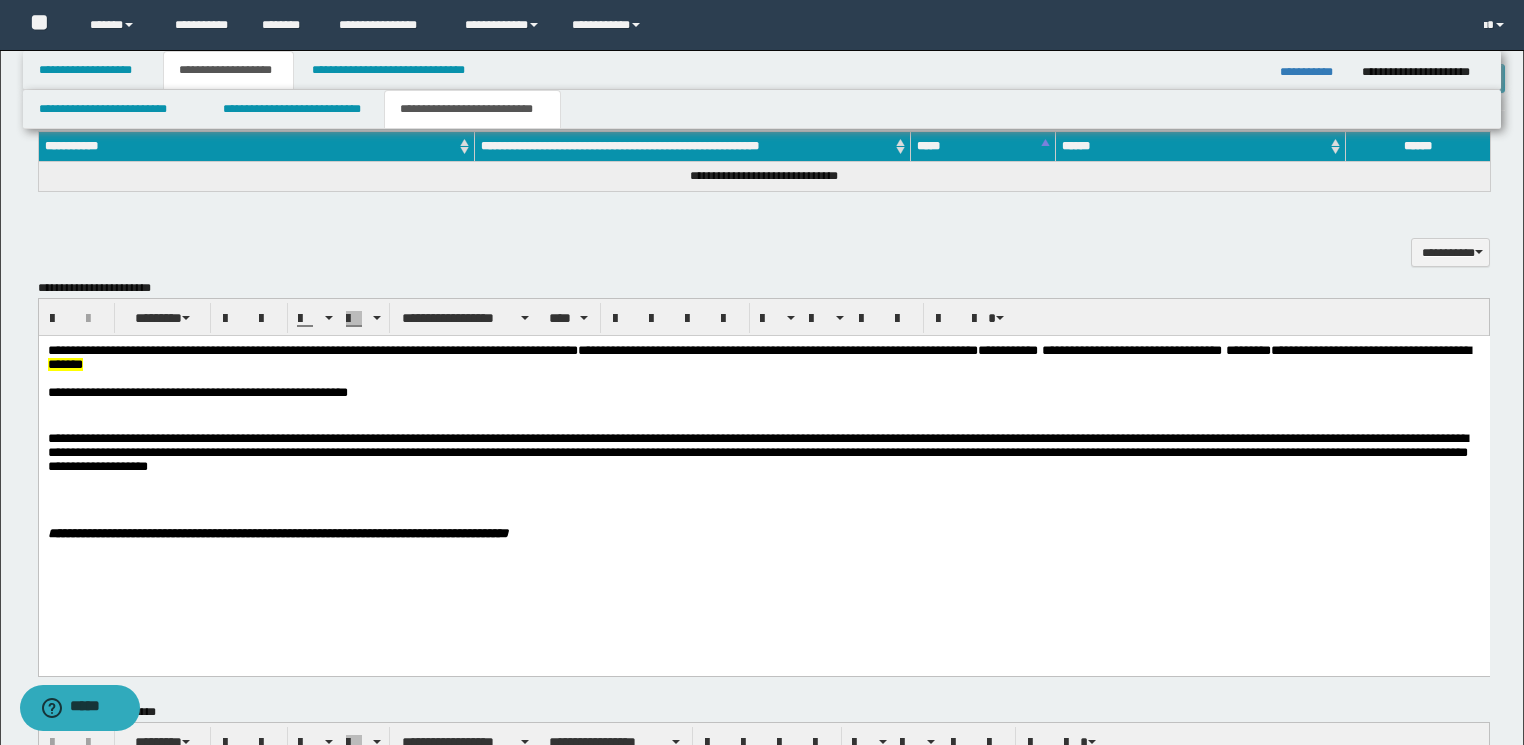 type 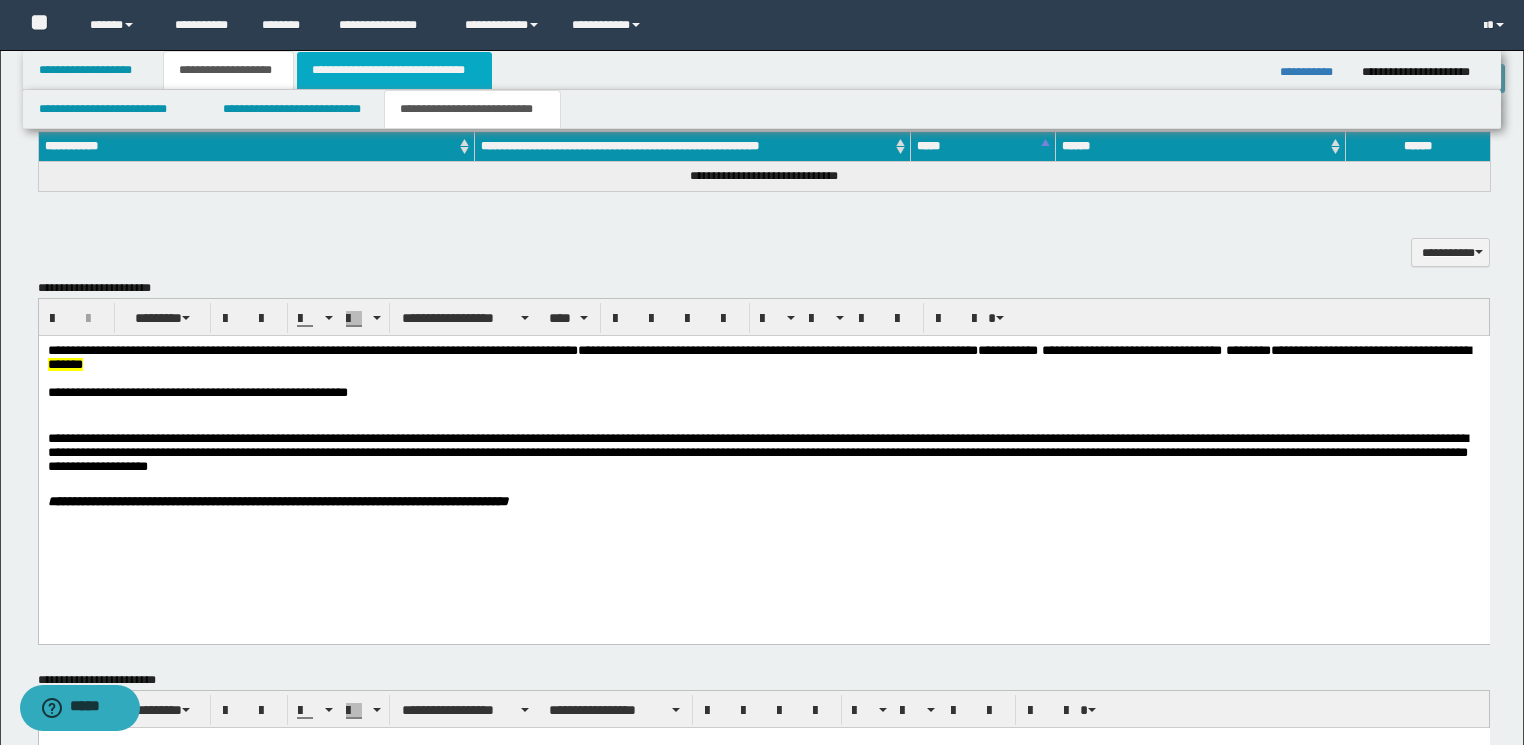 click on "**********" at bounding box center [394, 70] 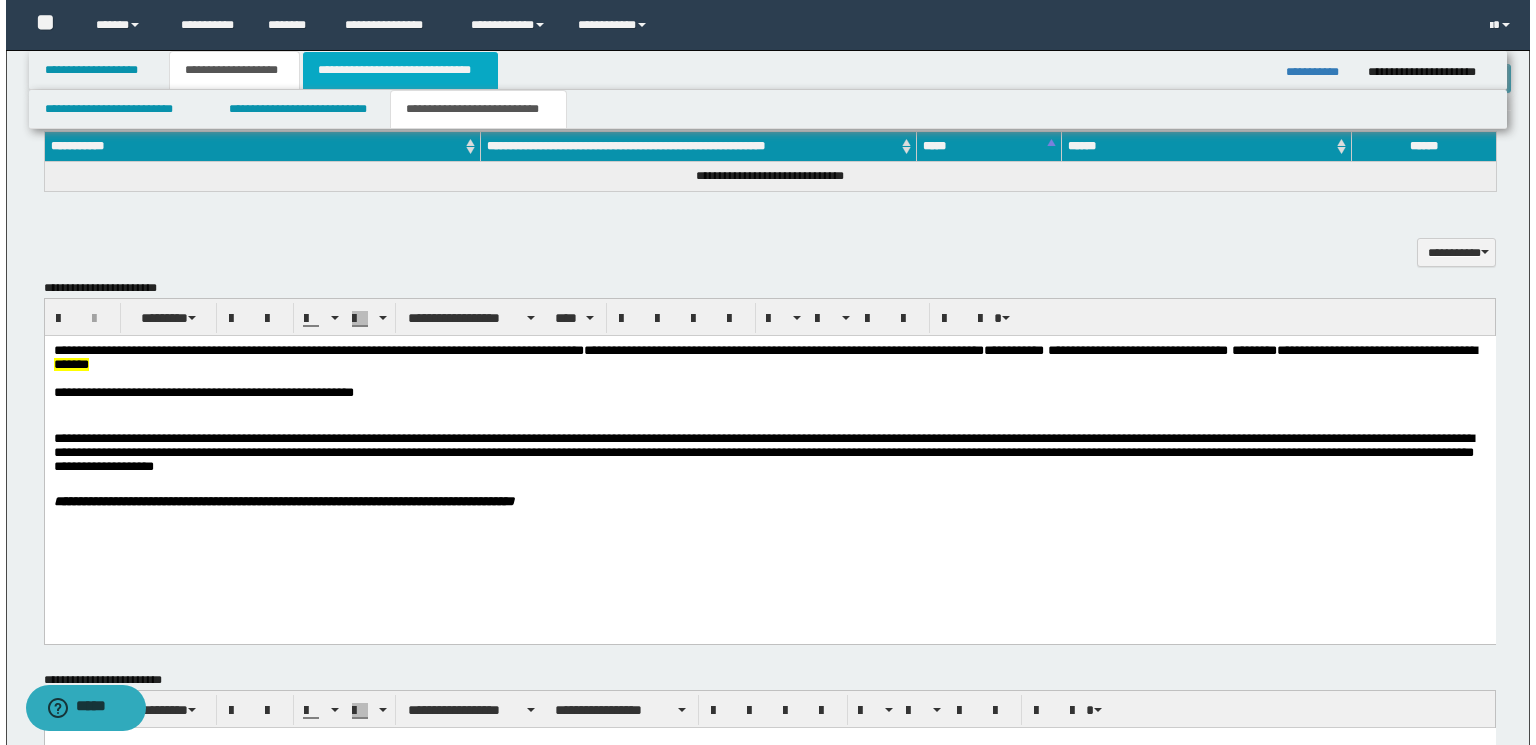 scroll, scrollTop: 0, scrollLeft: 0, axis: both 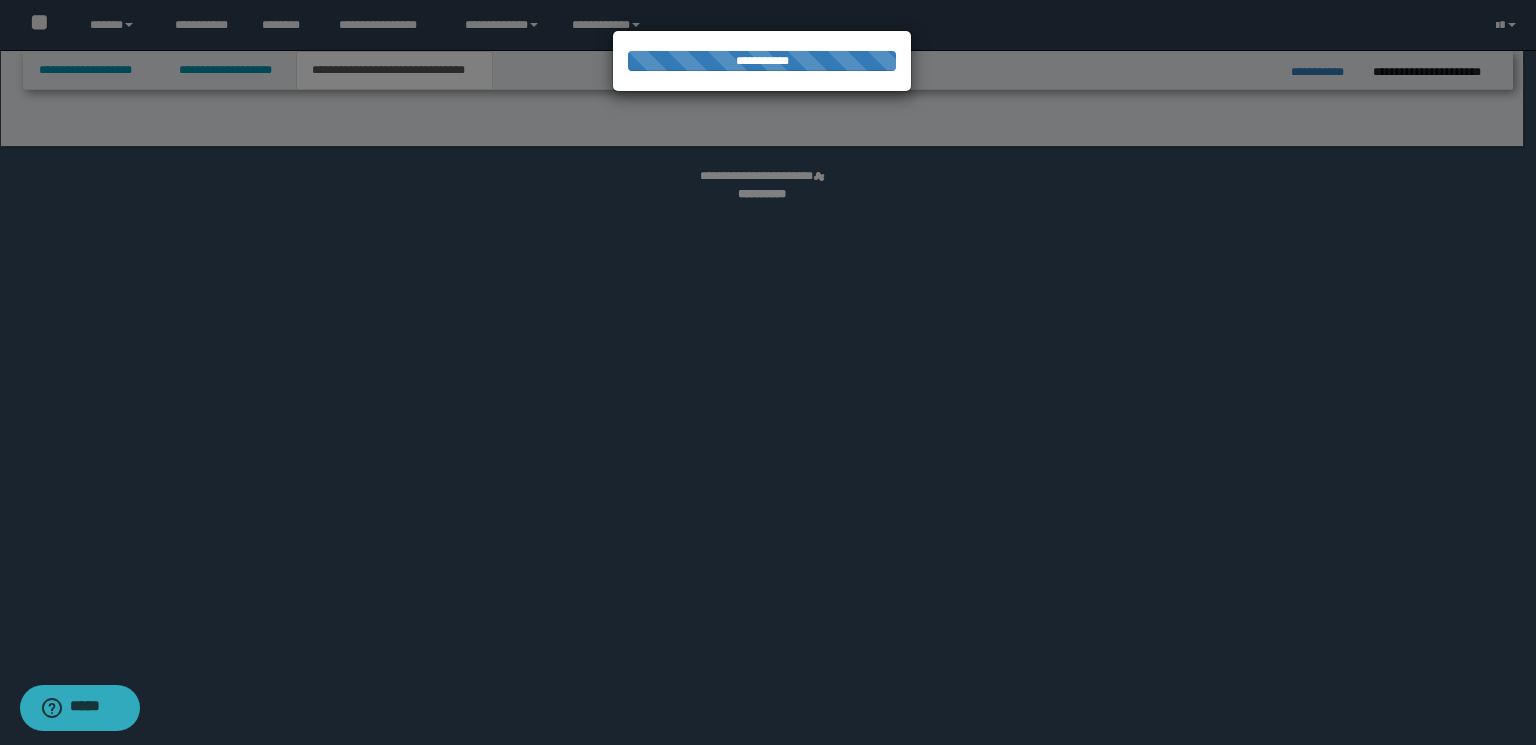 select on "*" 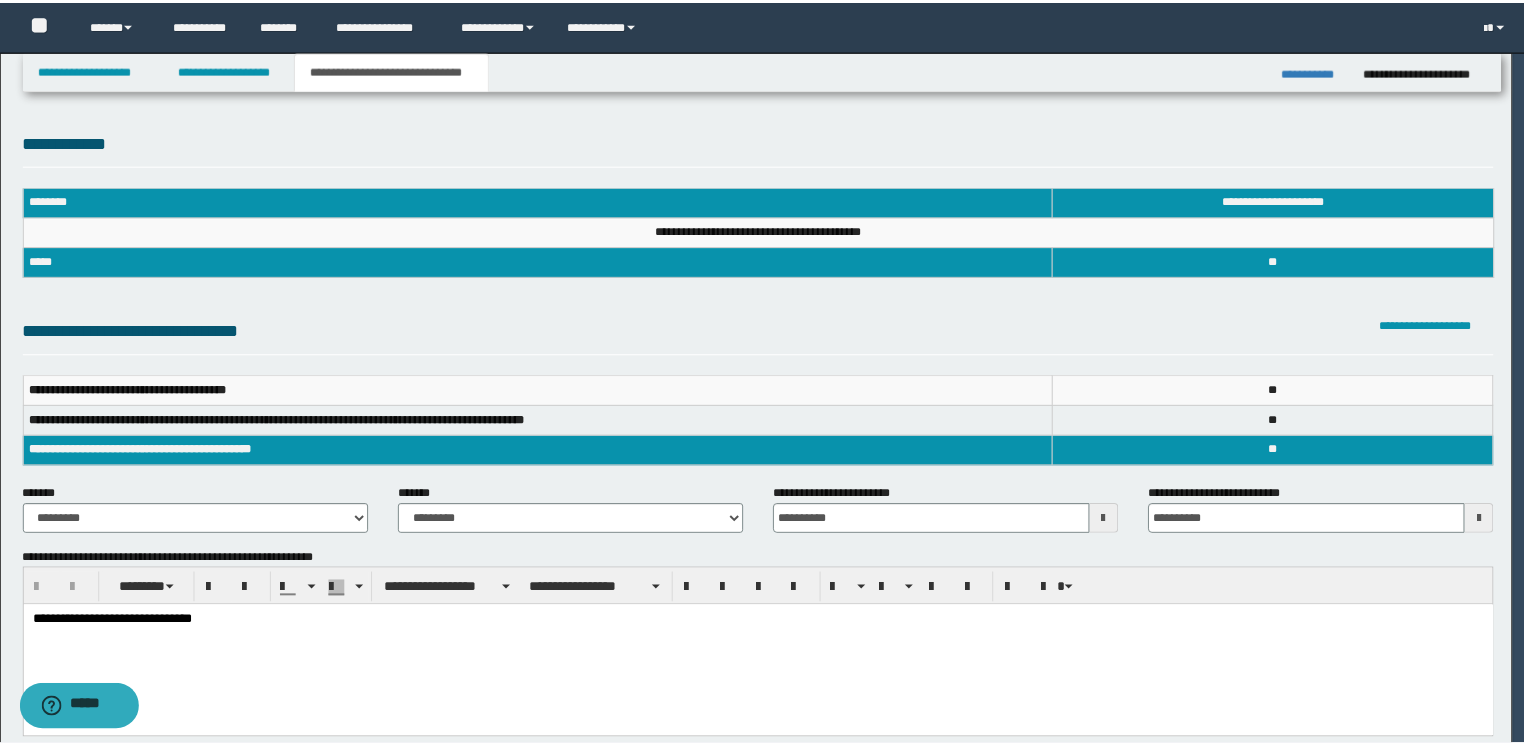 scroll, scrollTop: 0, scrollLeft: 0, axis: both 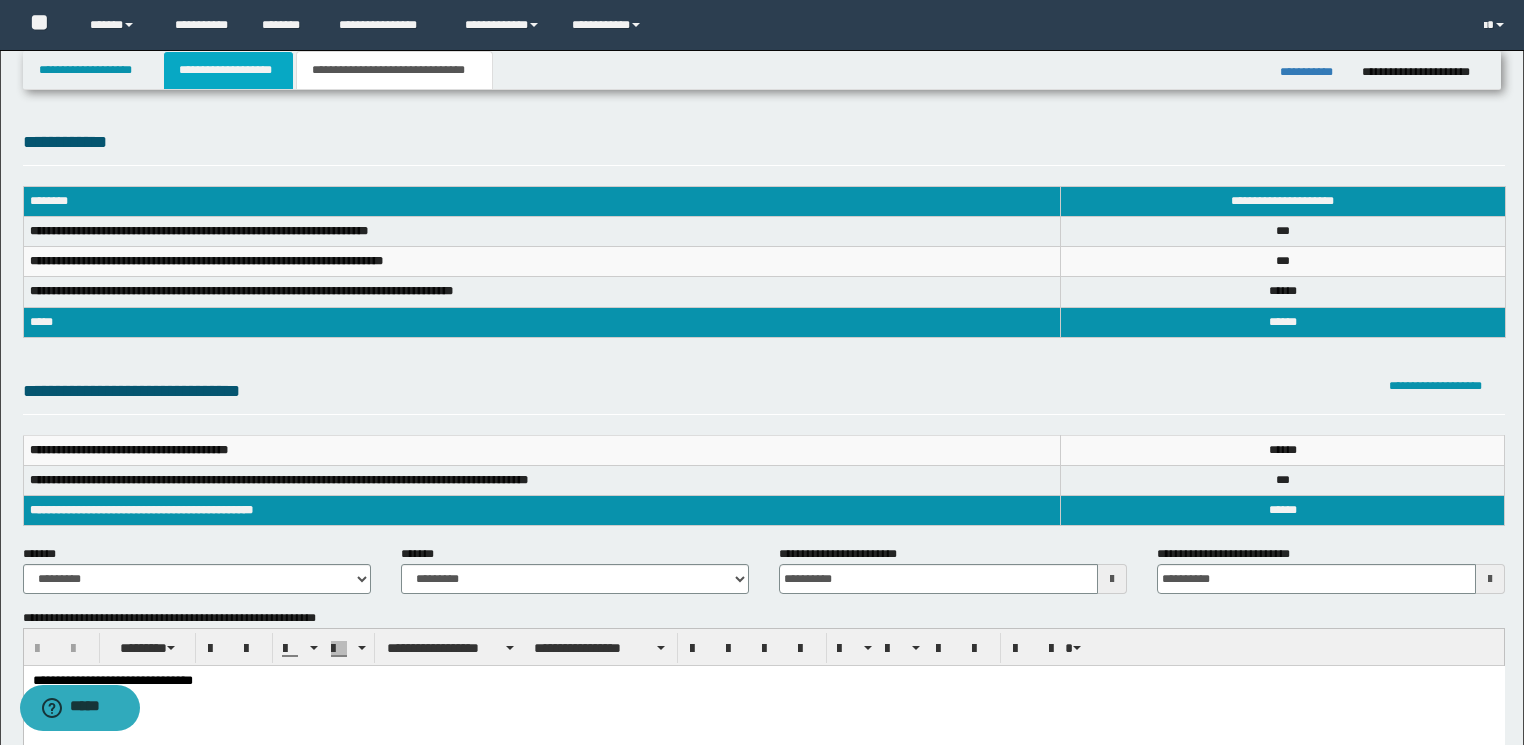 click on "**********" at bounding box center [228, 70] 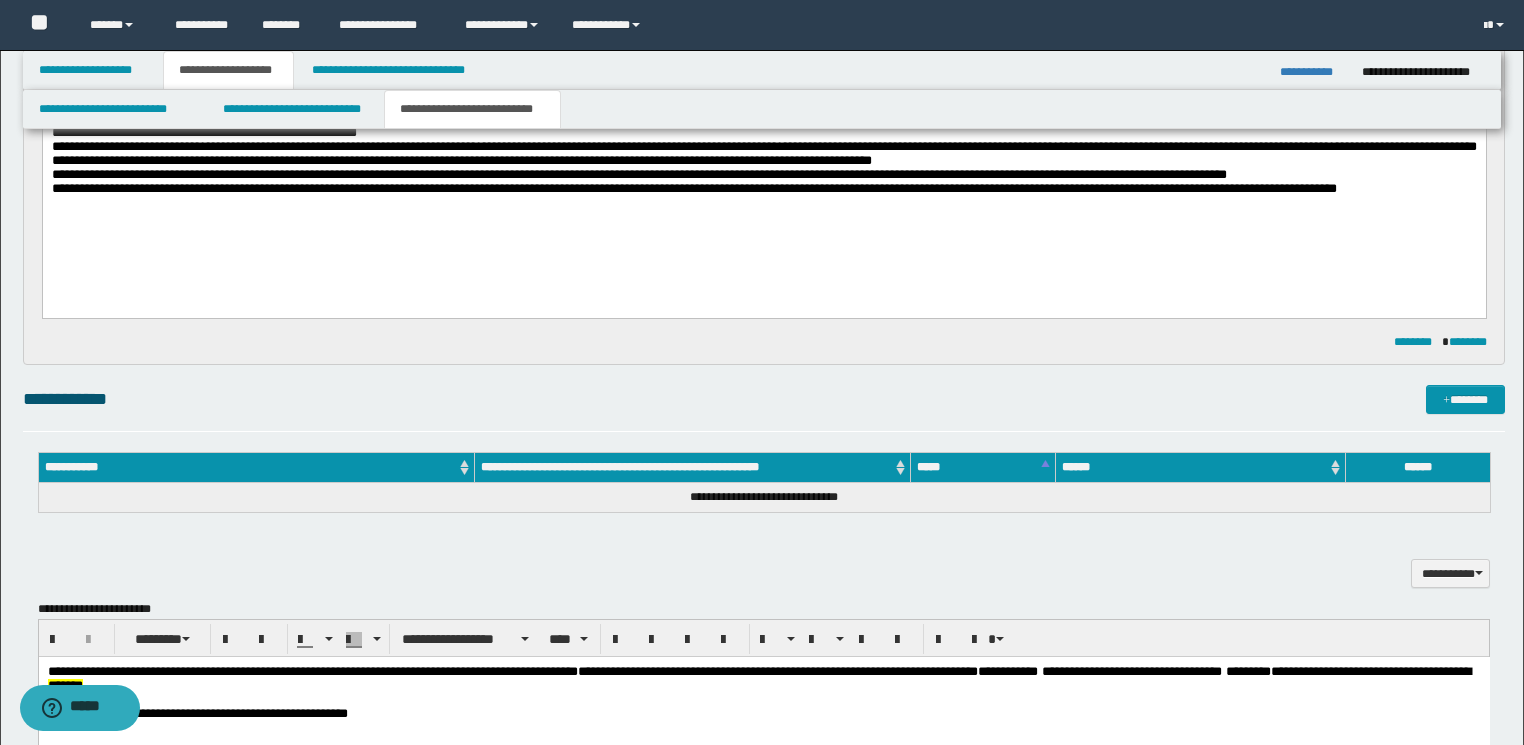 scroll, scrollTop: 960, scrollLeft: 0, axis: vertical 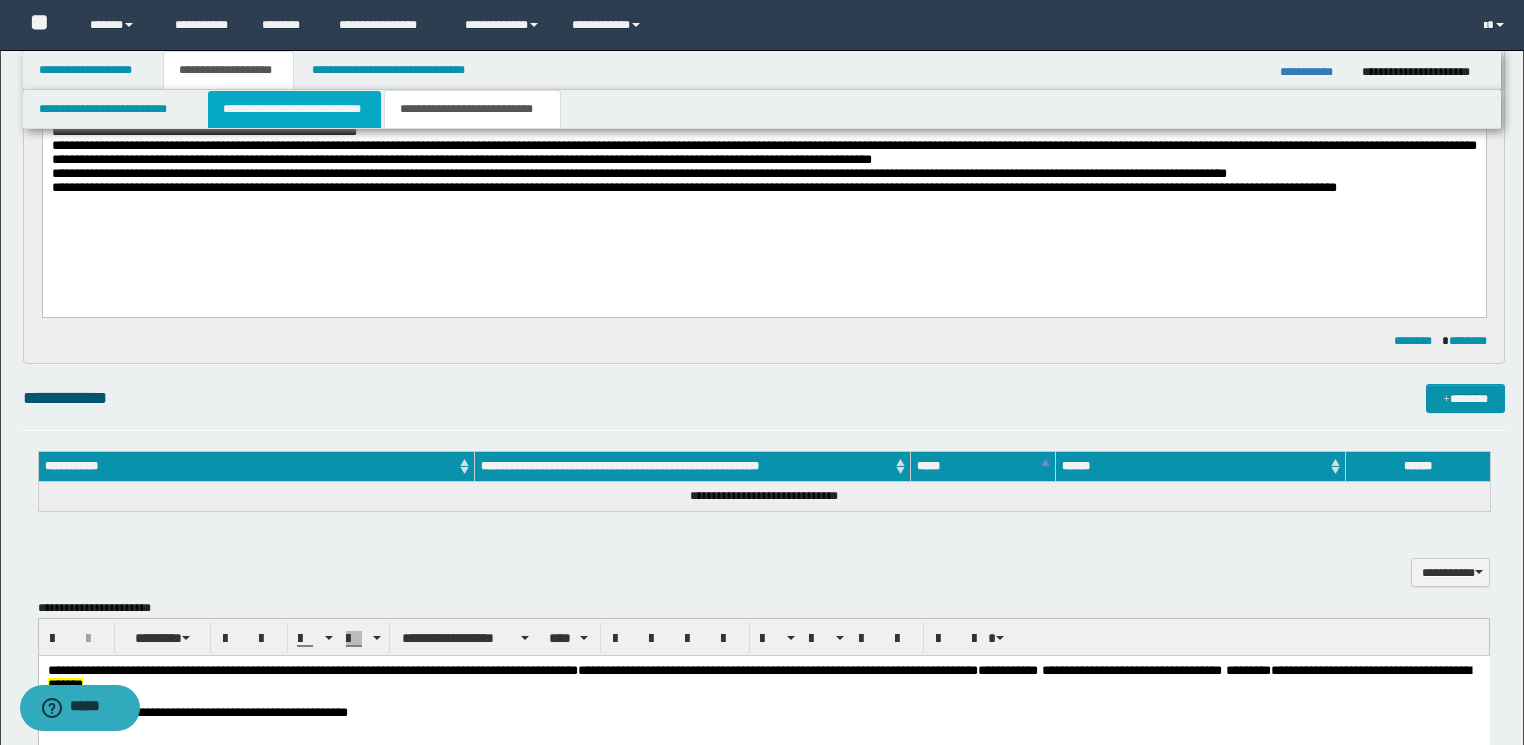 click on "**********" at bounding box center (294, 109) 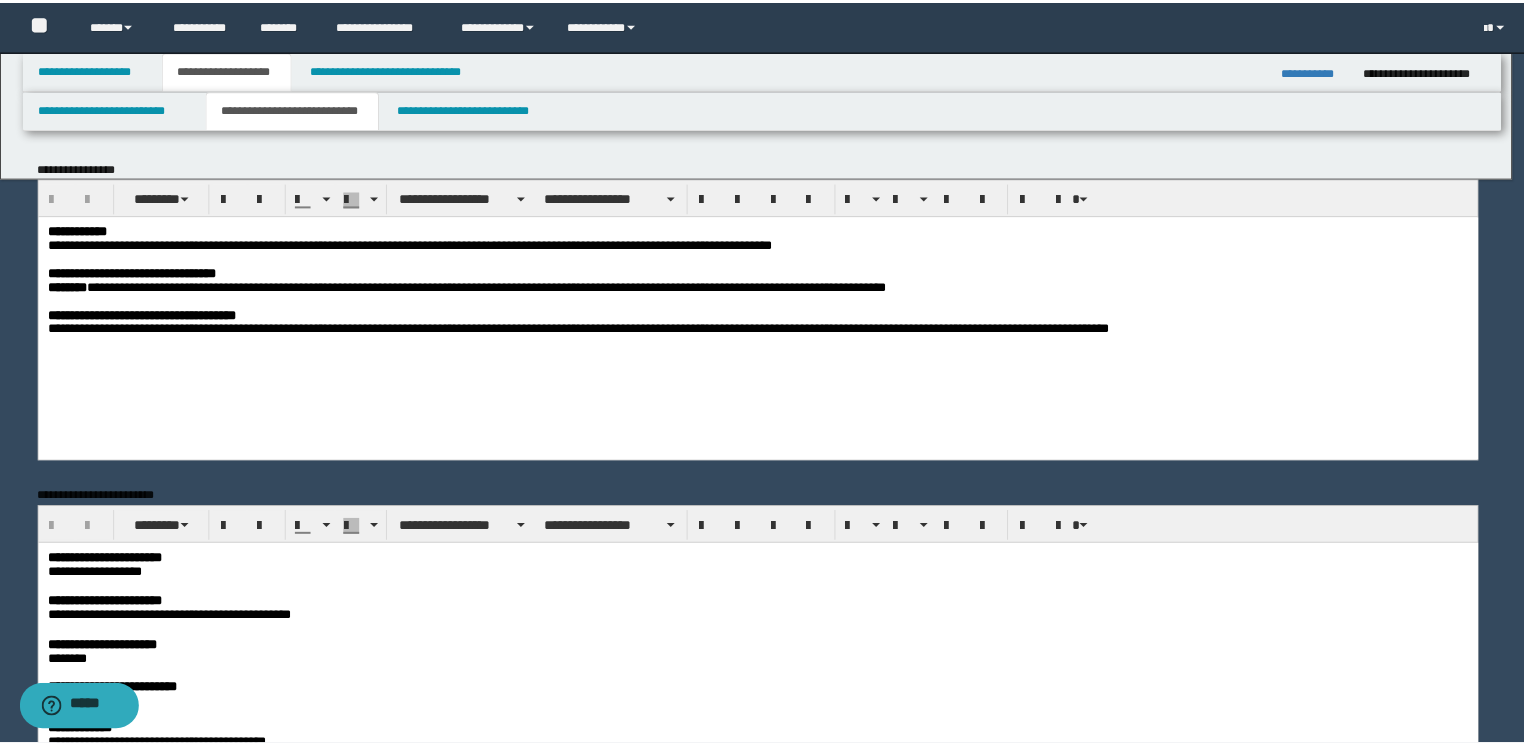 scroll, scrollTop: 0, scrollLeft: 0, axis: both 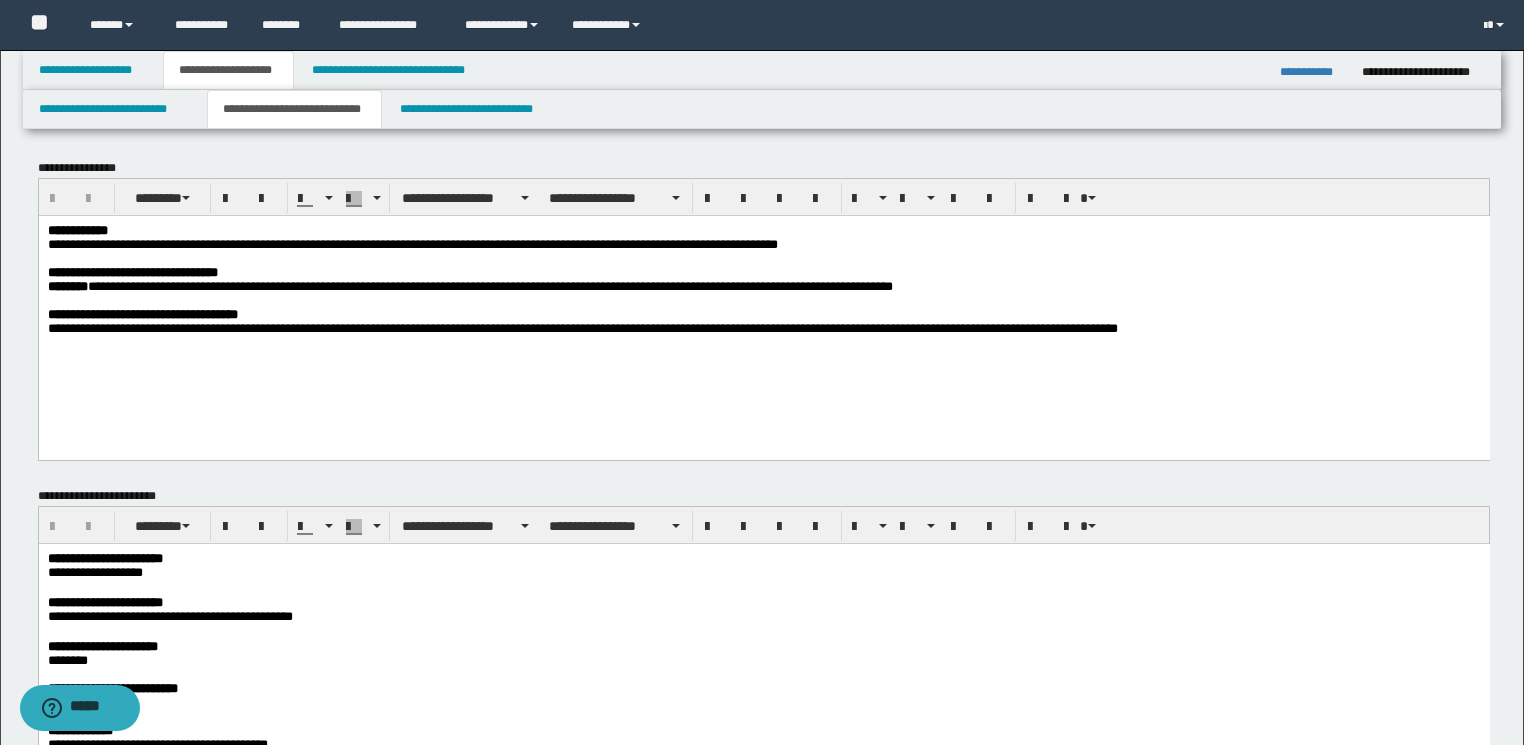 click on "**********" at bounding box center [762, 272] 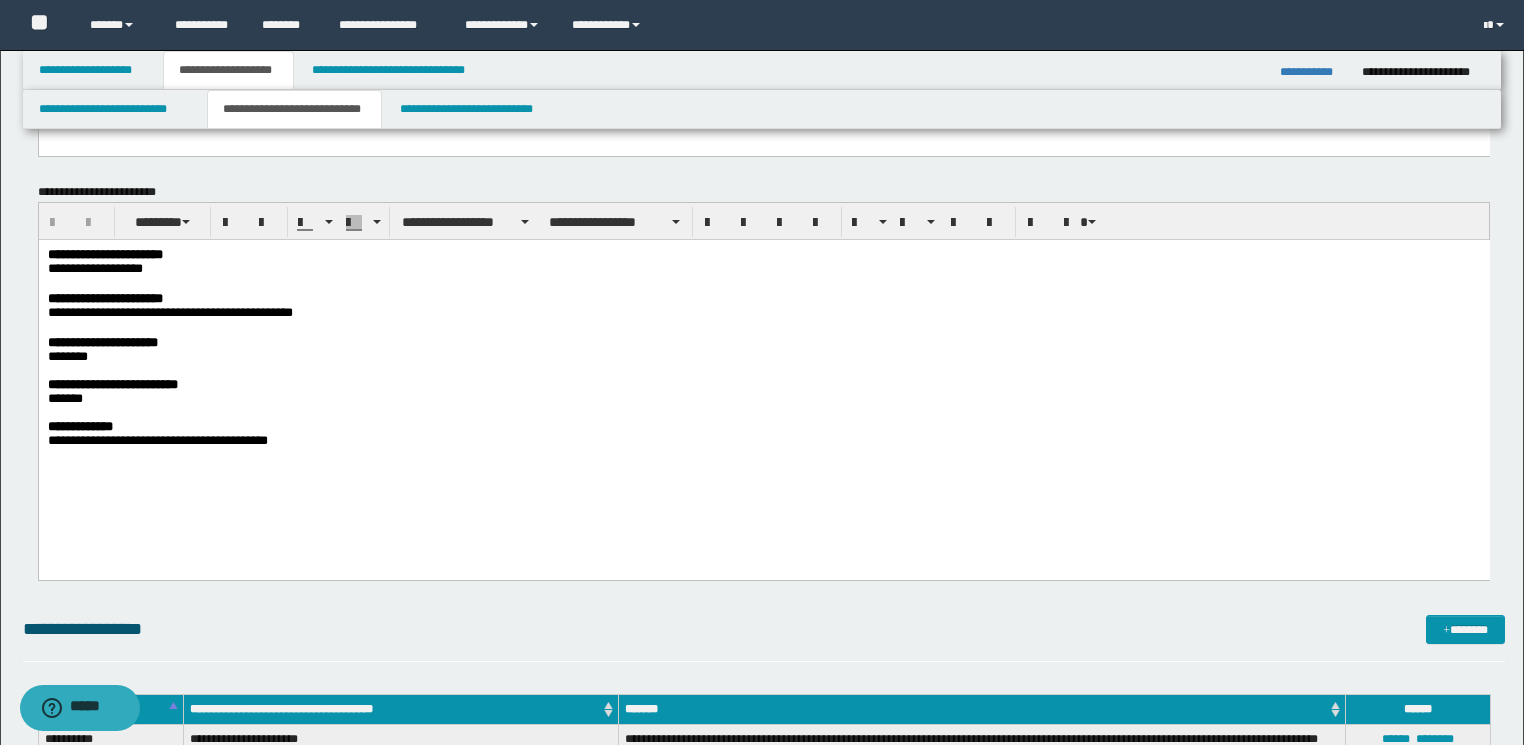 scroll, scrollTop: 800, scrollLeft: 0, axis: vertical 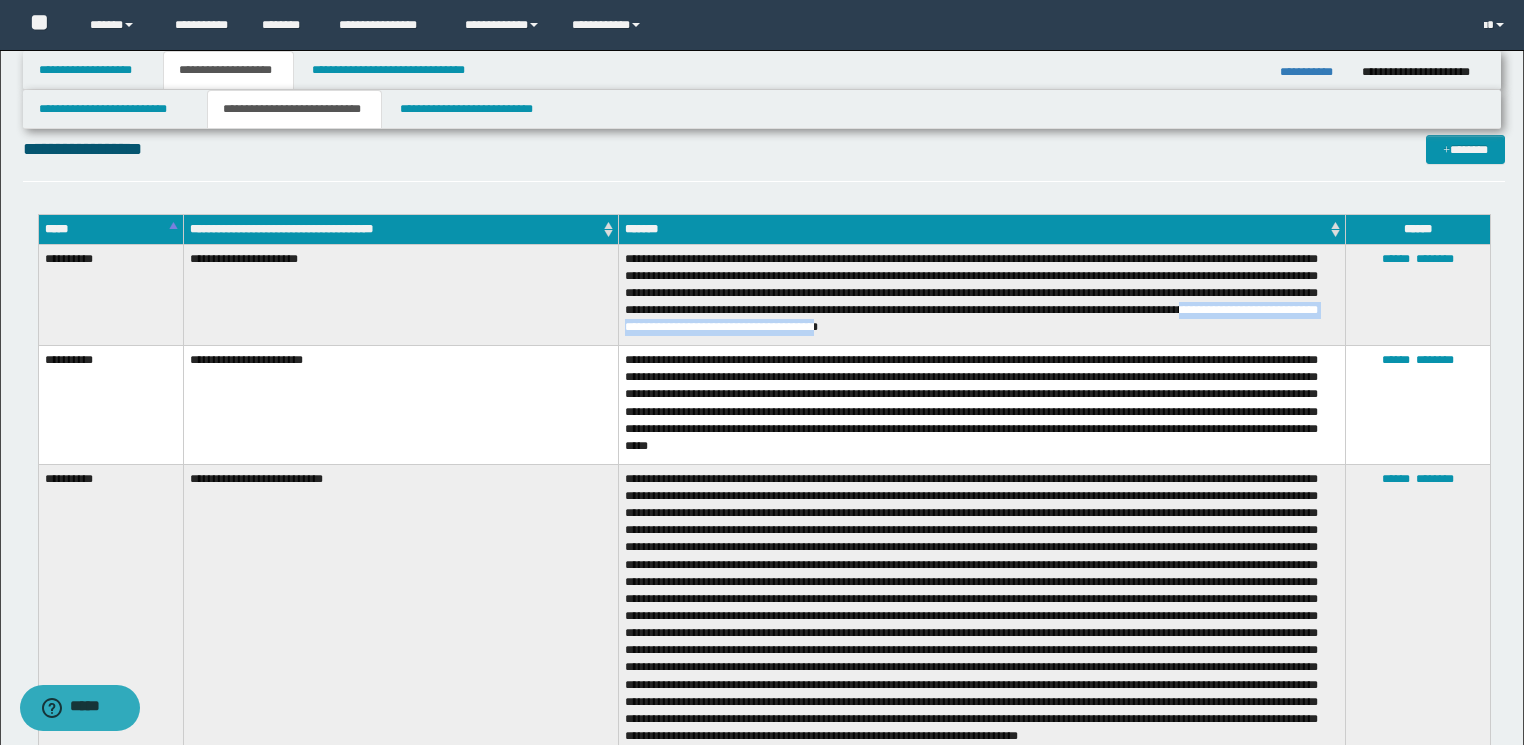 drag, startPoint x: 716, startPoint y: 326, endPoint x: 1100, endPoint y: 329, distance: 384.01172 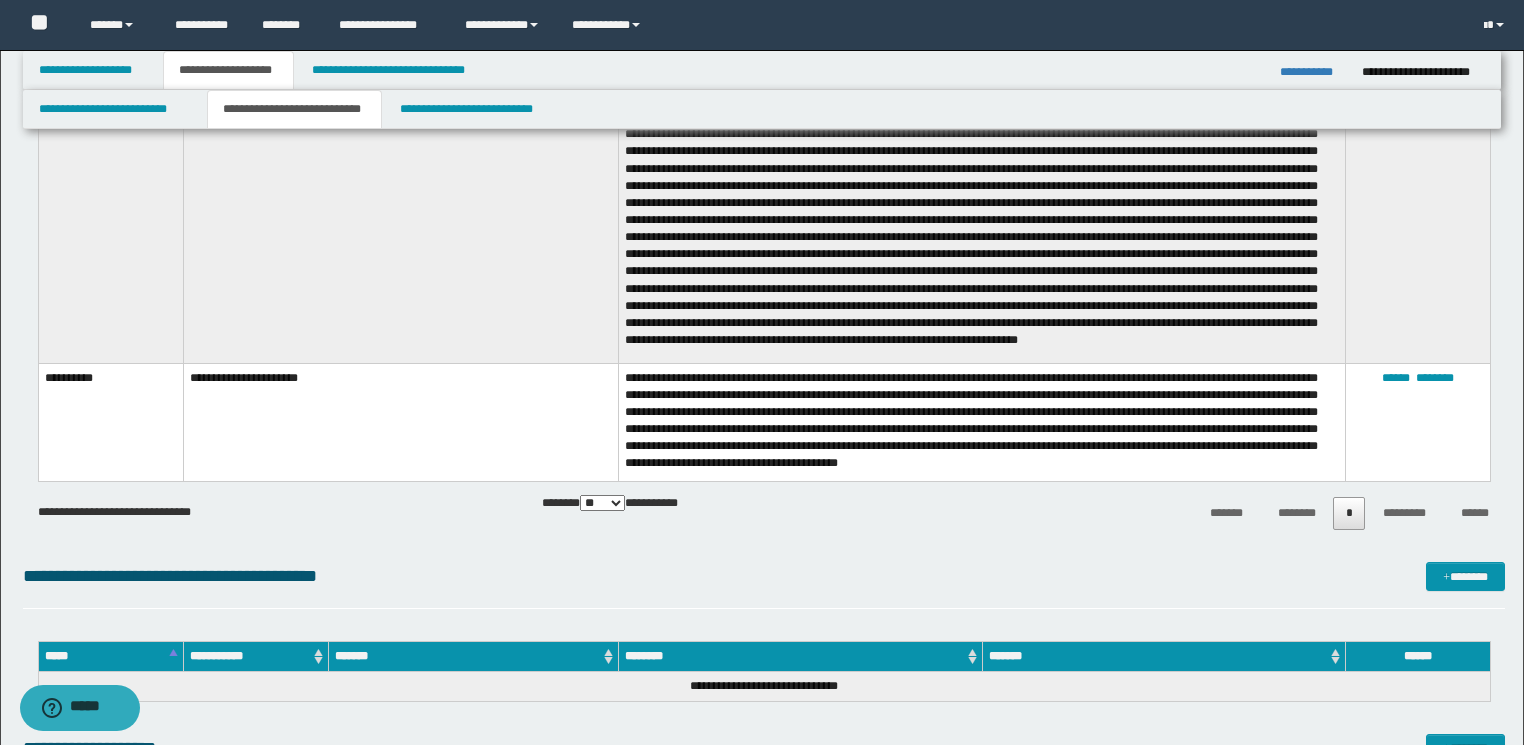 scroll, scrollTop: 1280, scrollLeft: 0, axis: vertical 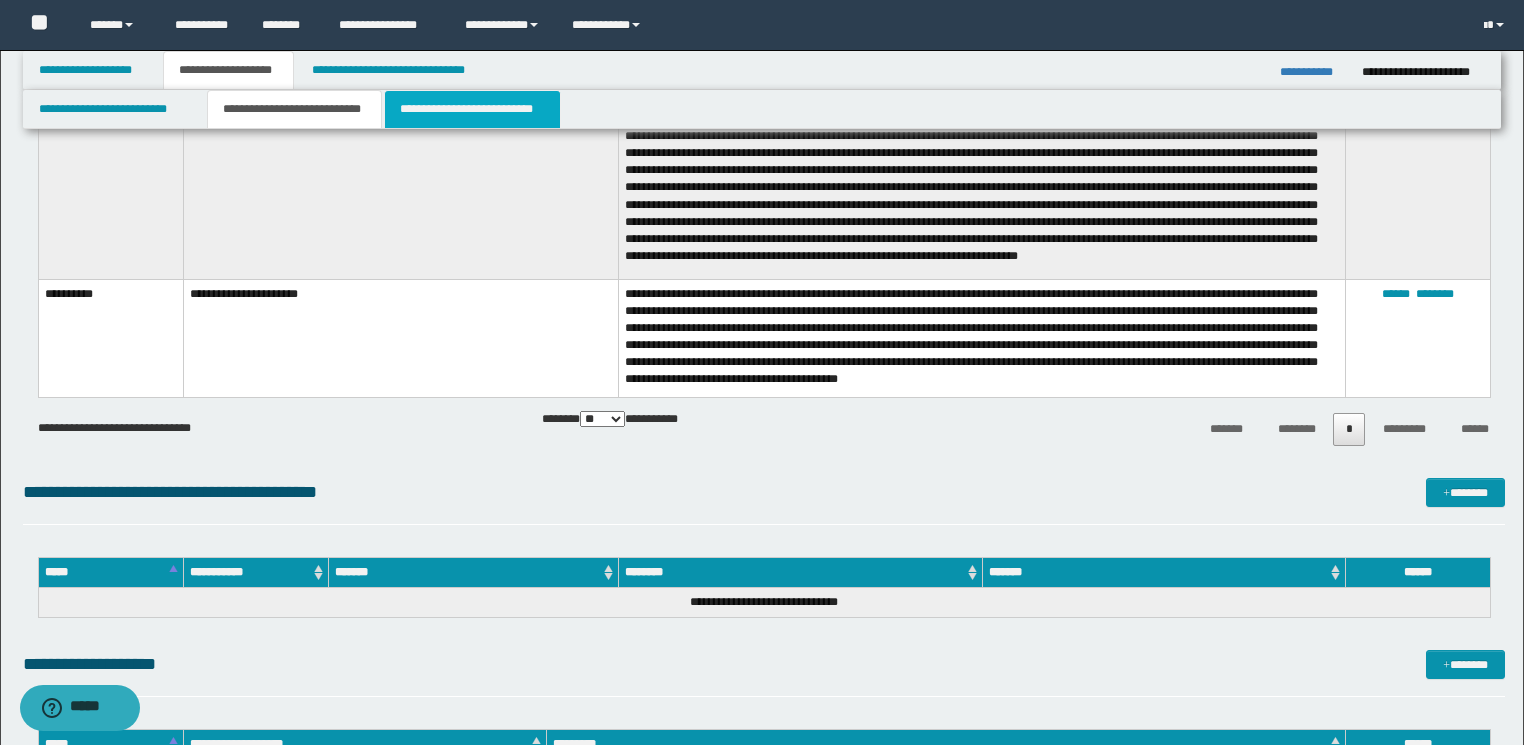click on "**********" at bounding box center [472, 109] 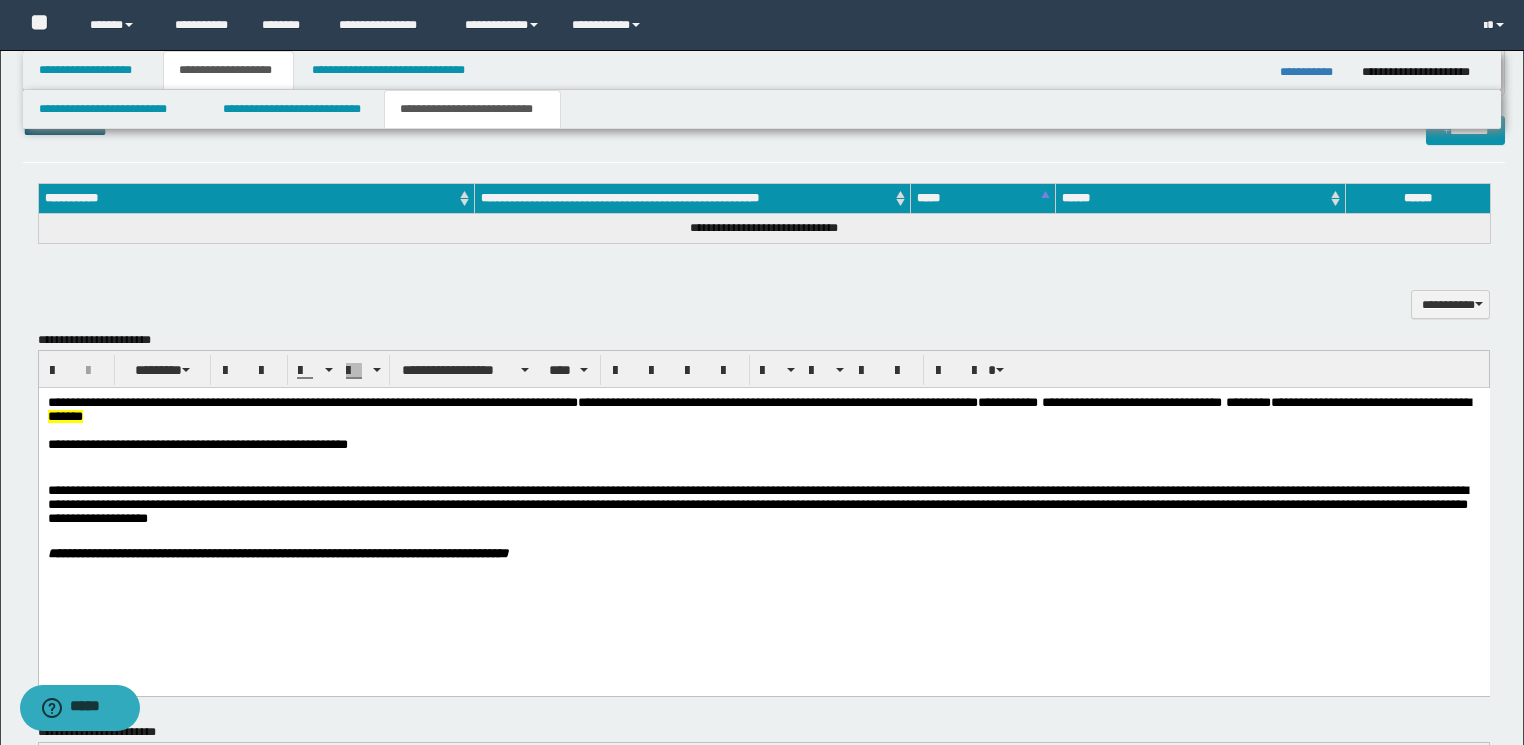 scroll, scrollTop: 1200, scrollLeft: 0, axis: vertical 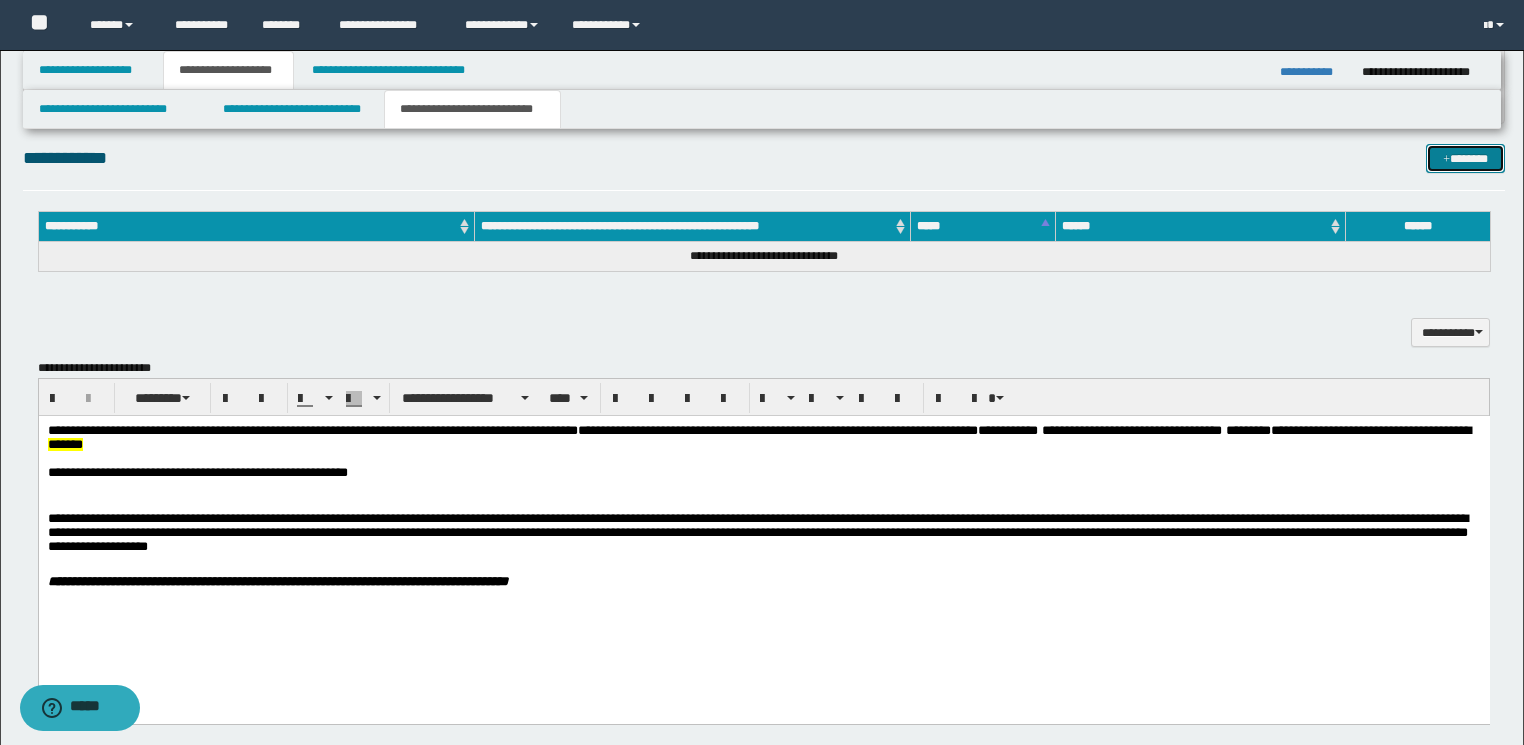 click on "*******" at bounding box center [1465, 159] 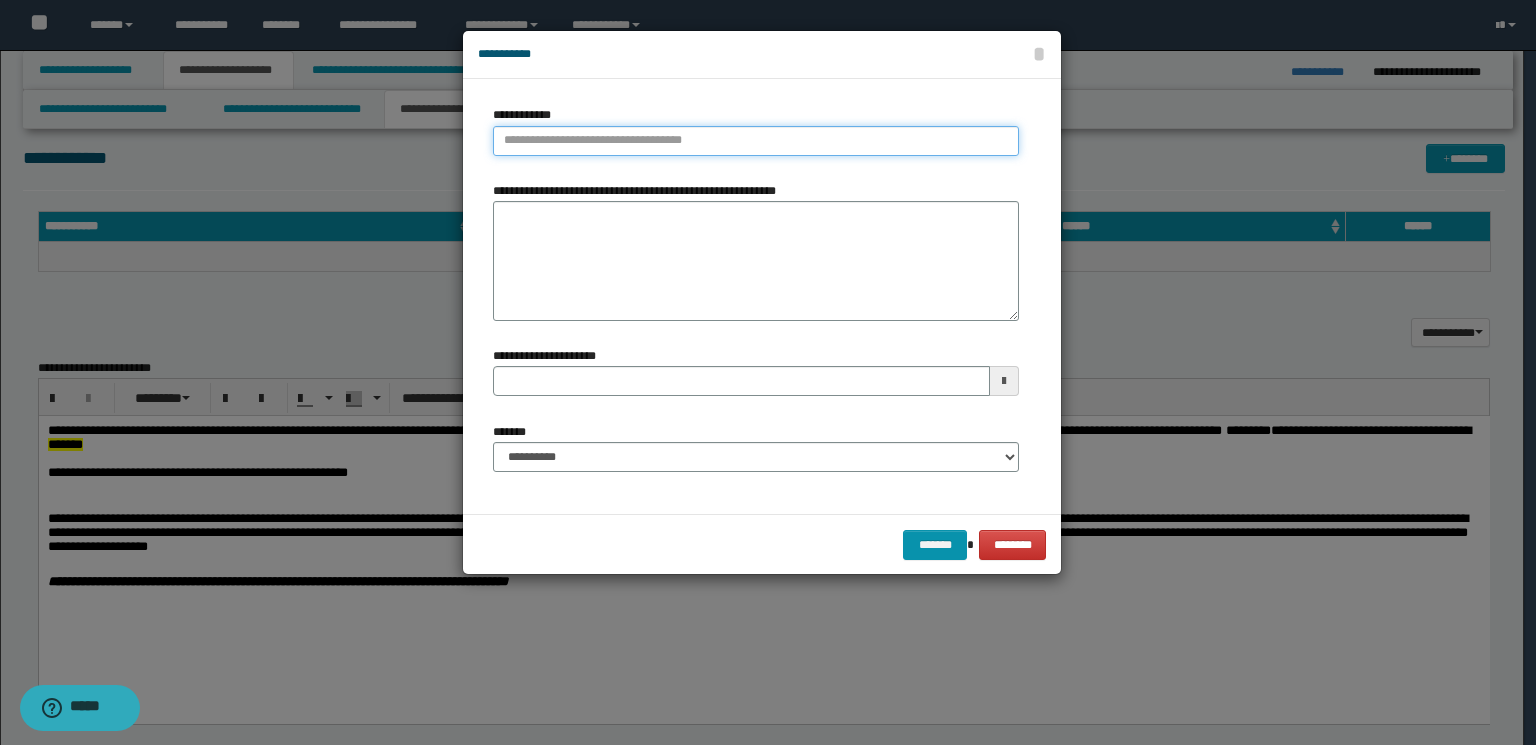 click on "**********" at bounding box center [756, 141] 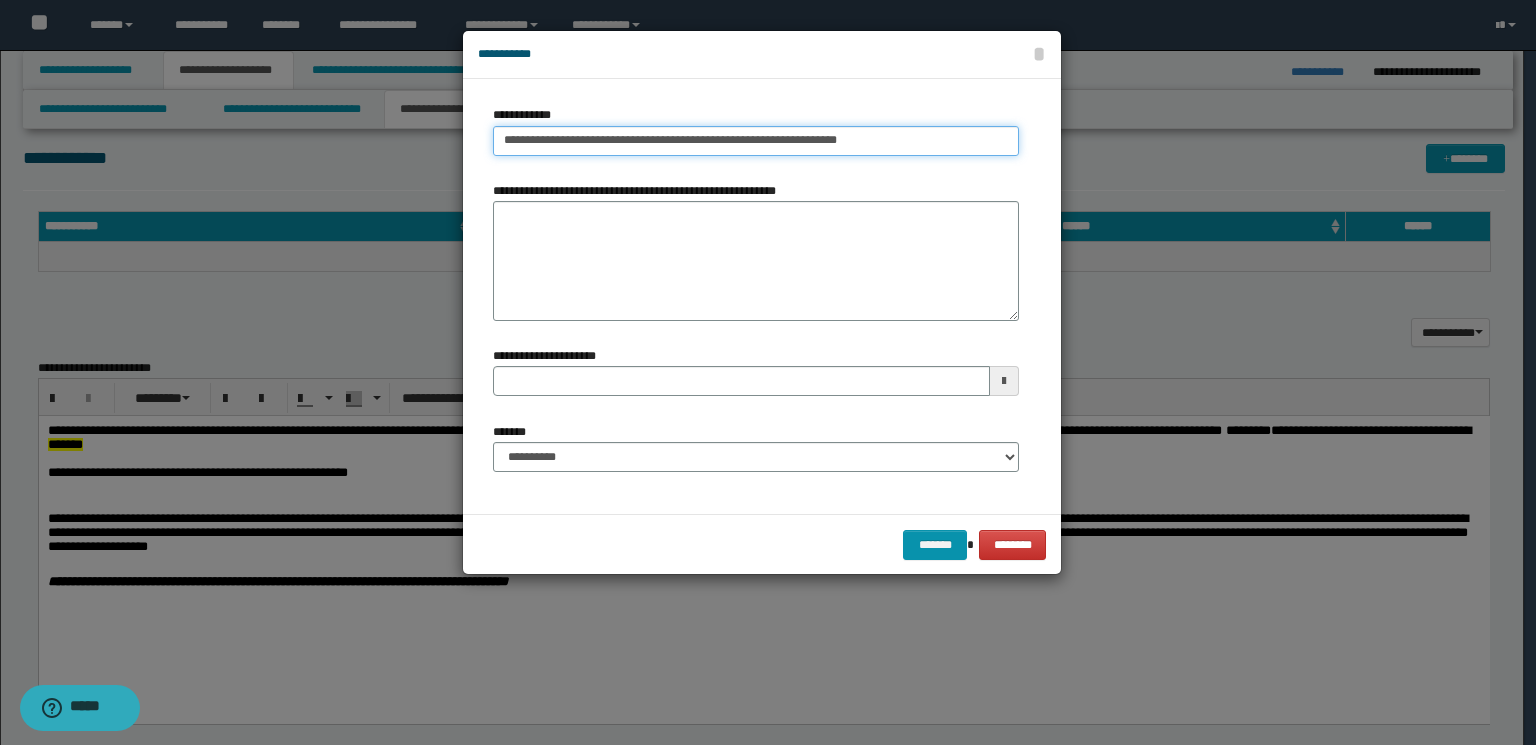 type on "**********" 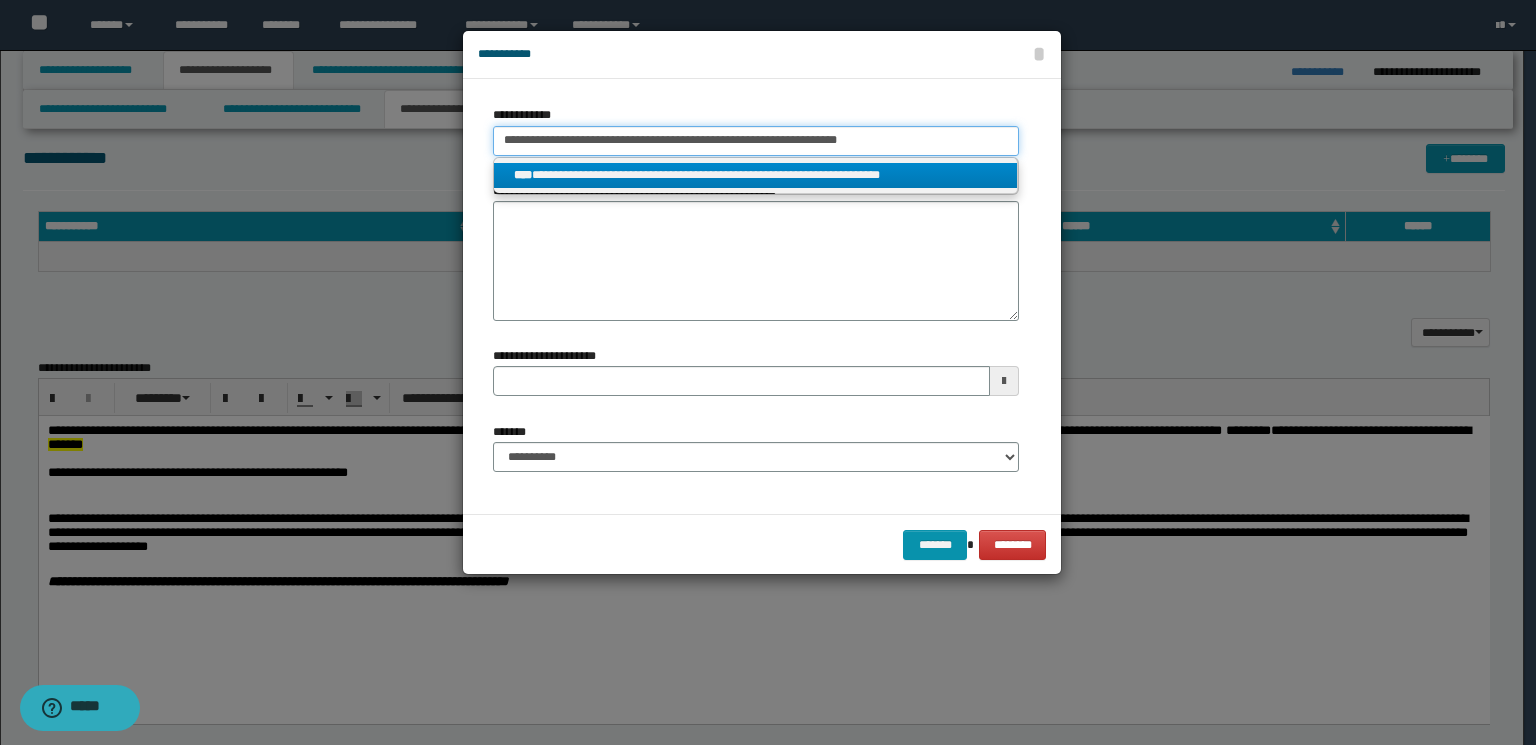 type on "**********" 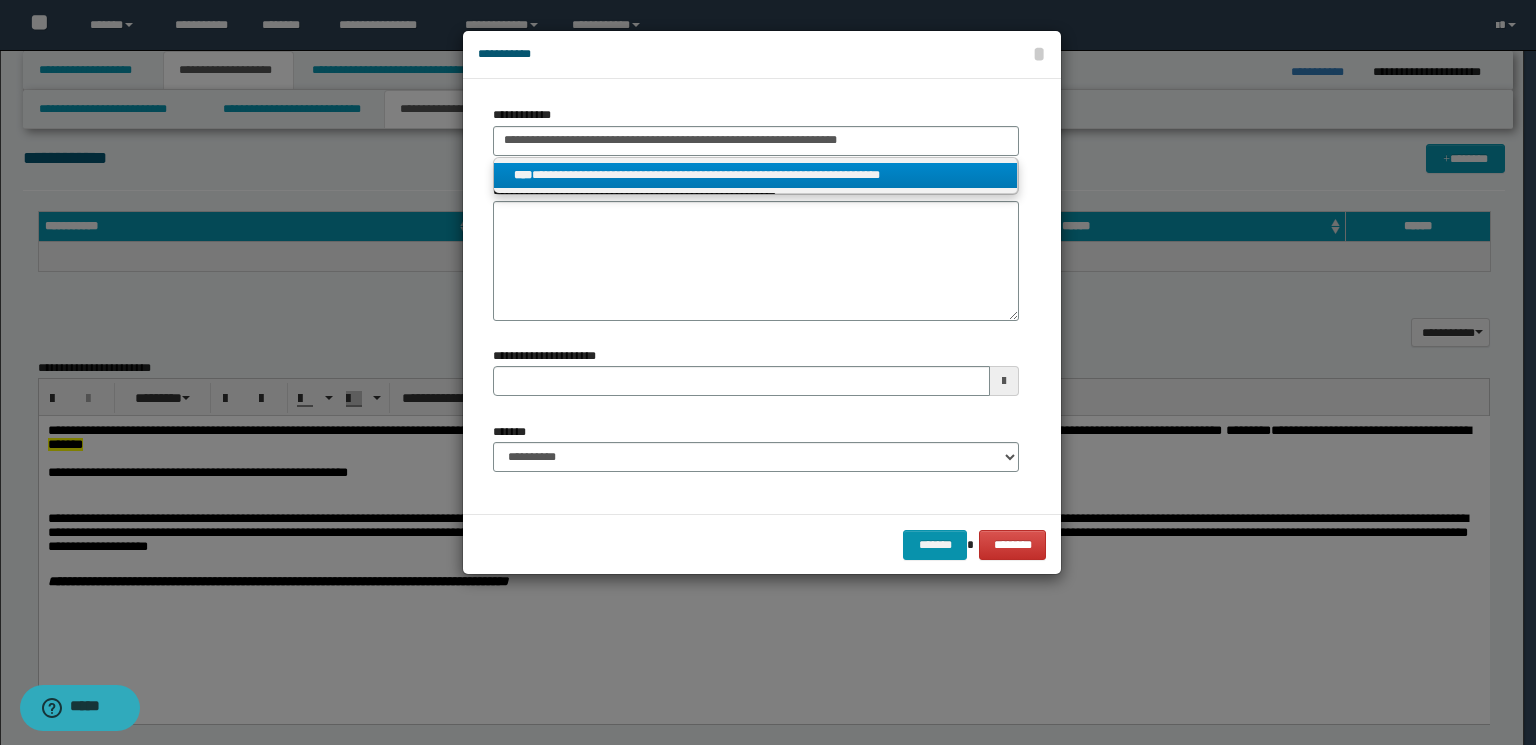 click on "**********" at bounding box center (756, 175) 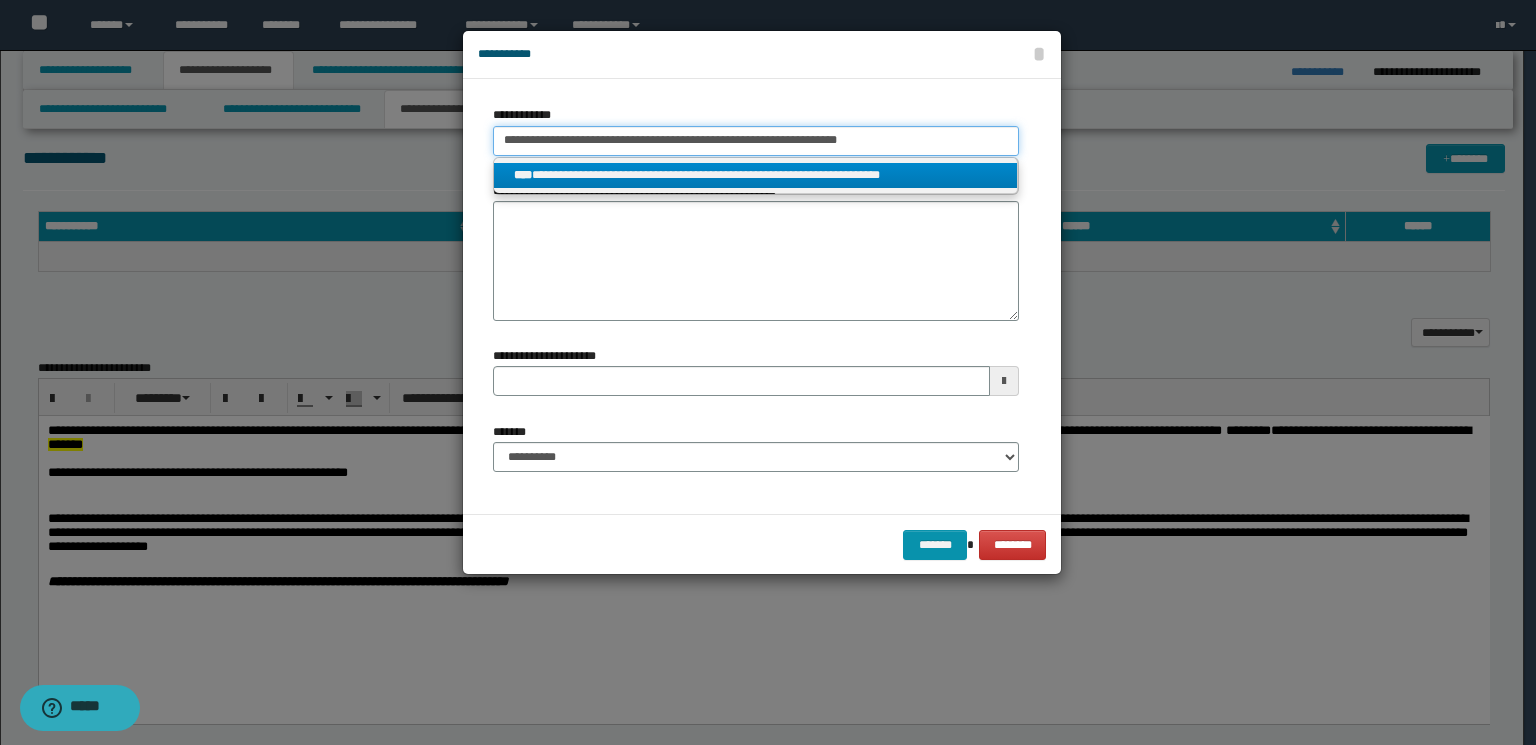 type 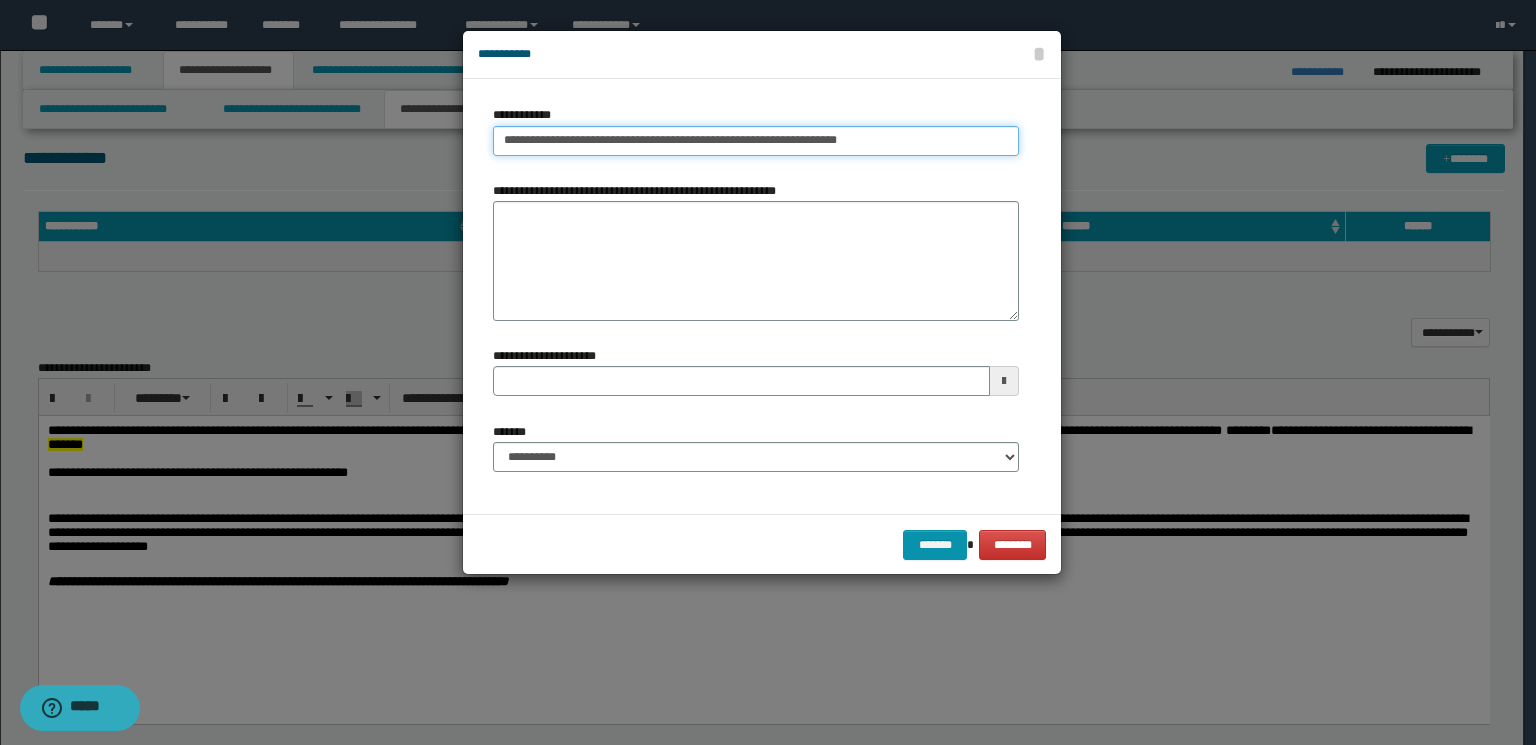 type 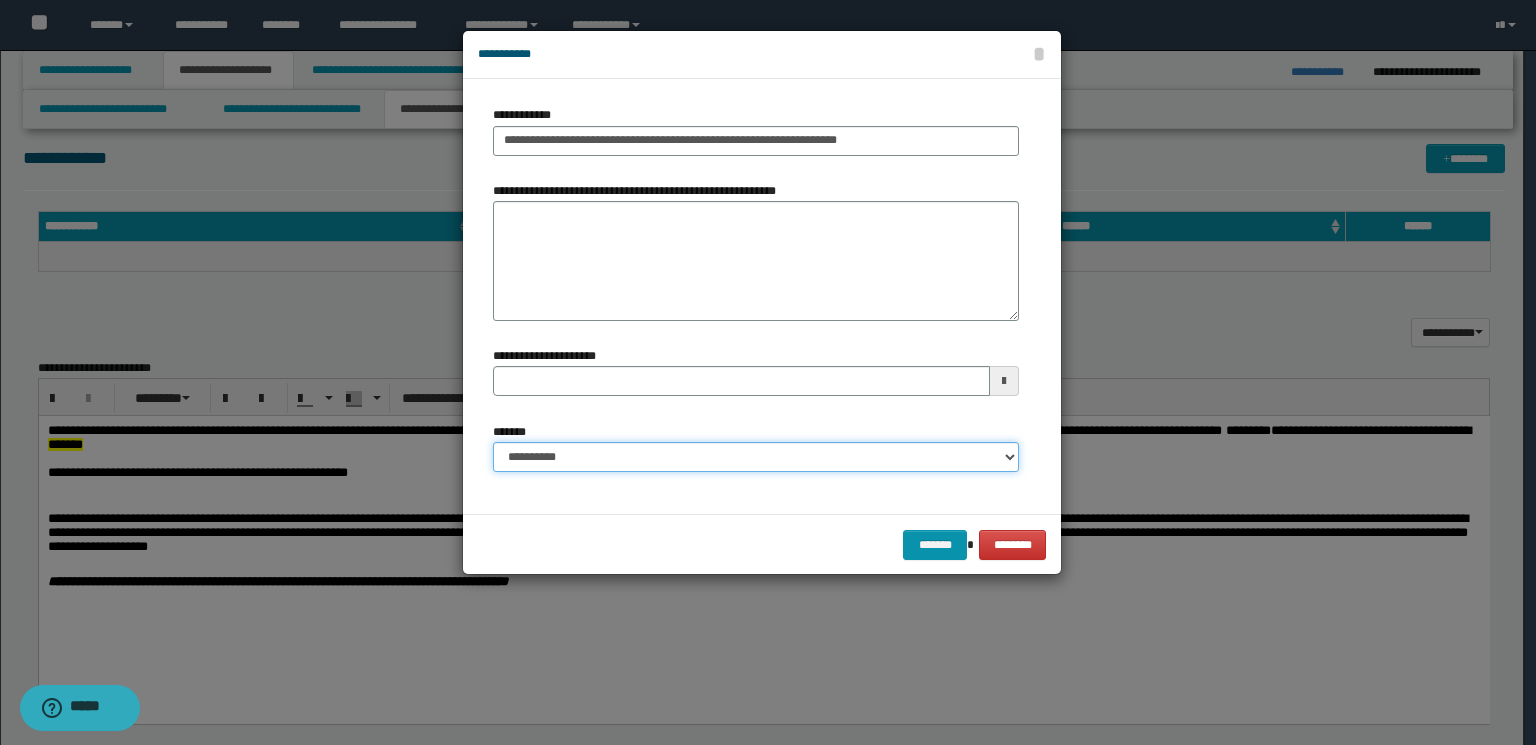 drag, startPoint x: 889, startPoint y: 448, endPoint x: 869, endPoint y: 470, distance: 29.732138 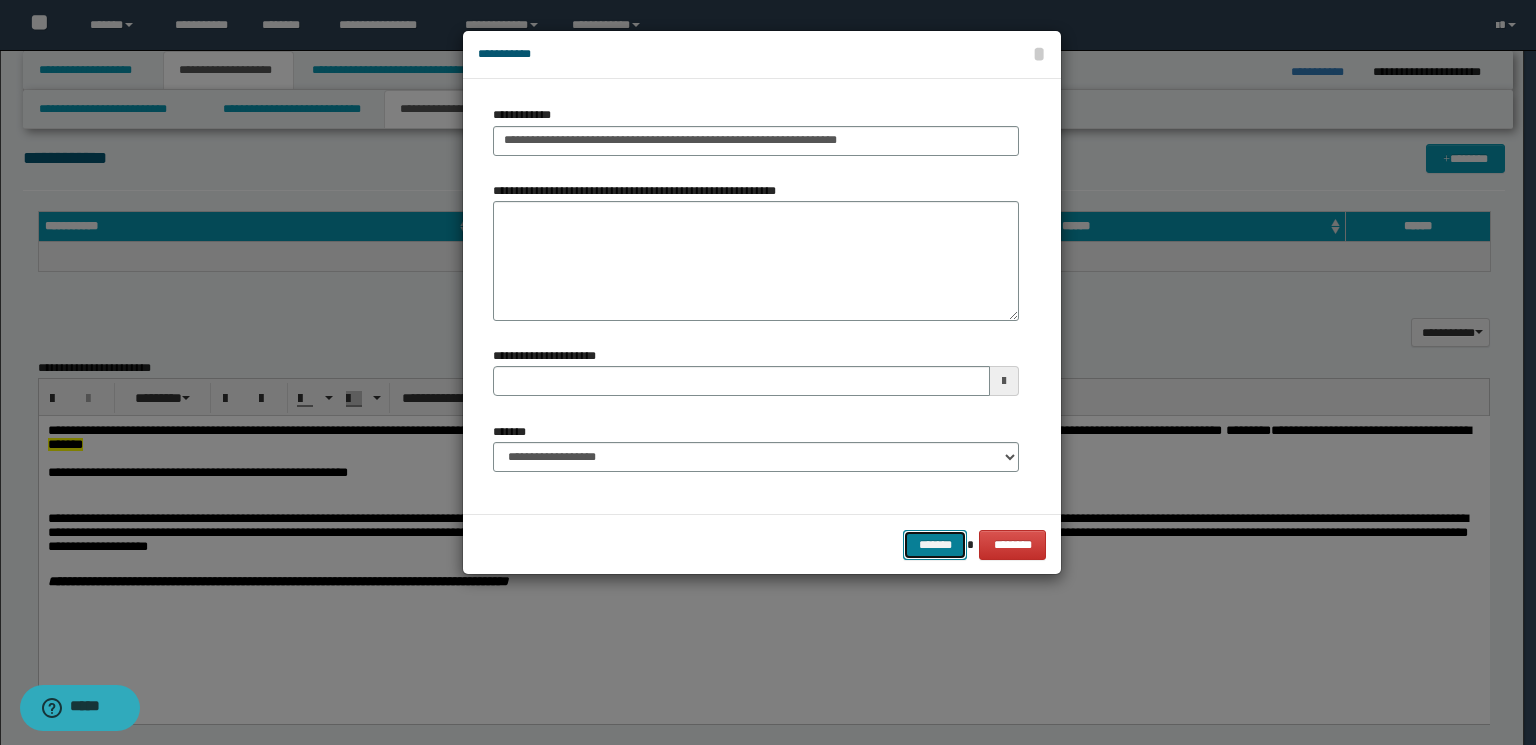 click on "*******" at bounding box center [935, 545] 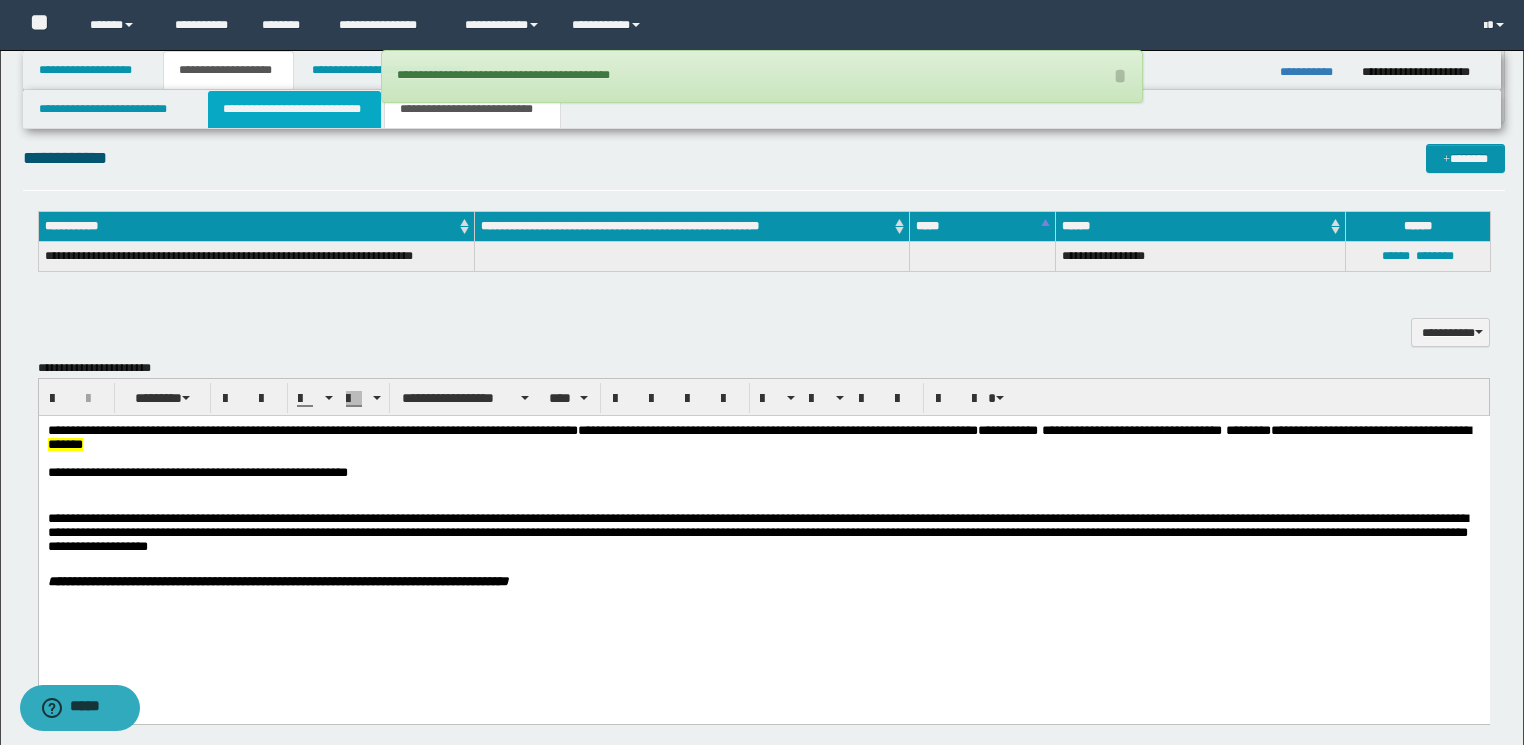 click on "**********" at bounding box center (294, 109) 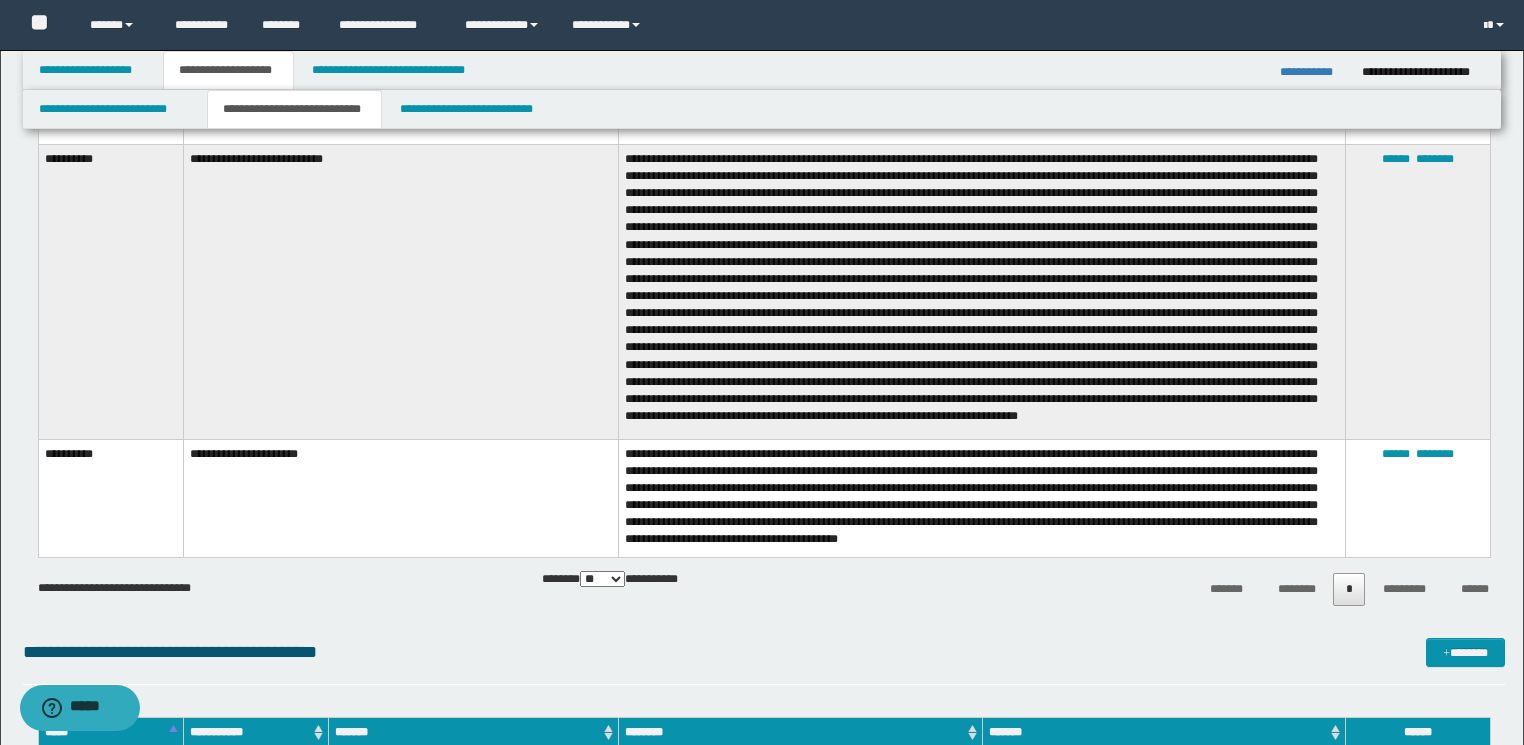 scroll, scrollTop: 1120, scrollLeft: 0, axis: vertical 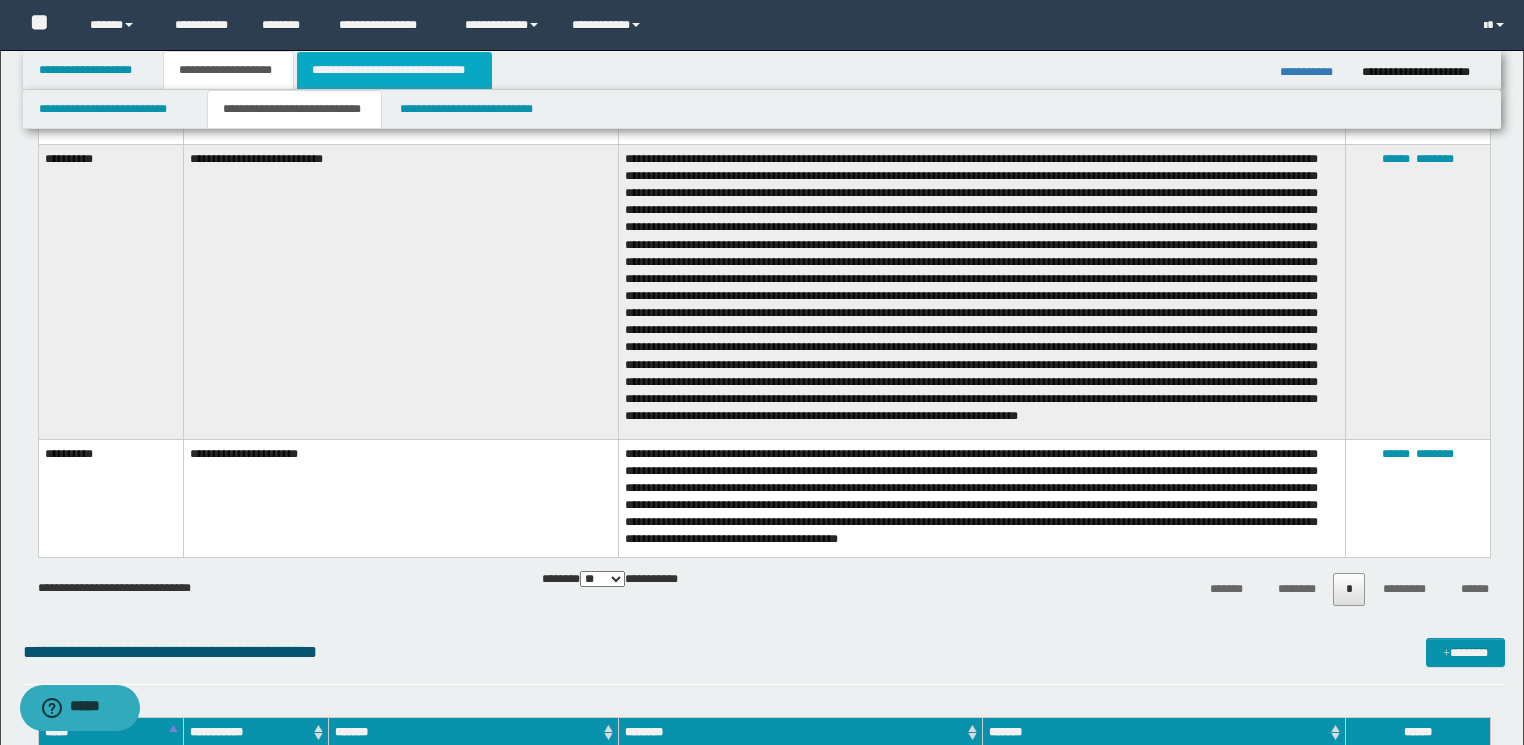click on "**********" at bounding box center [394, 70] 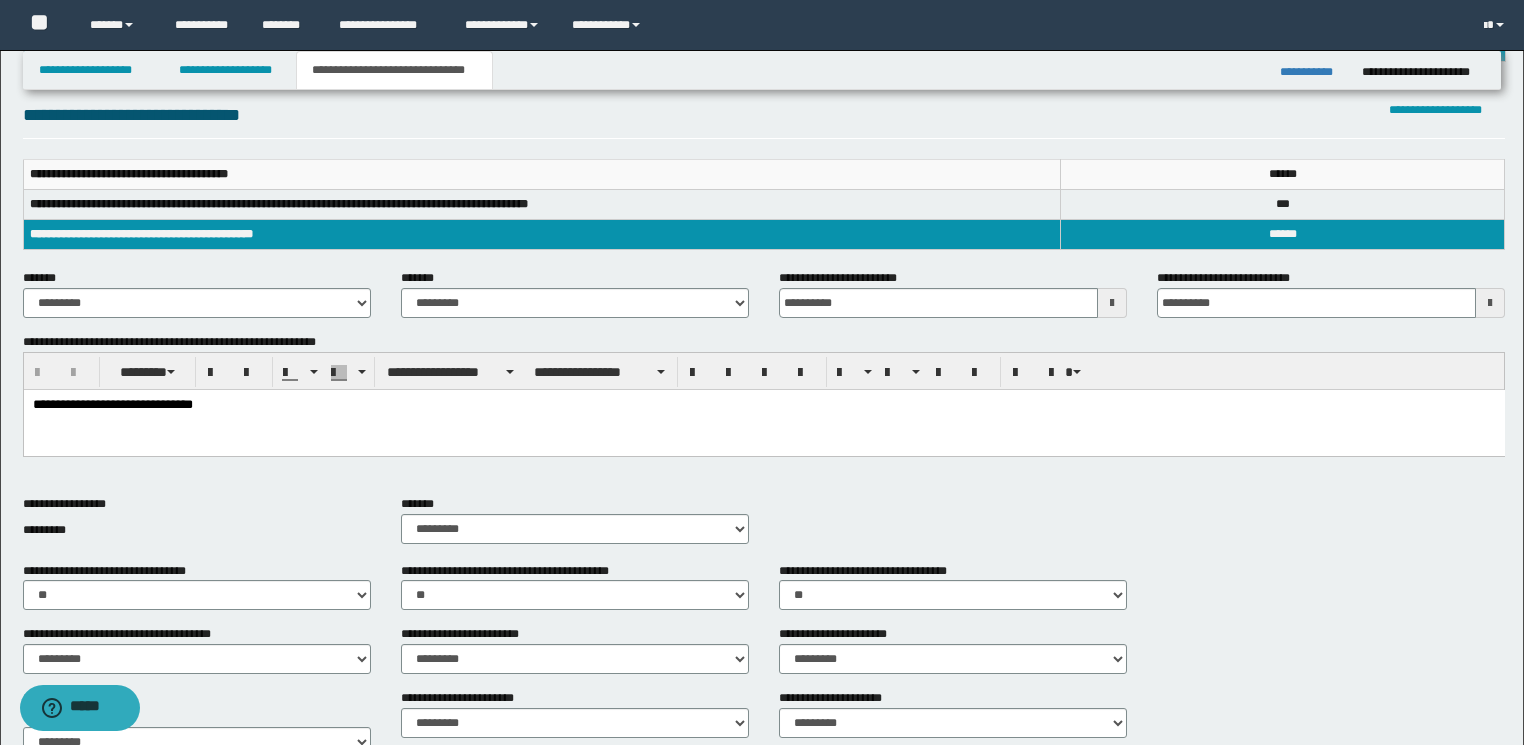 scroll, scrollTop: 117, scrollLeft: 0, axis: vertical 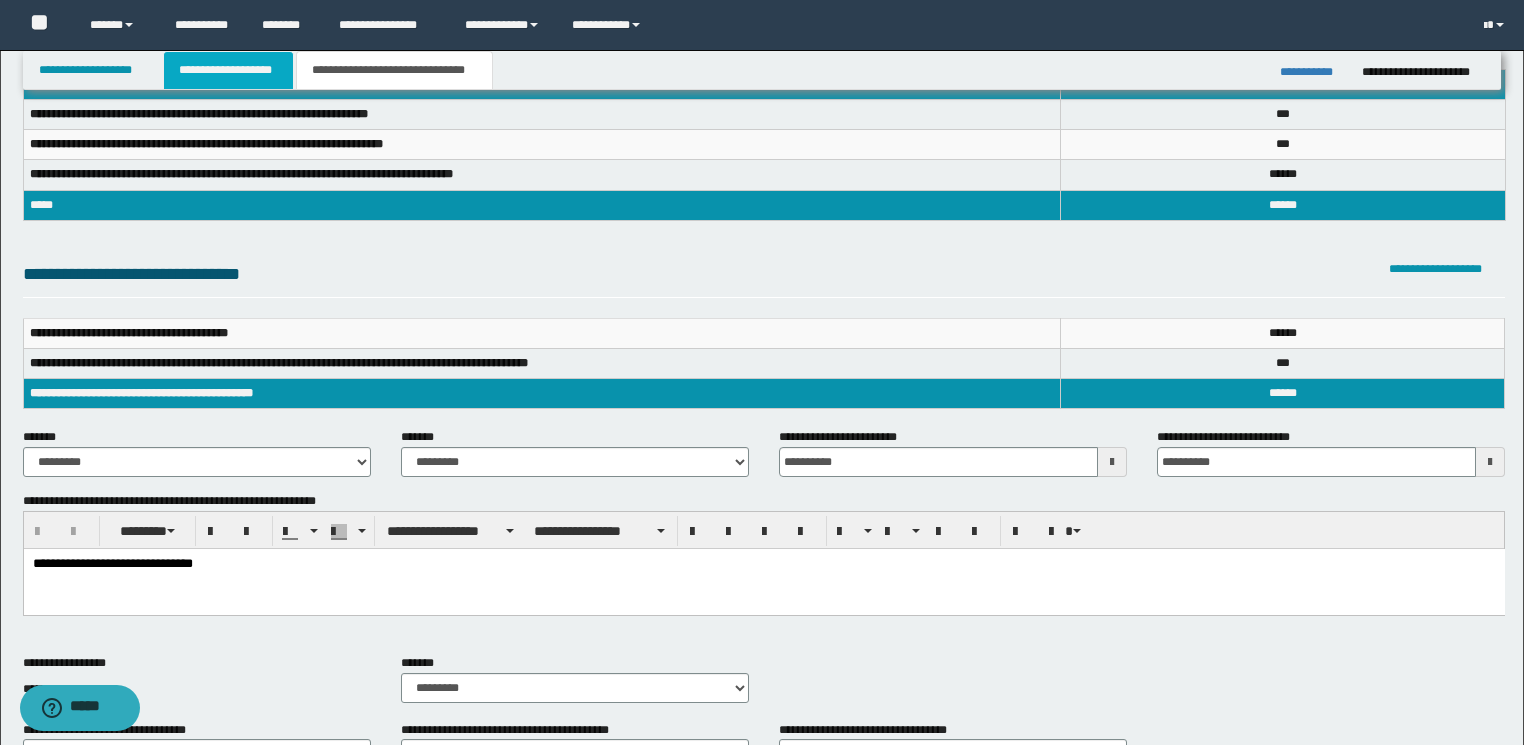click on "**********" at bounding box center (228, 70) 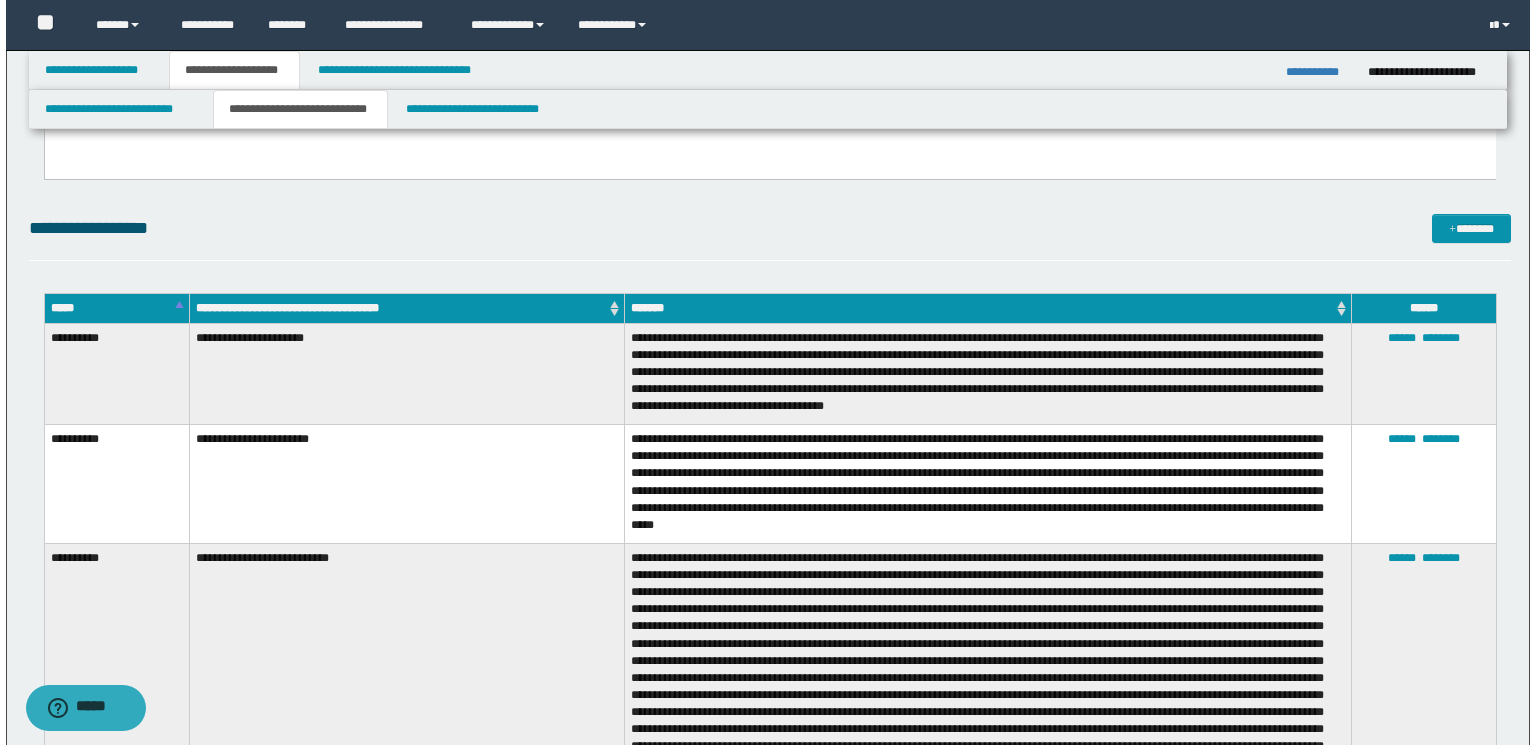 scroll, scrollTop: 708, scrollLeft: 0, axis: vertical 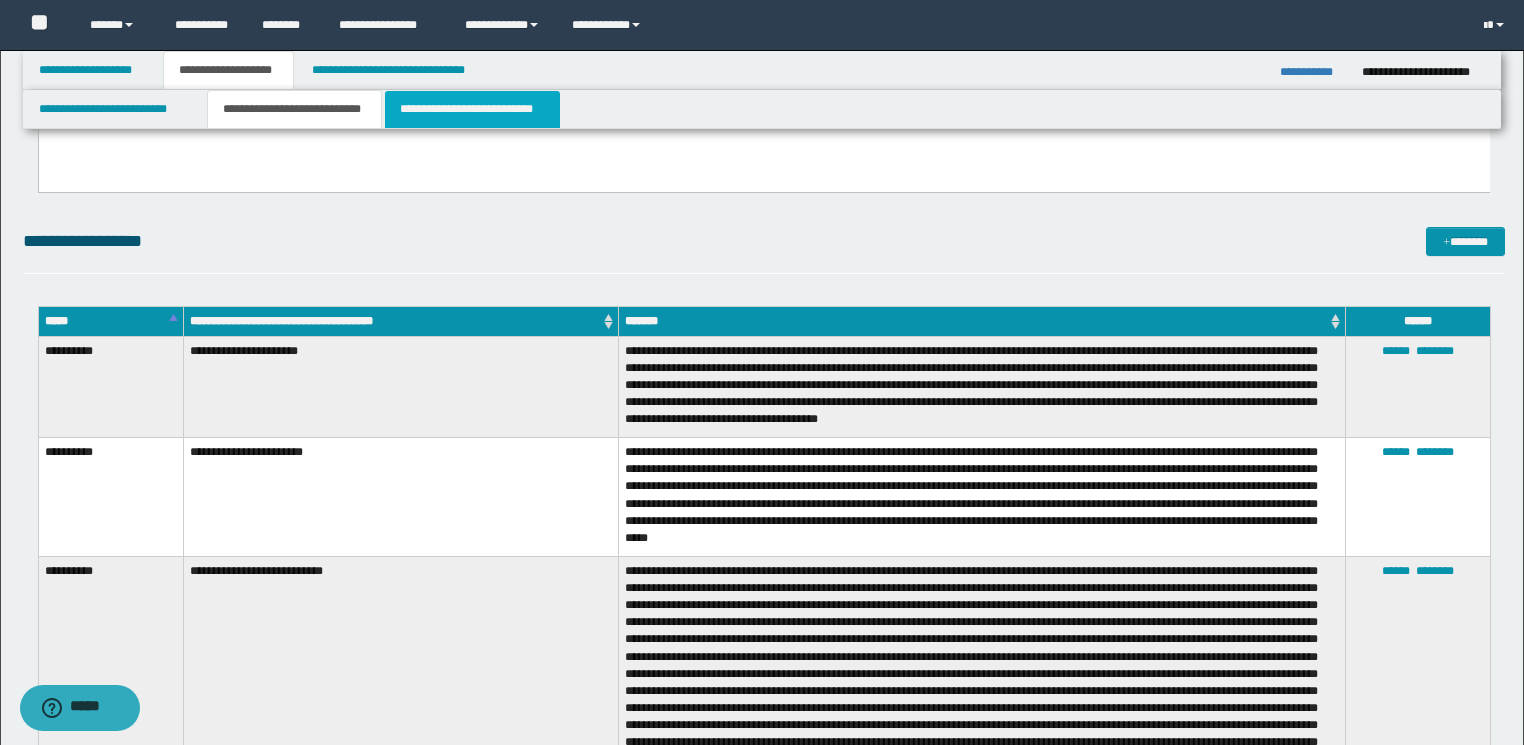 click on "**********" at bounding box center [472, 109] 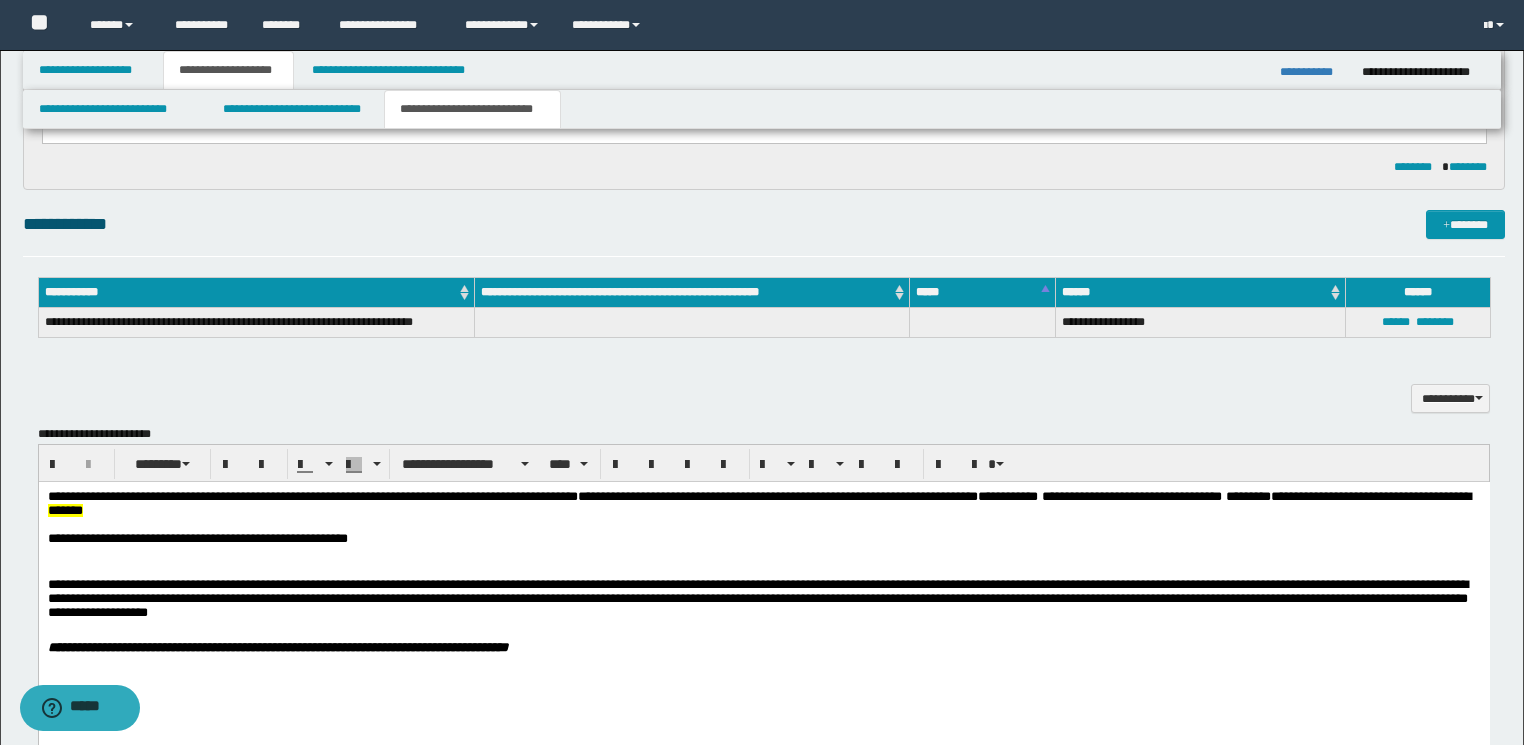 scroll, scrollTop: 1268, scrollLeft: 0, axis: vertical 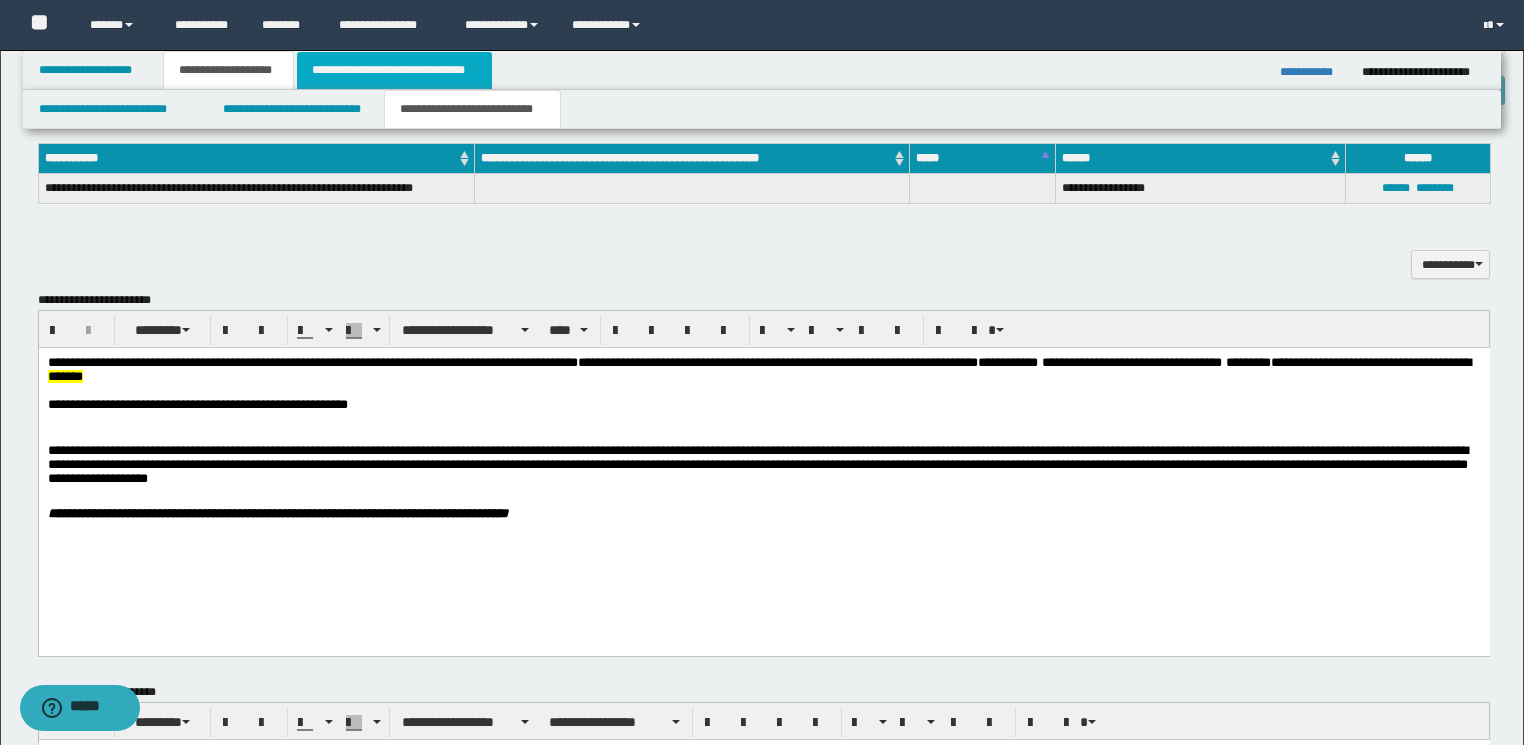 click on "**********" at bounding box center [394, 70] 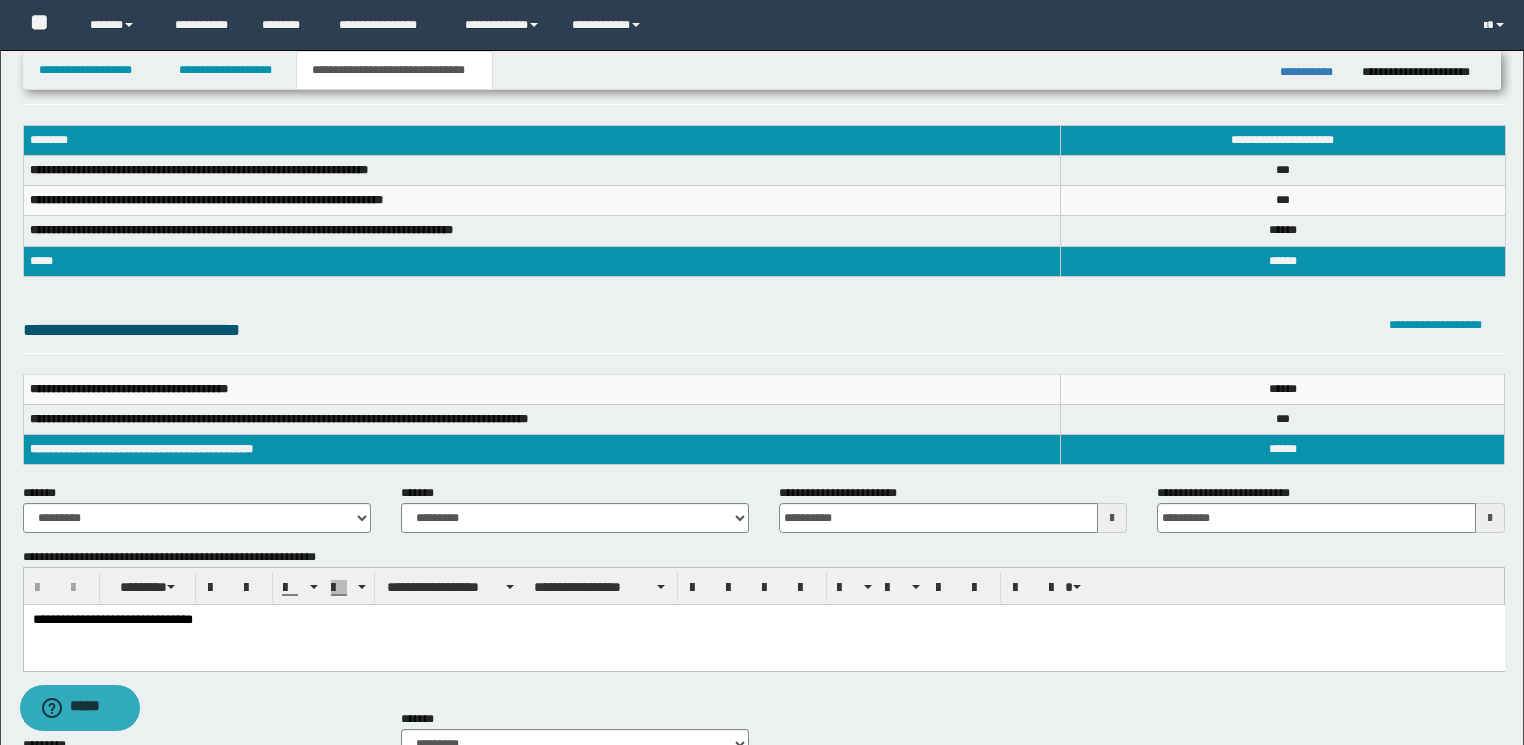 scroll, scrollTop: 0, scrollLeft: 0, axis: both 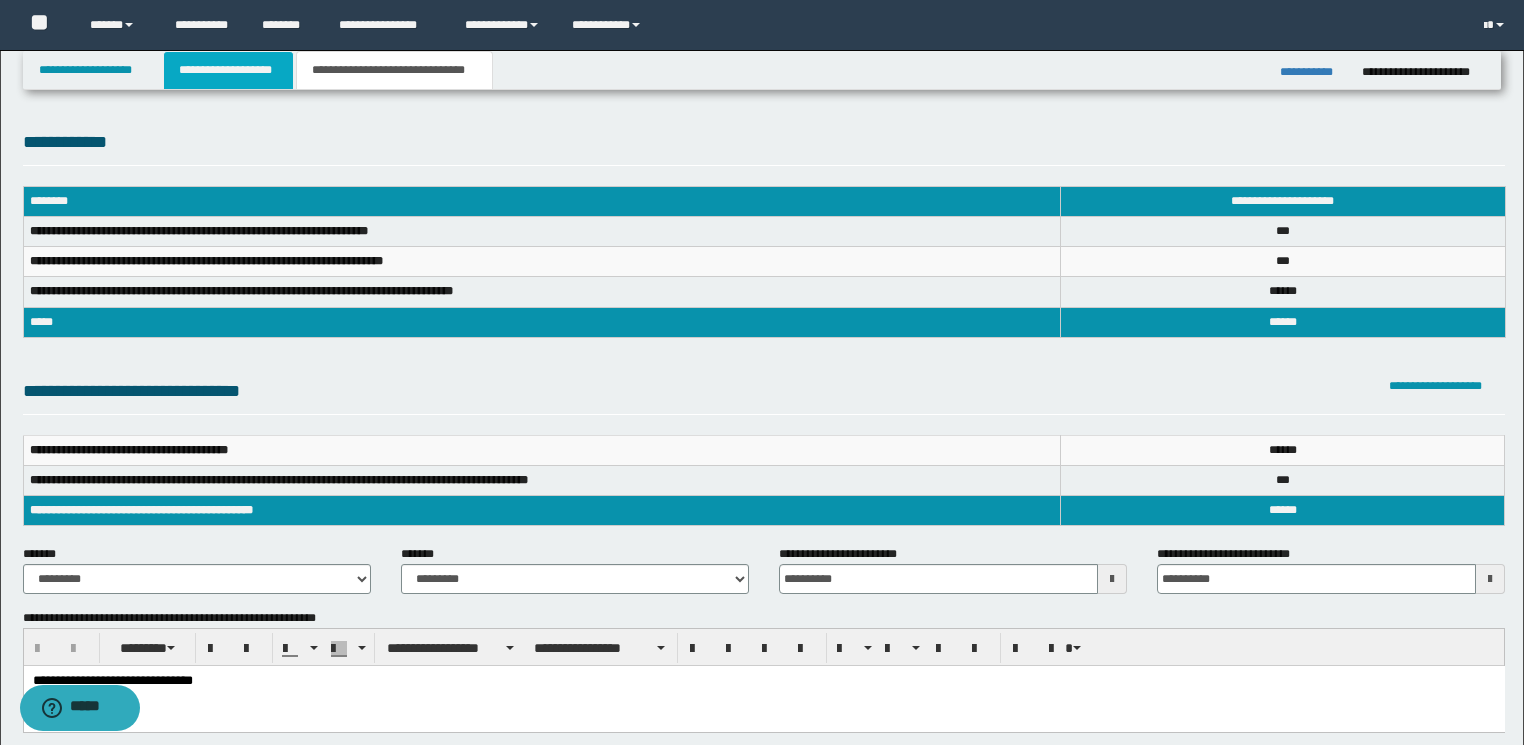 click on "**********" at bounding box center [228, 70] 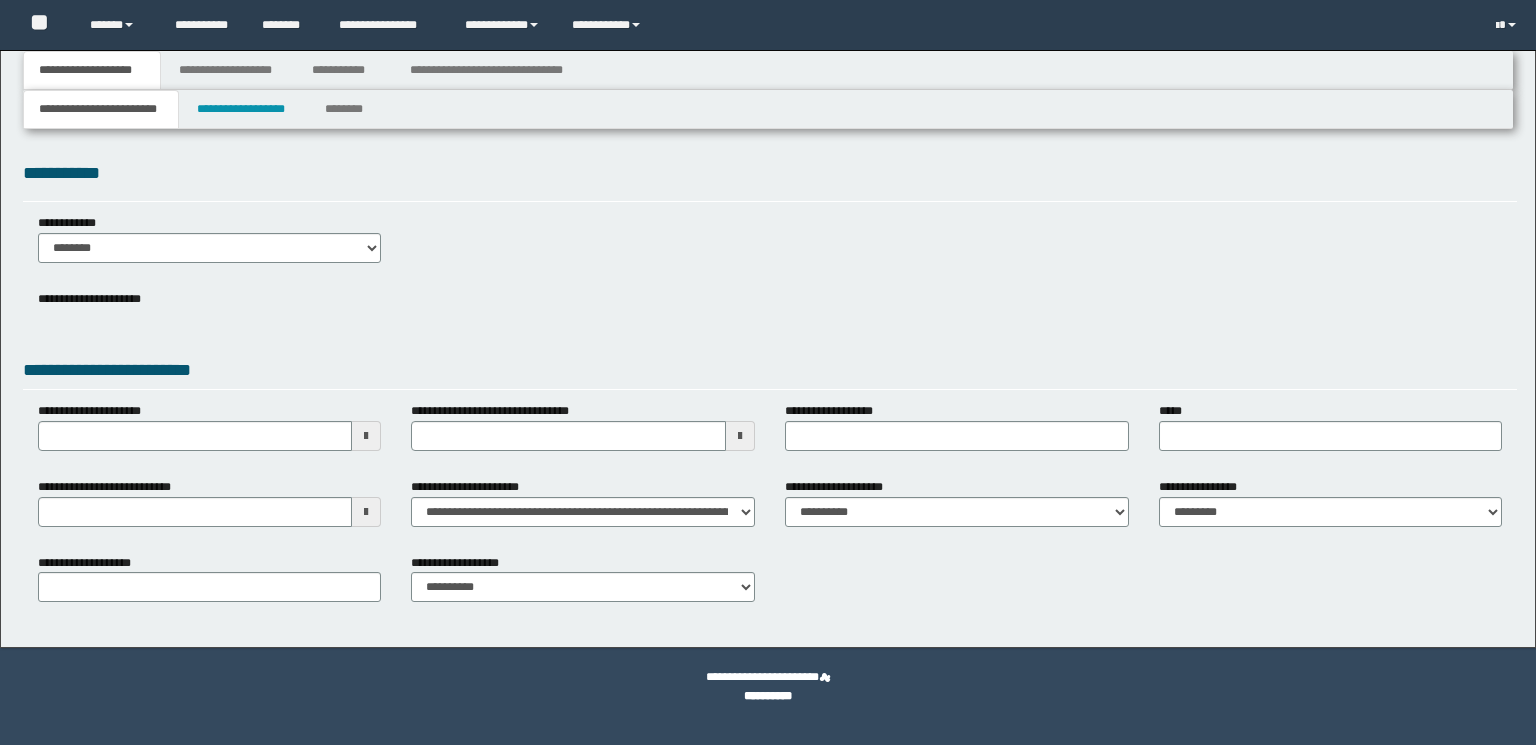 scroll, scrollTop: 0, scrollLeft: 0, axis: both 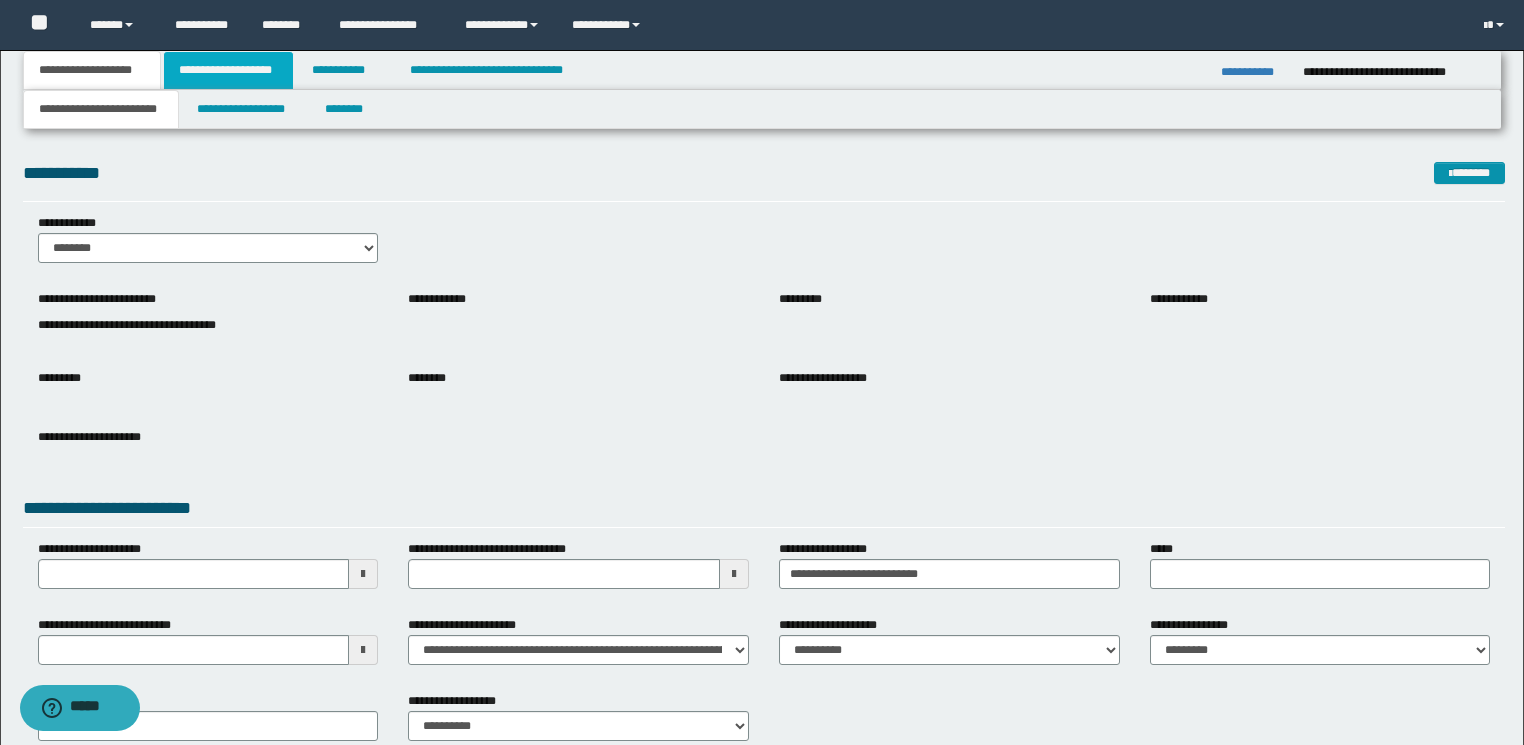 click on "**********" at bounding box center (228, 70) 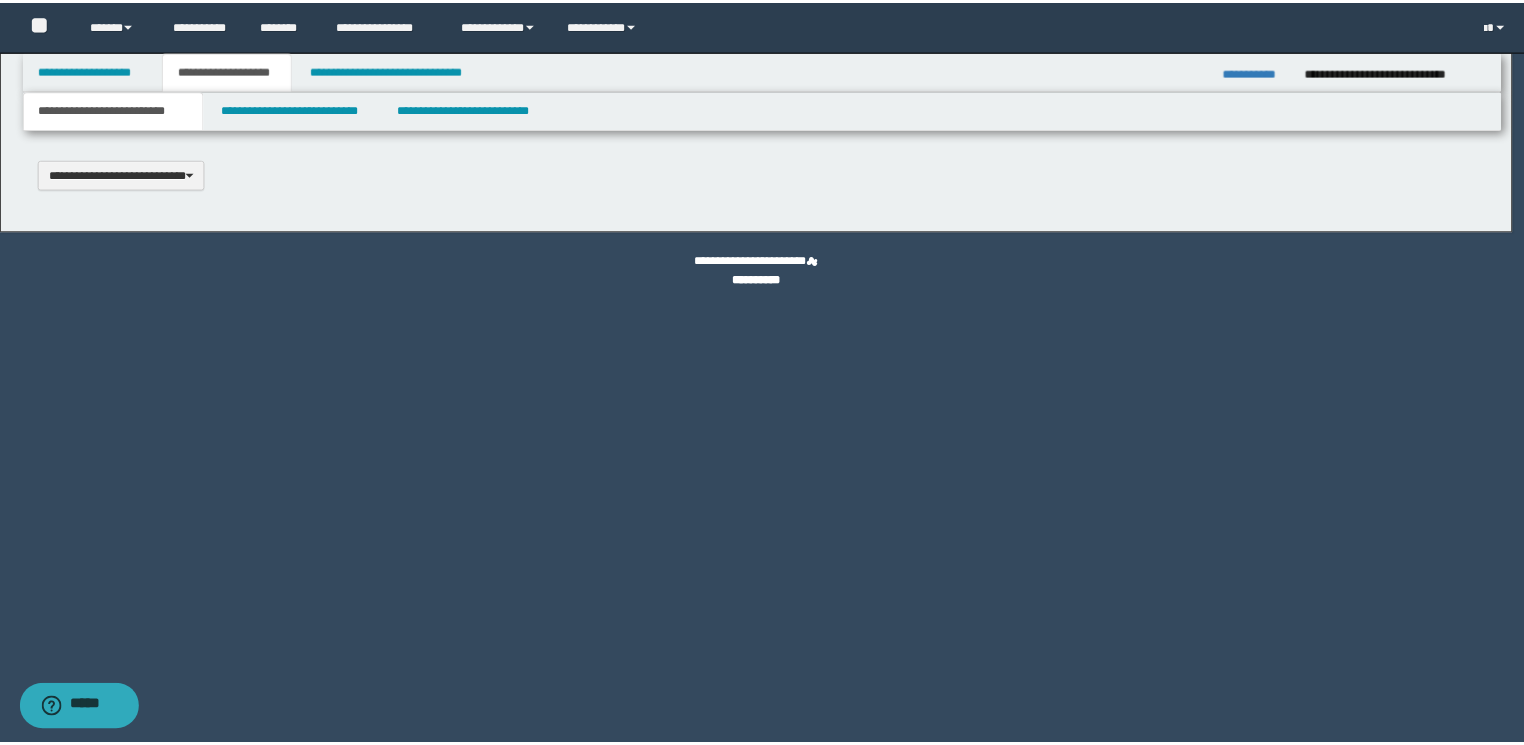 scroll, scrollTop: 0, scrollLeft: 0, axis: both 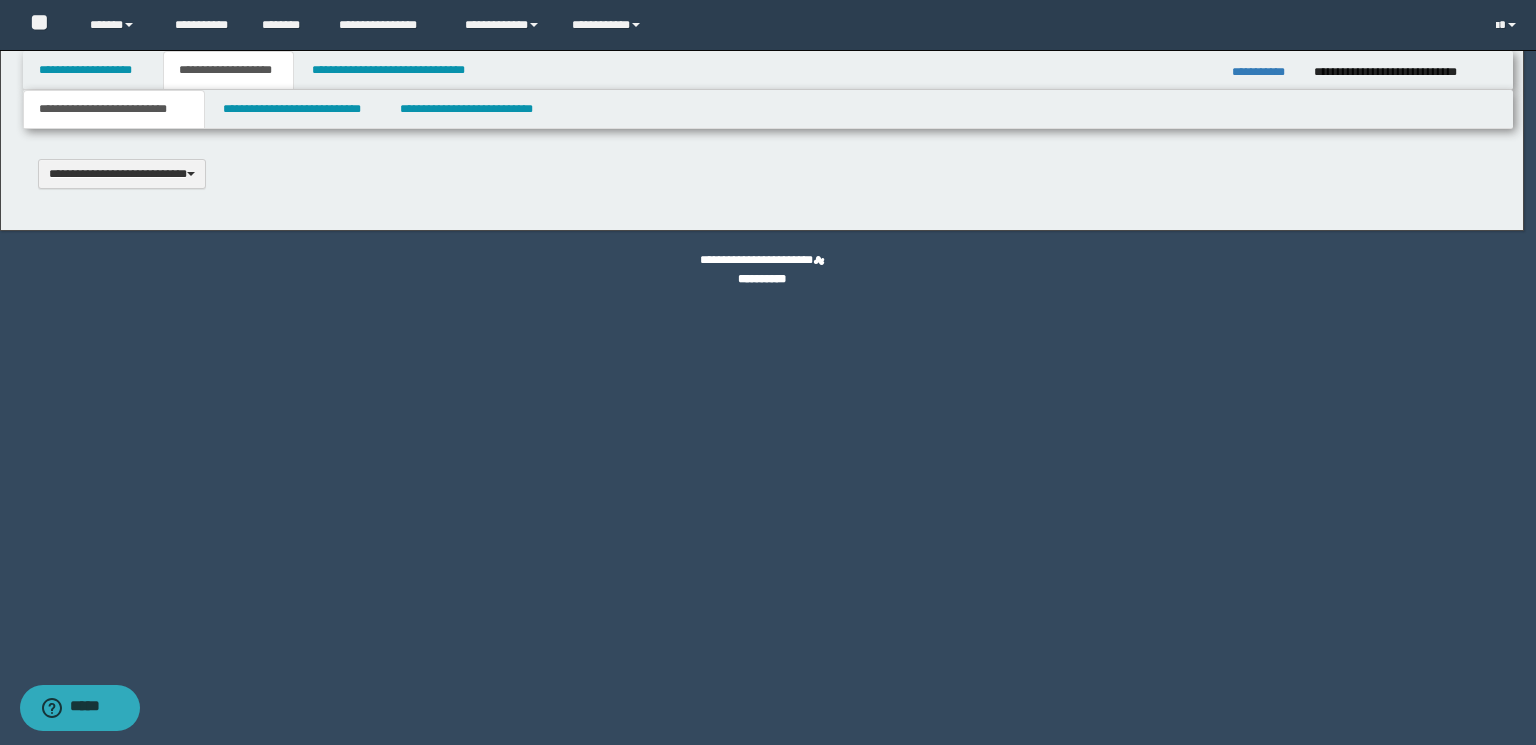 type 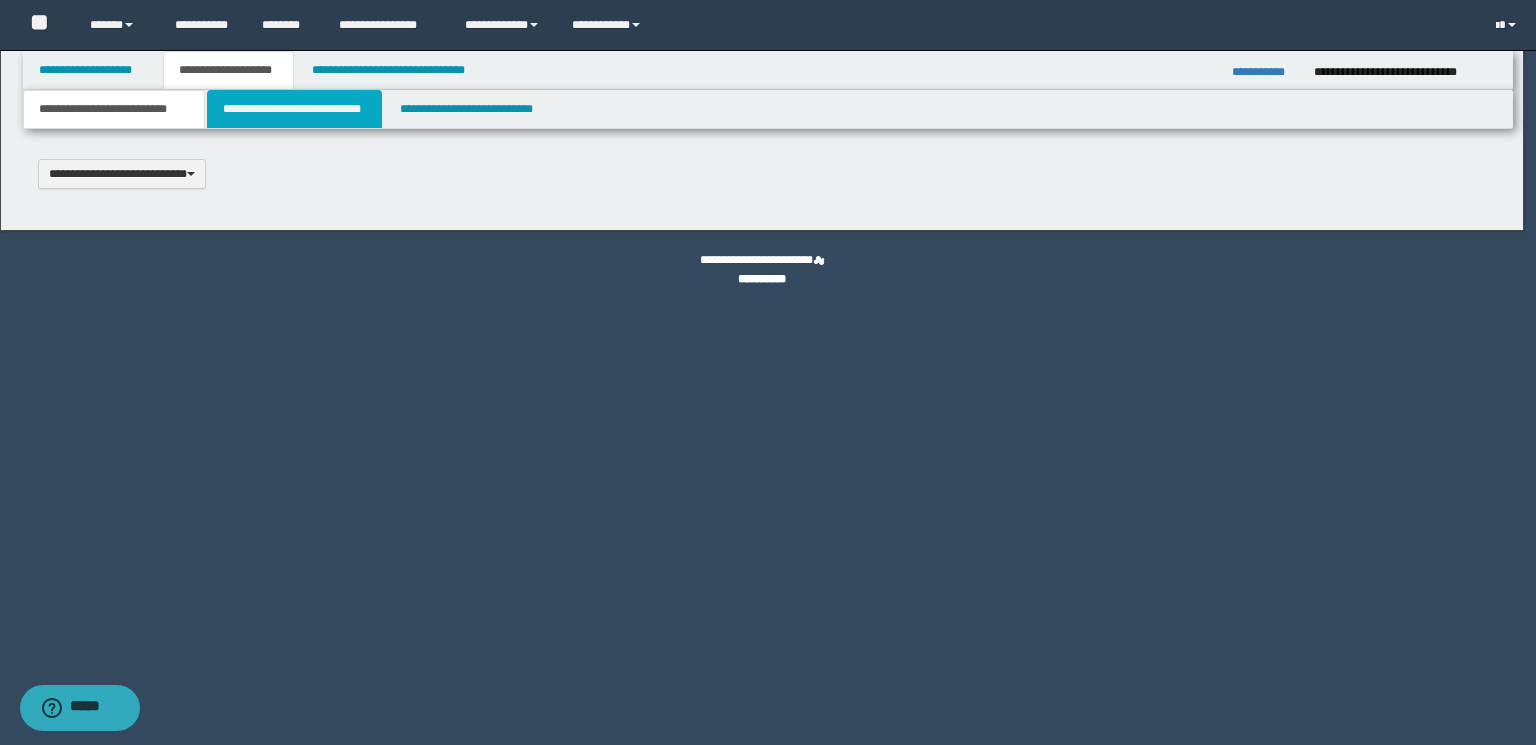 click on "**********" at bounding box center [294, 109] 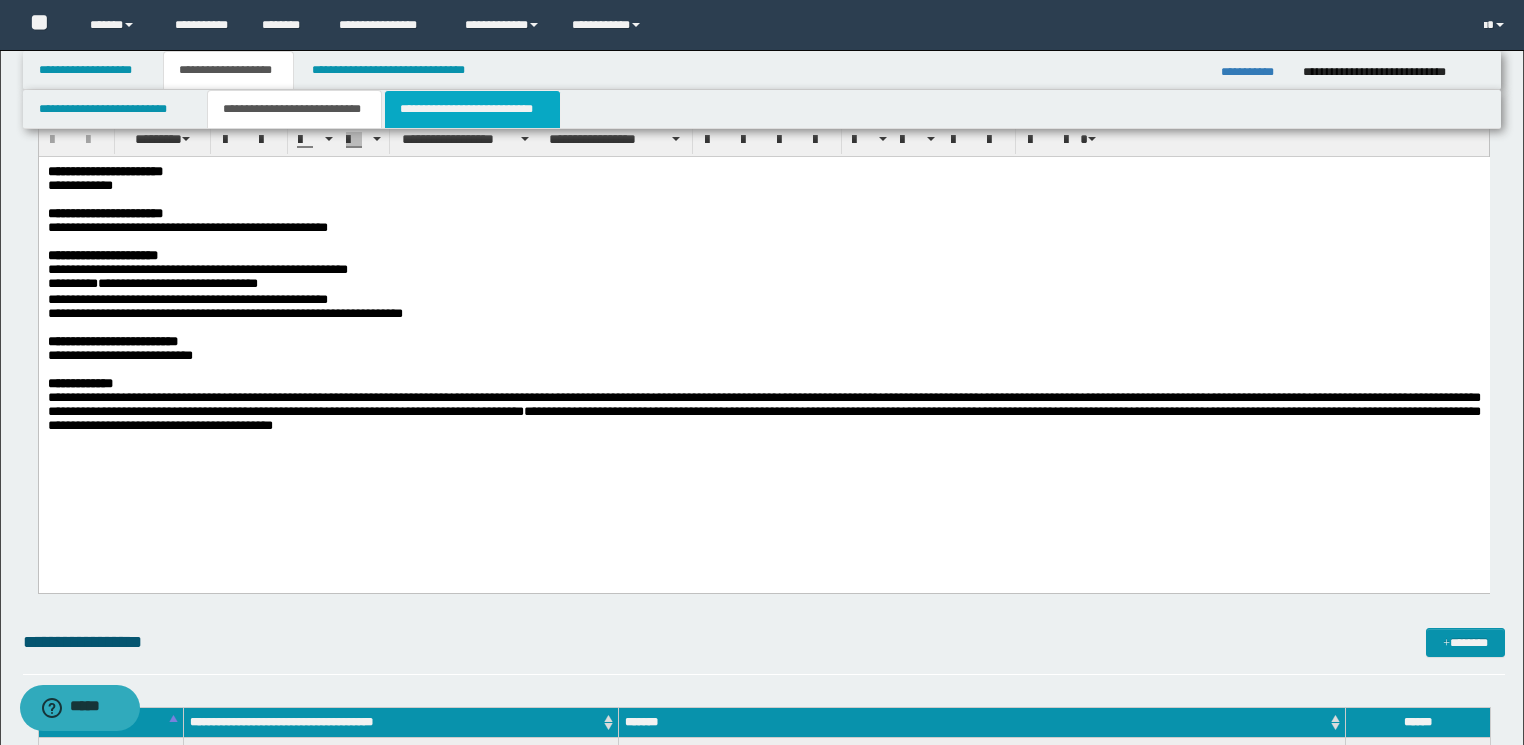 scroll, scrollTop: 560, scrollLeft: 0, axis: vertical 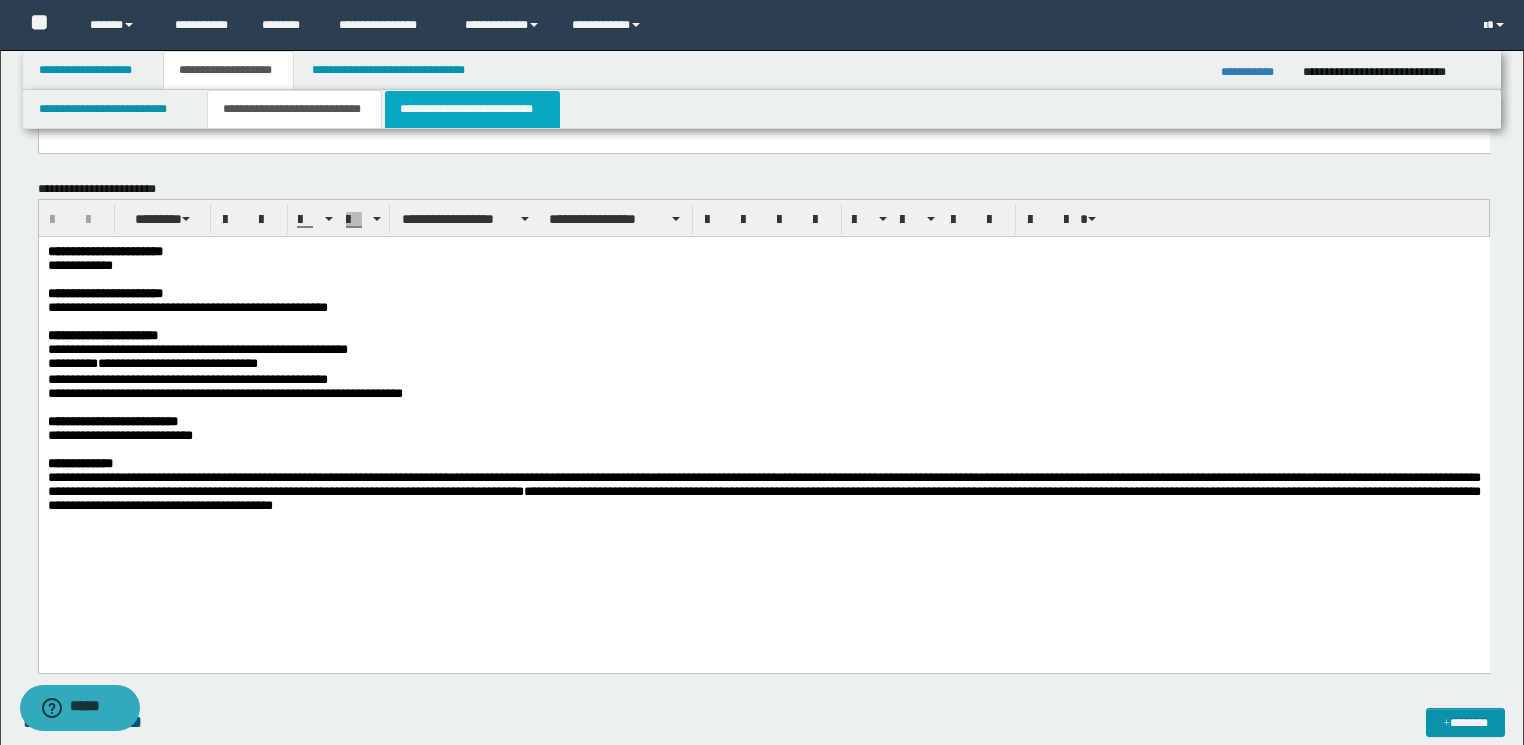 click on "**********" at bounding box center [472, 109] 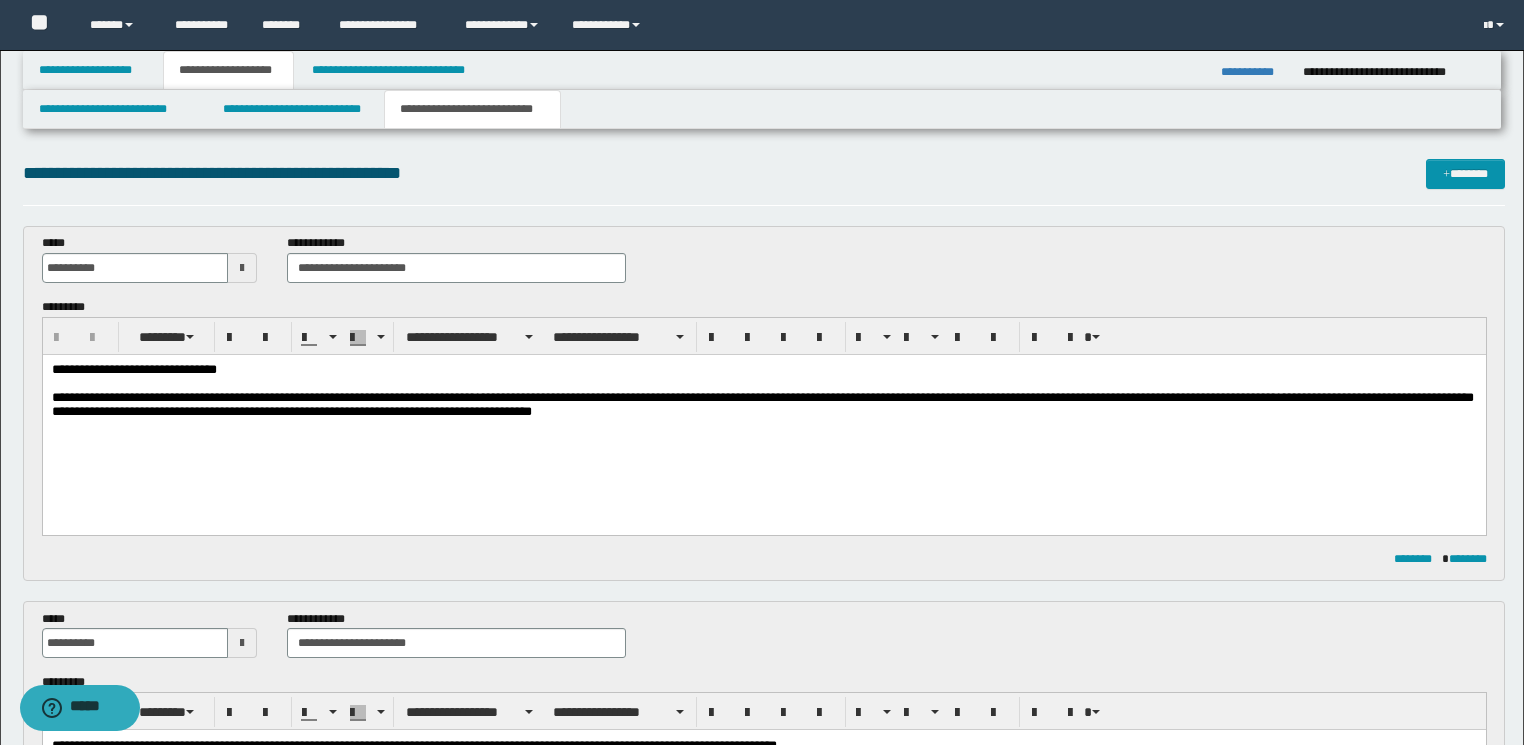 scroll, scrollTop: 0, scrollLeft: 0, axis: both 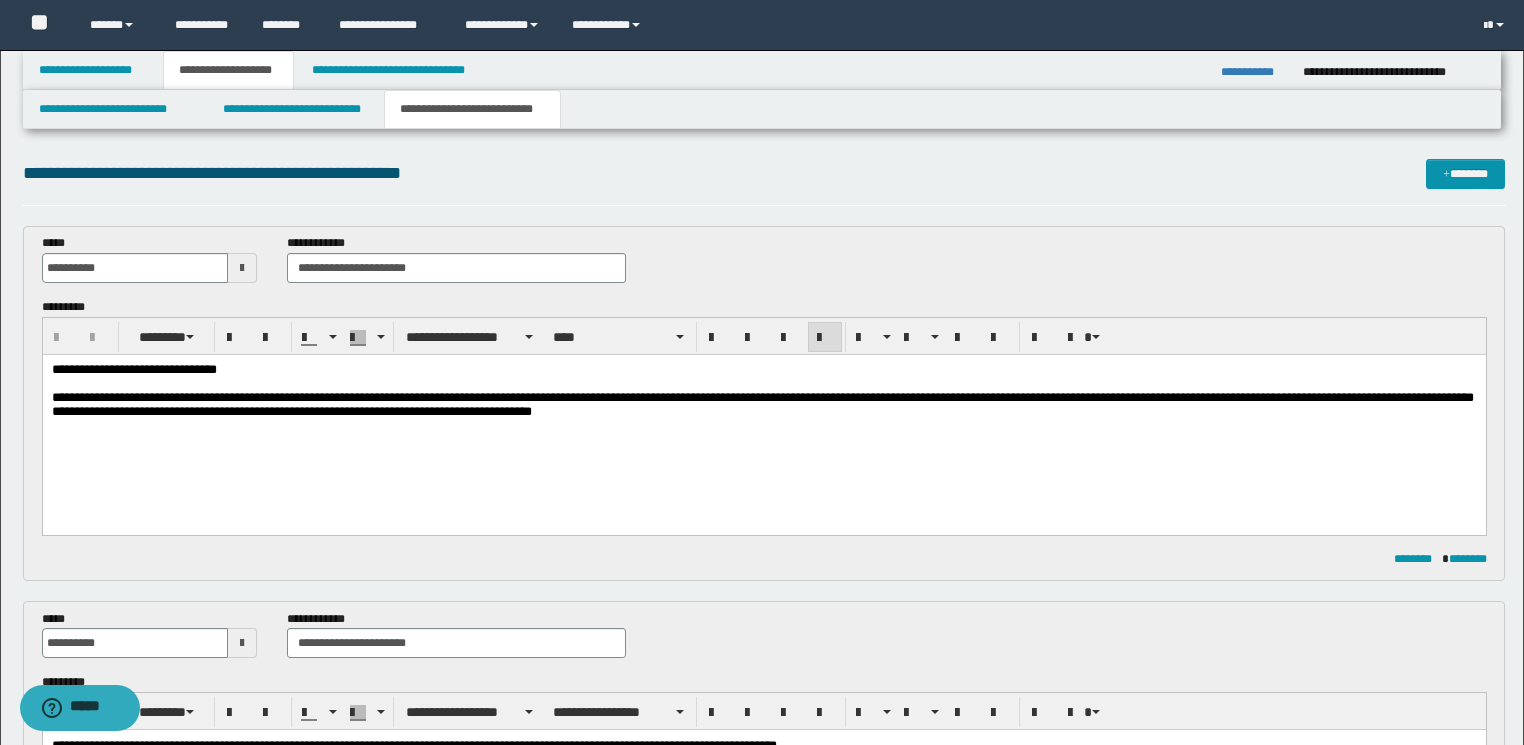 click on "**********" at bounding box center [762, 403] 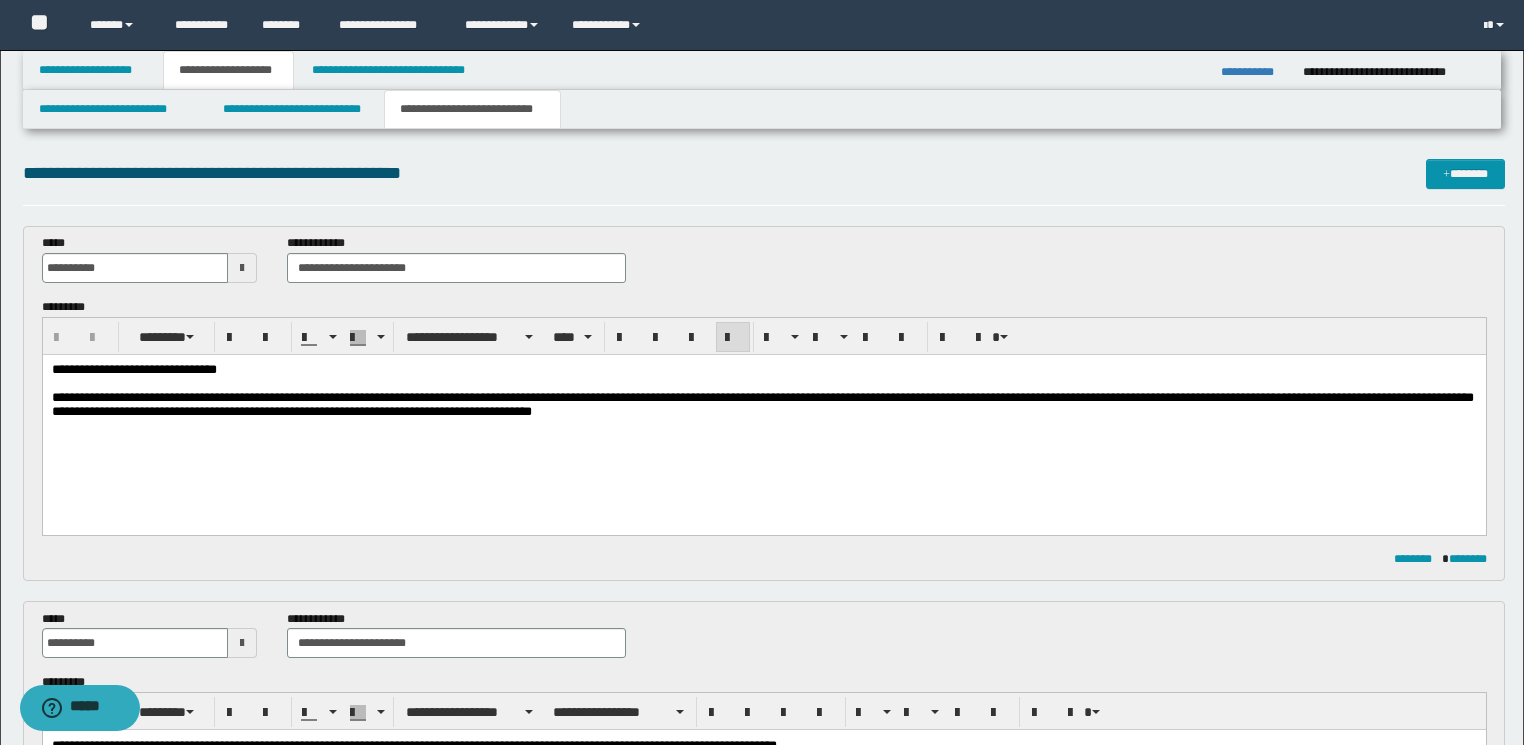 type 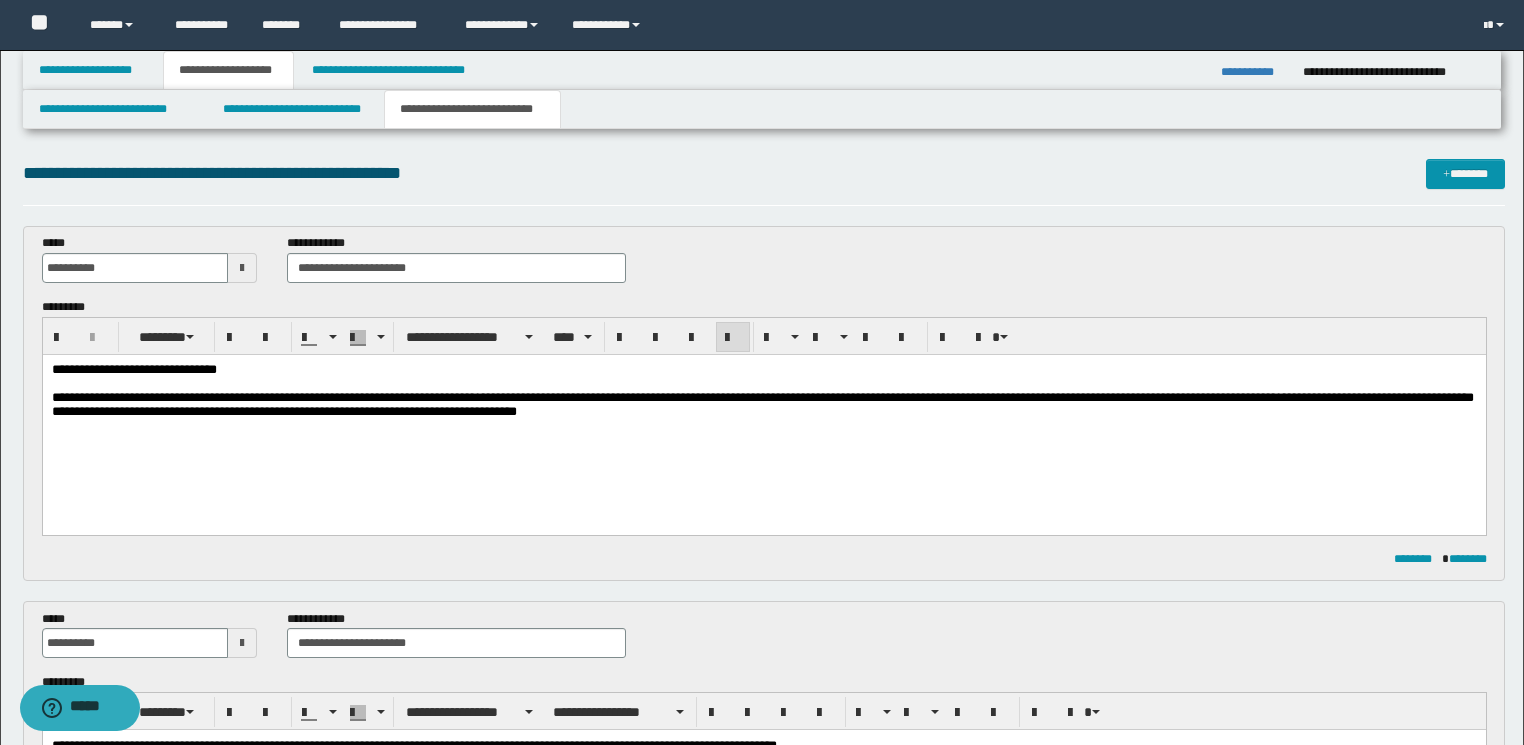 click on "**********" at bounding box center (762, 403) 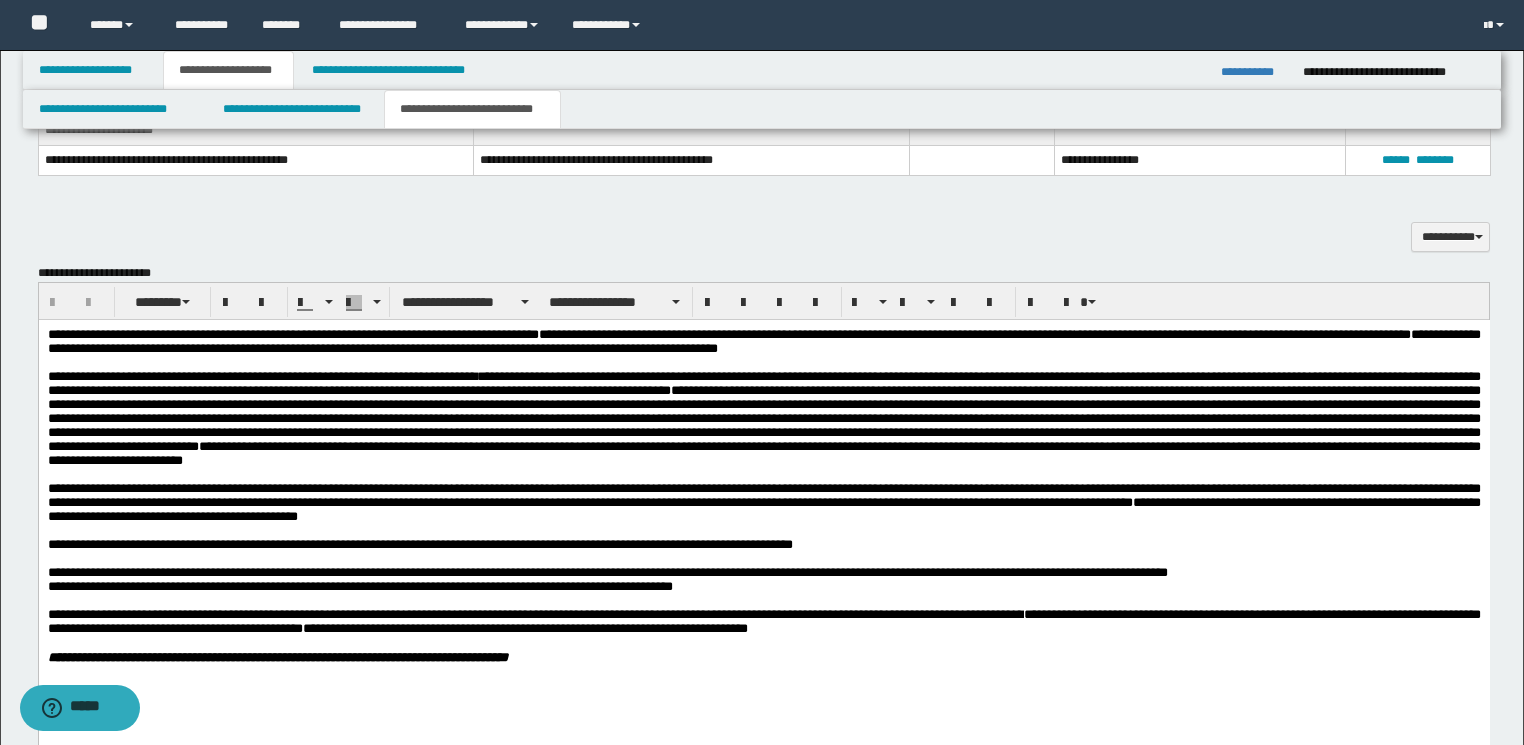 scroll, scrollTop: 1280, scrollLeft: 0, axis: vertical 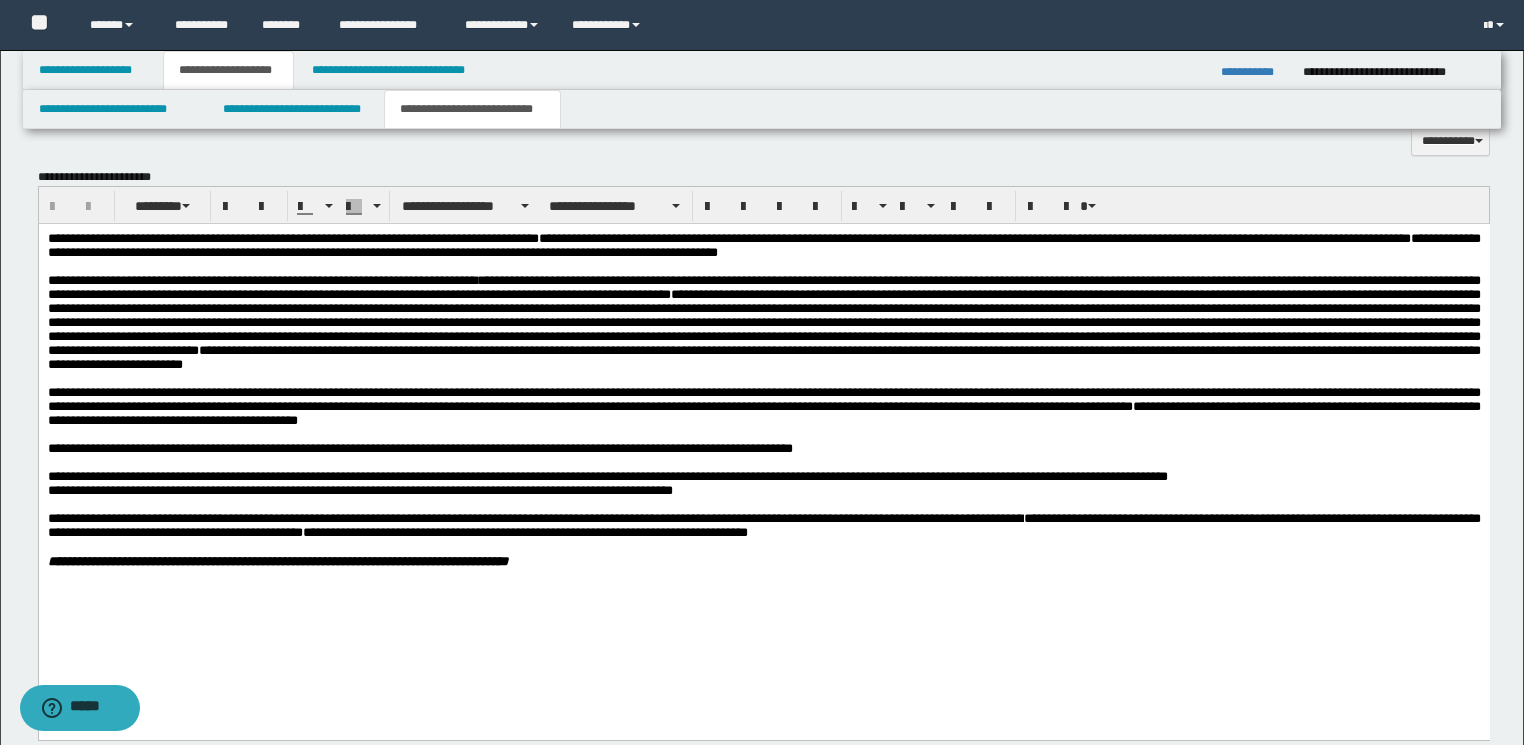 click on "**********" at bounding box center [763, 525] 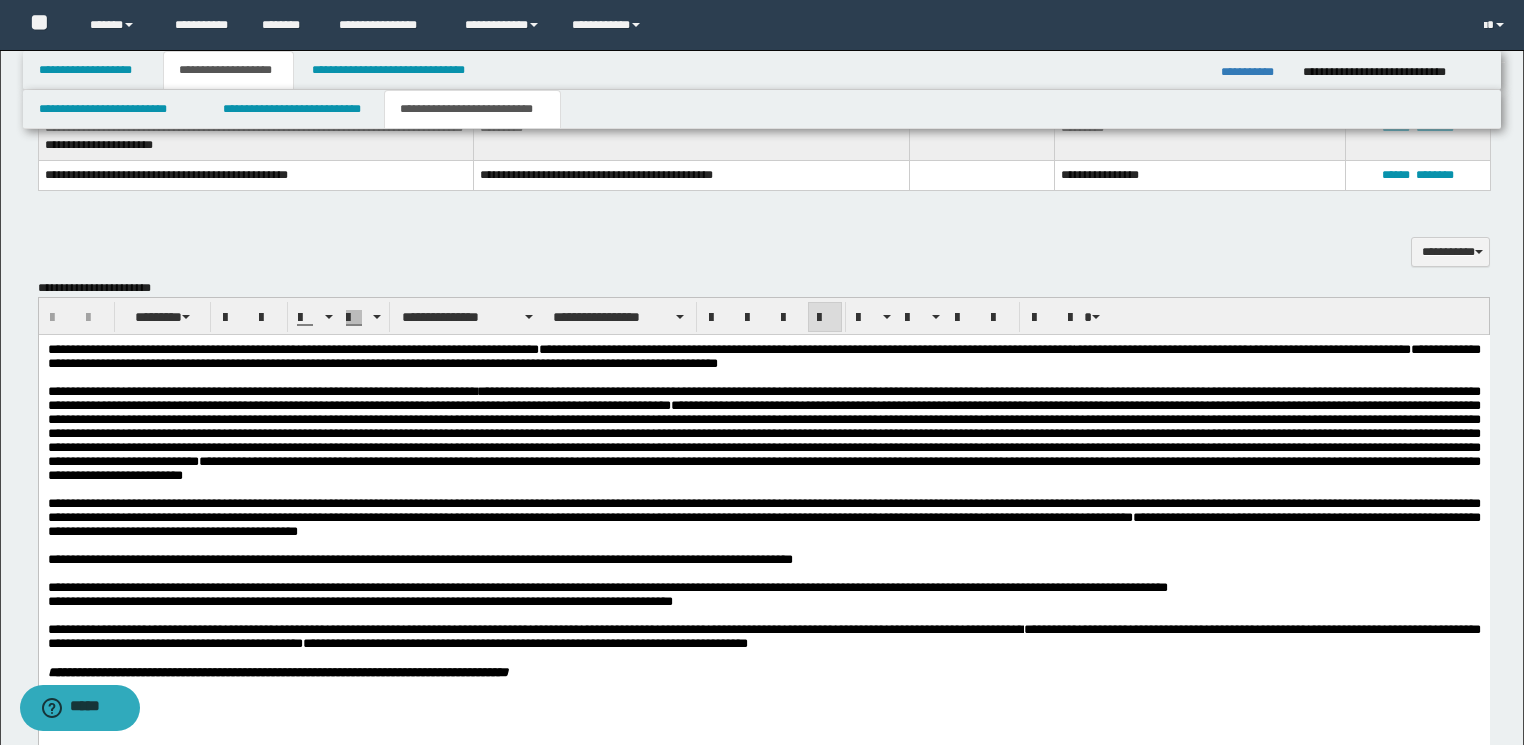 scroll, scrollTop: 1040, scrollLeft: 0, axis: vertical 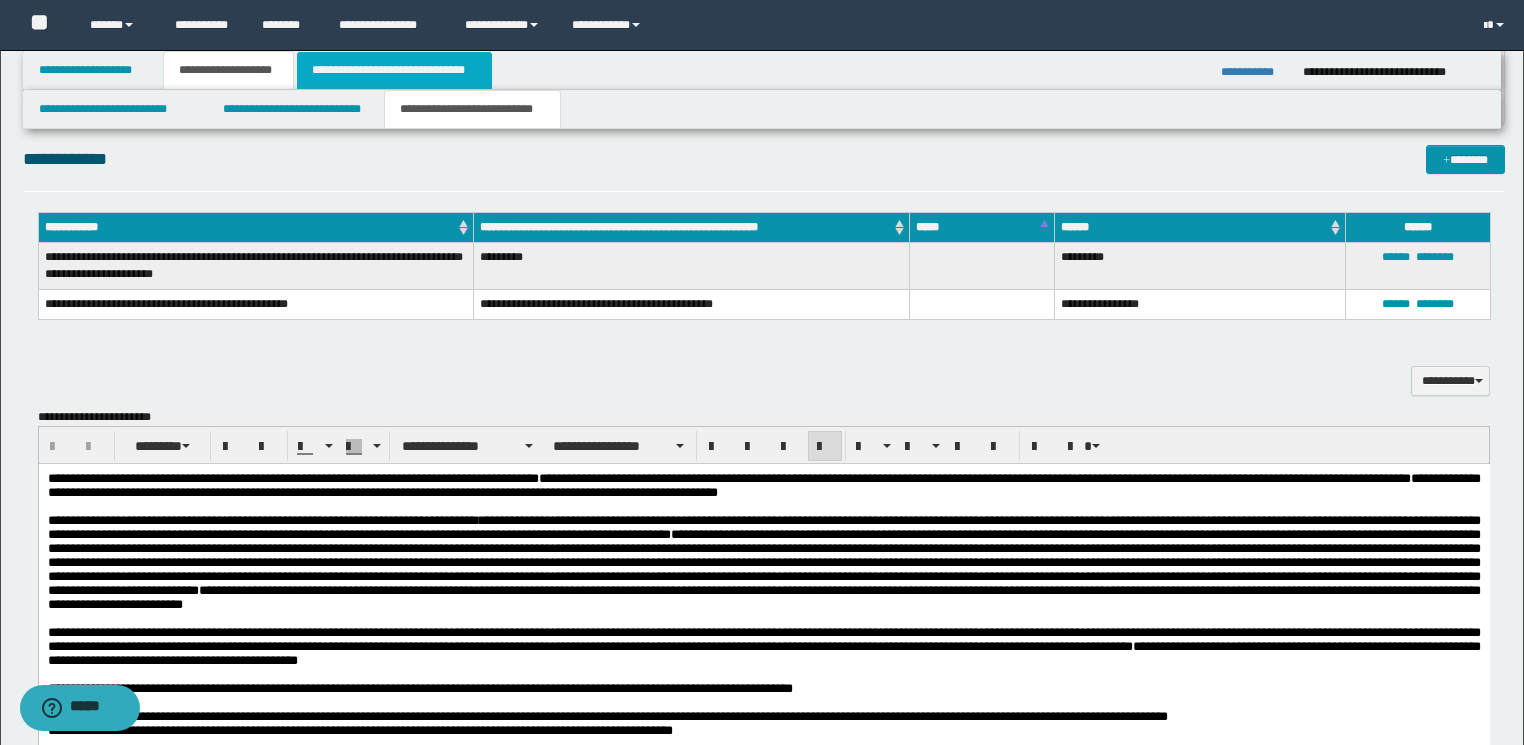 click on "**********" at bounding box center (394, 70) 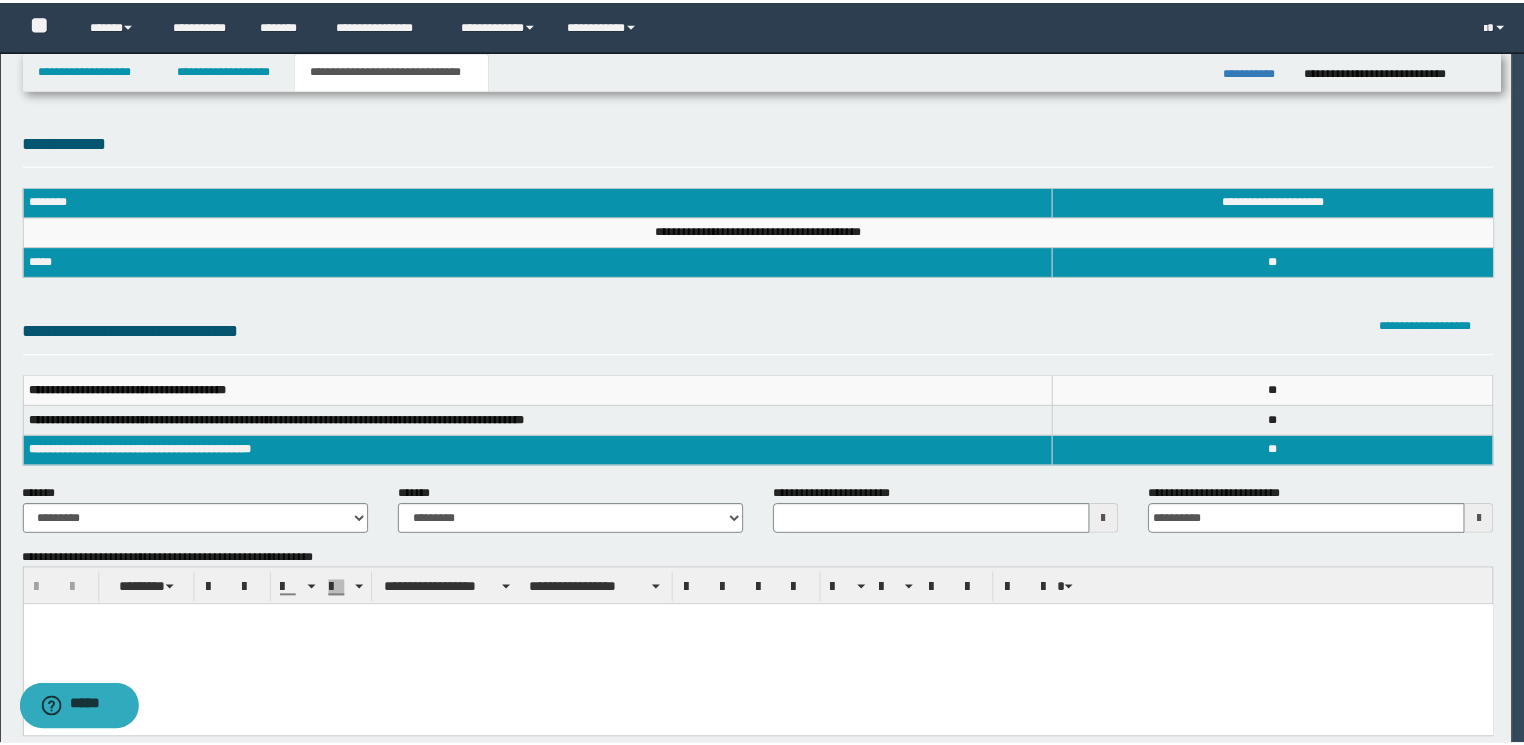 scroll, scrollTop: 0, scrollLeft: 0, axis: both 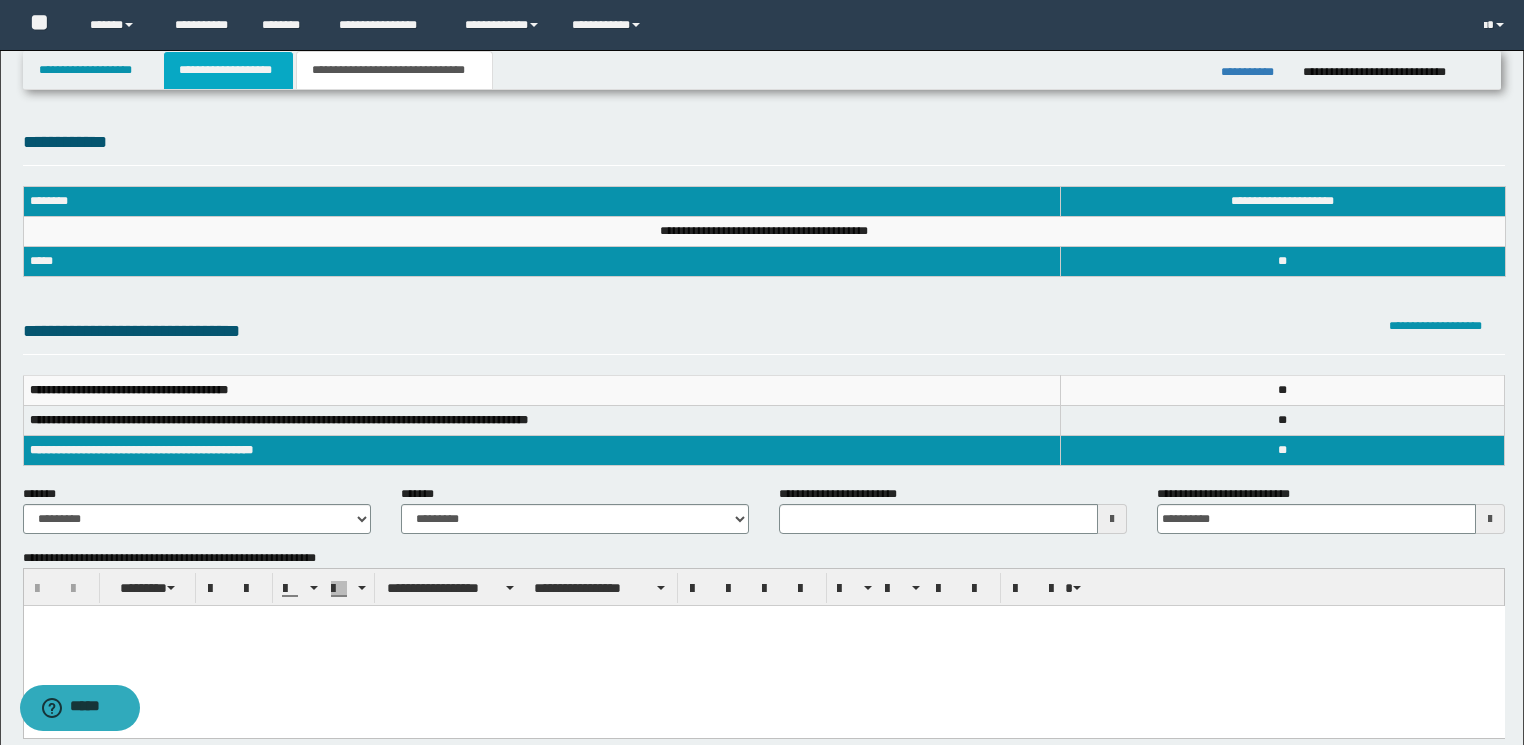 click on "**********" at bounding box center [228, 70] 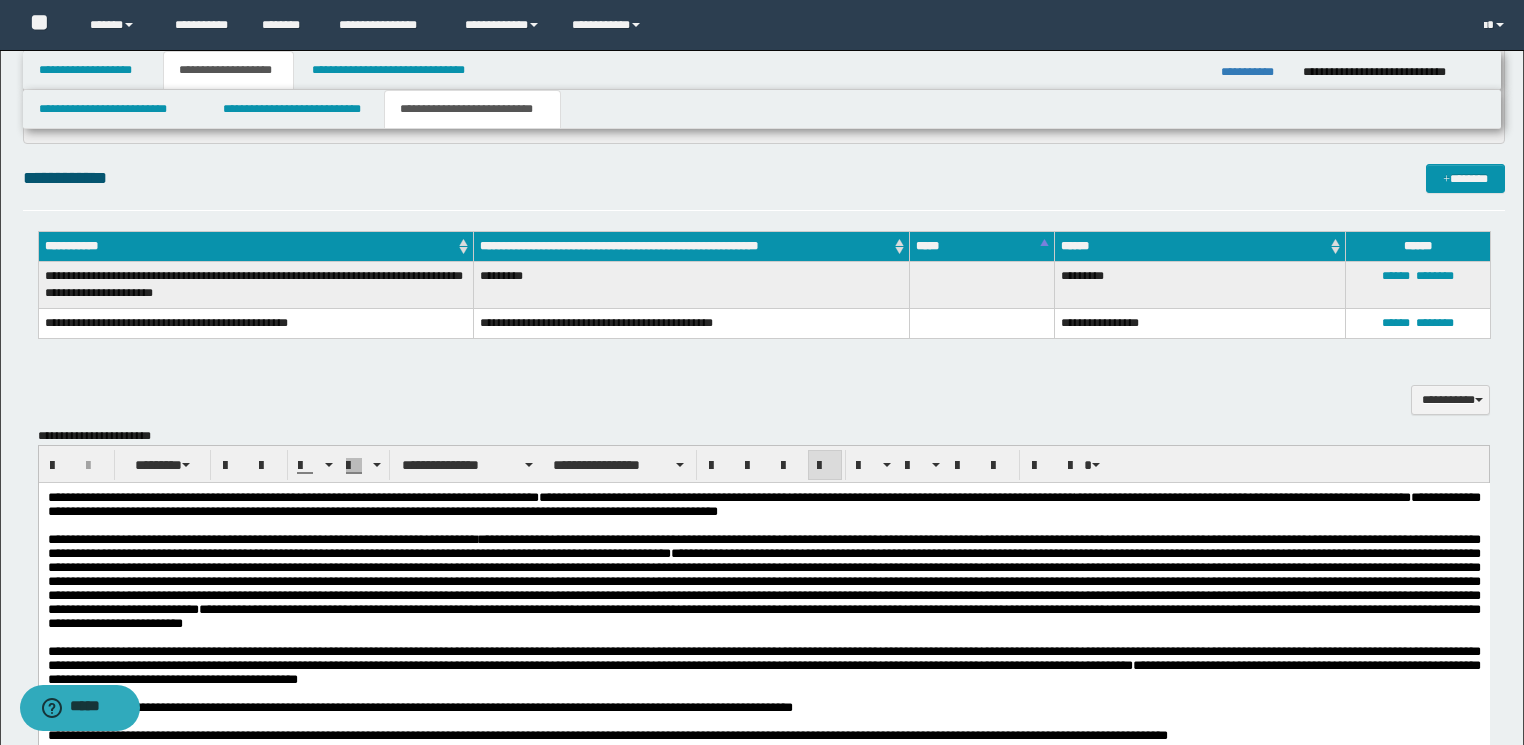 scroll, scrollTop: 1120, scrollLeft: 0, axis: vertical 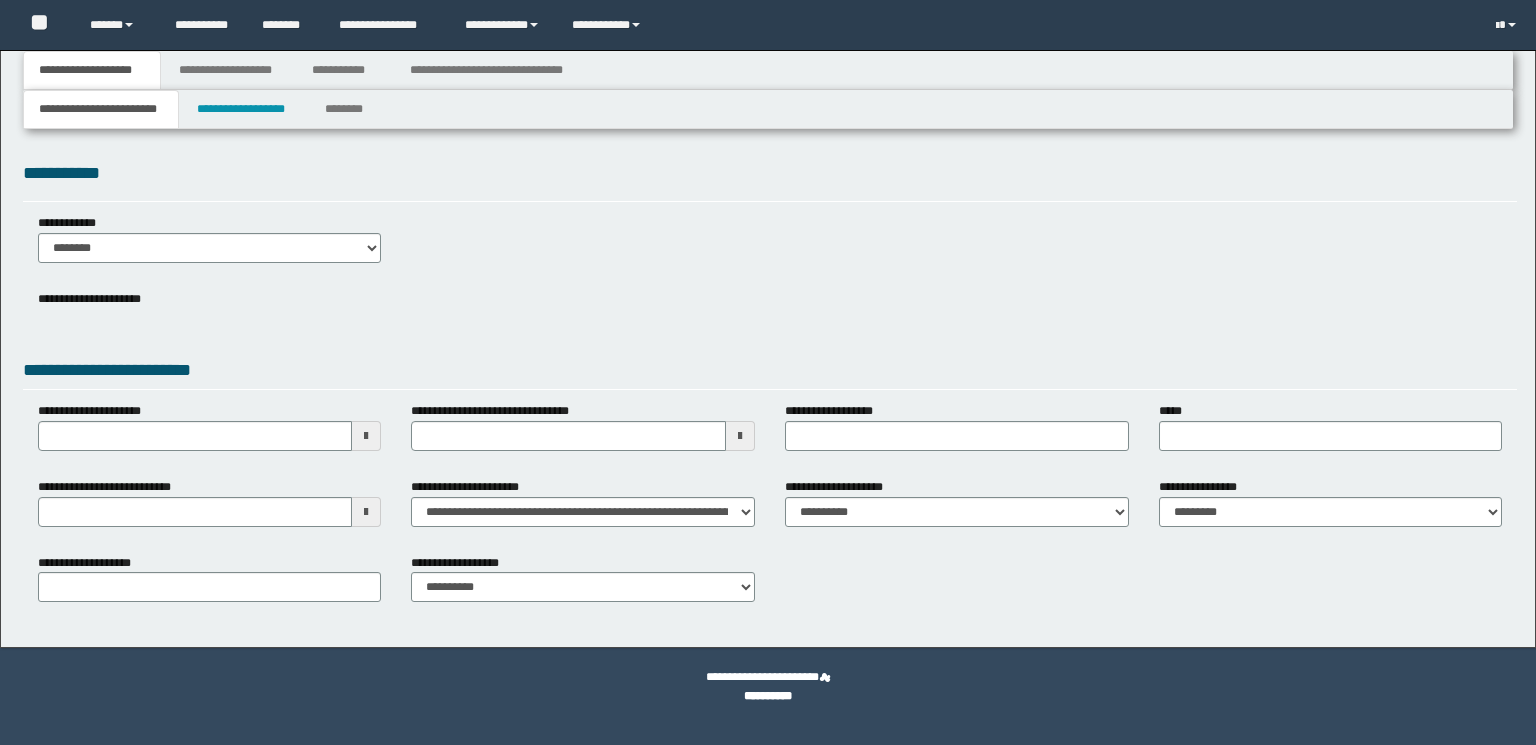 type on "**********" 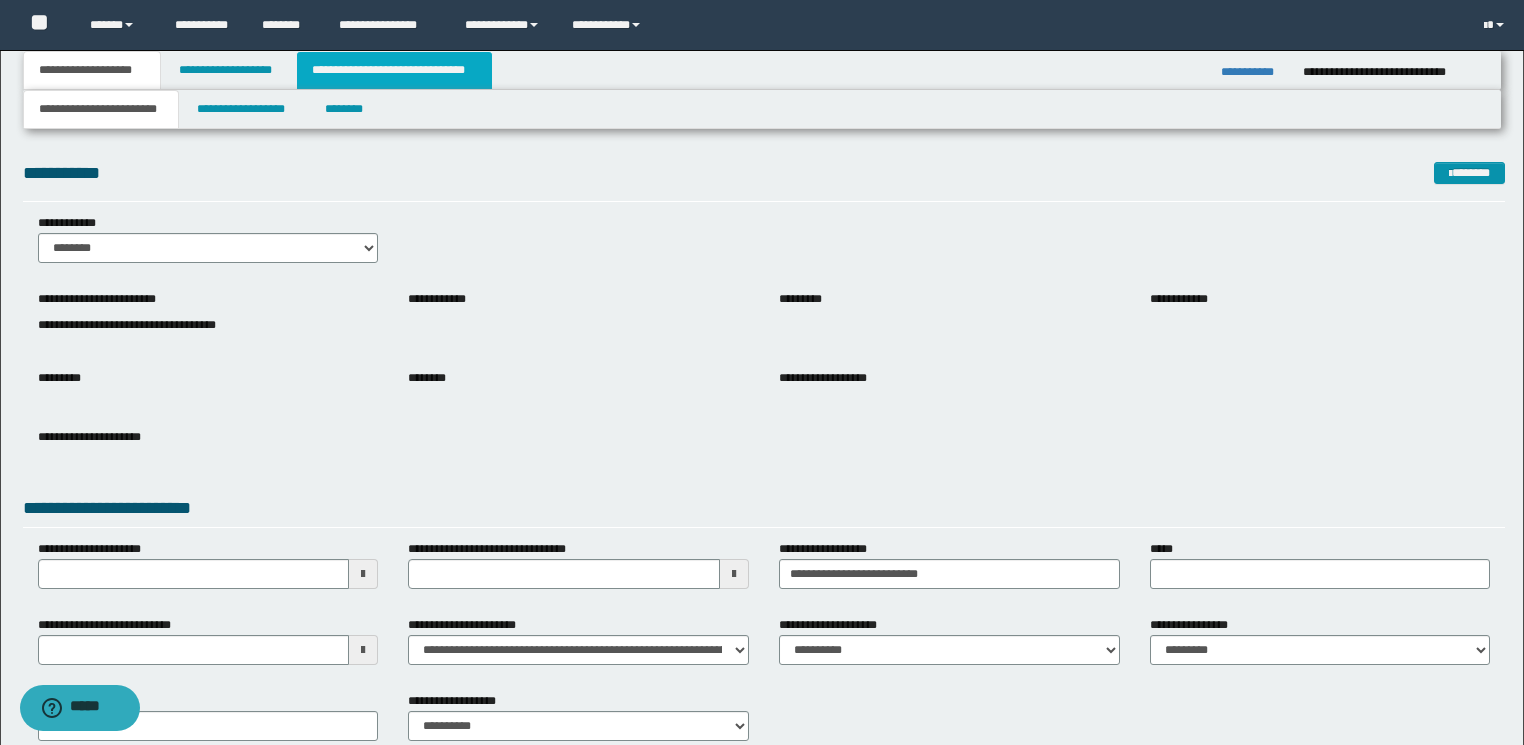 click on "**********" at bounding box center [394, 70] 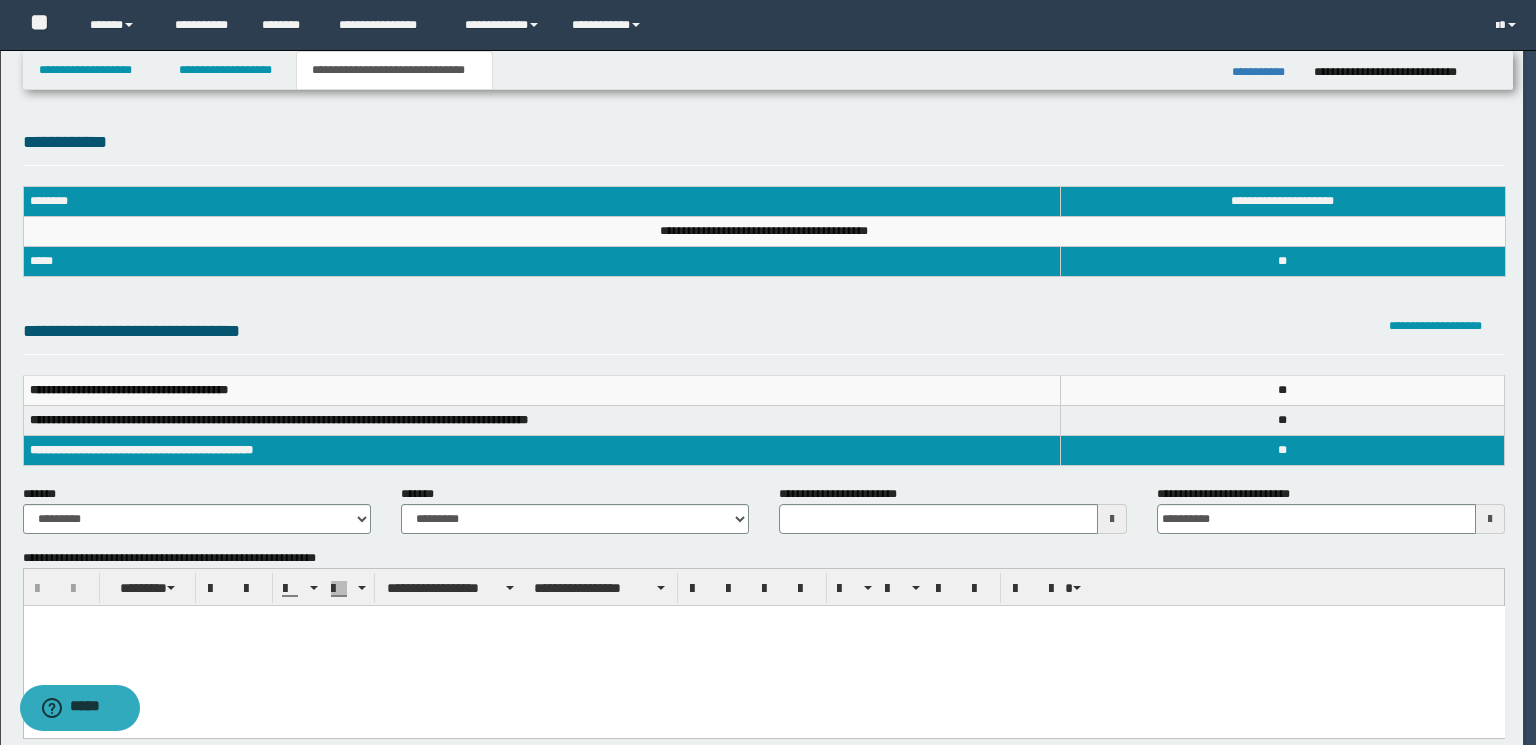scroll, scrollTop: 0, scrollLeft: 0, axis: both 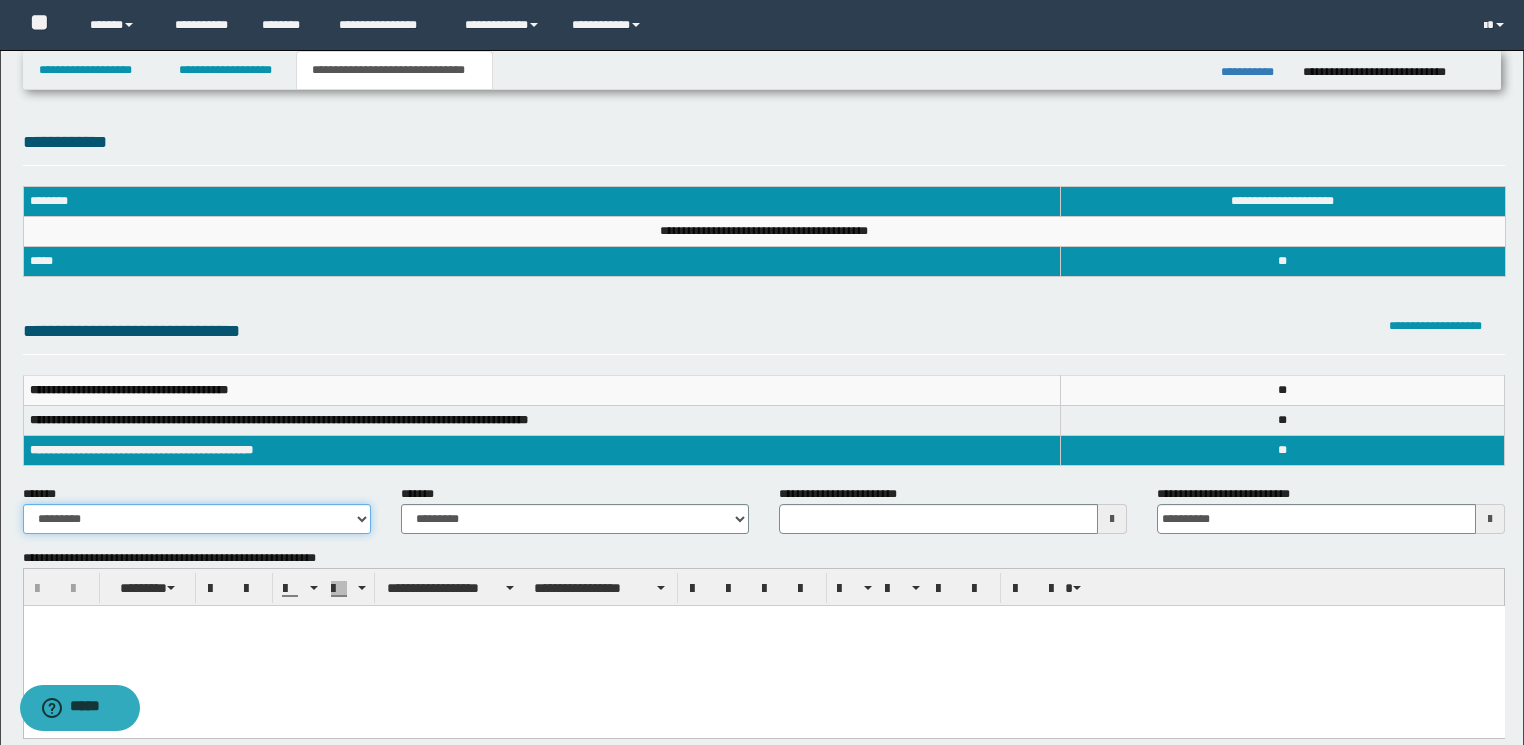 click on "**********" at bounding box center [197, 519] 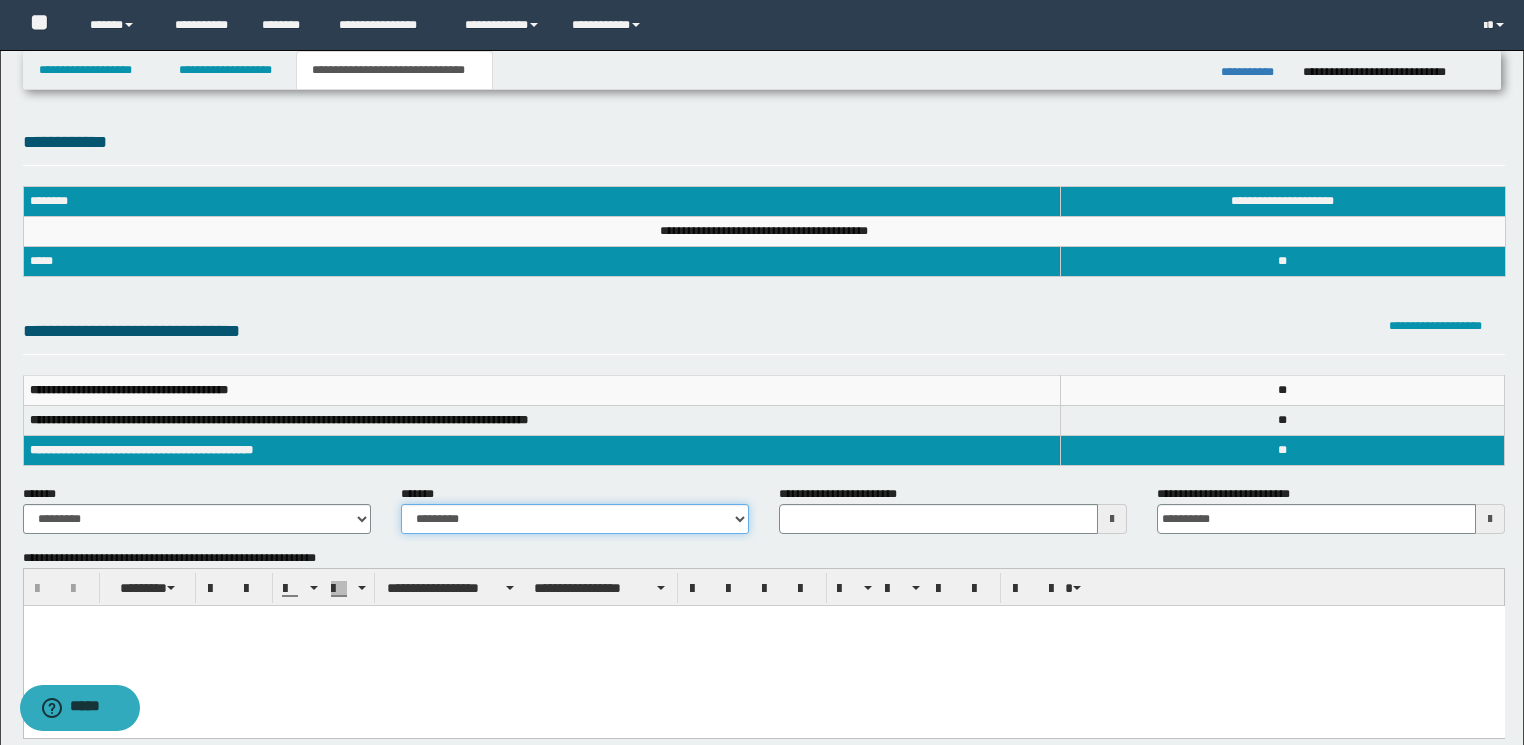 click on "**********" at bounding box center [575, 519] 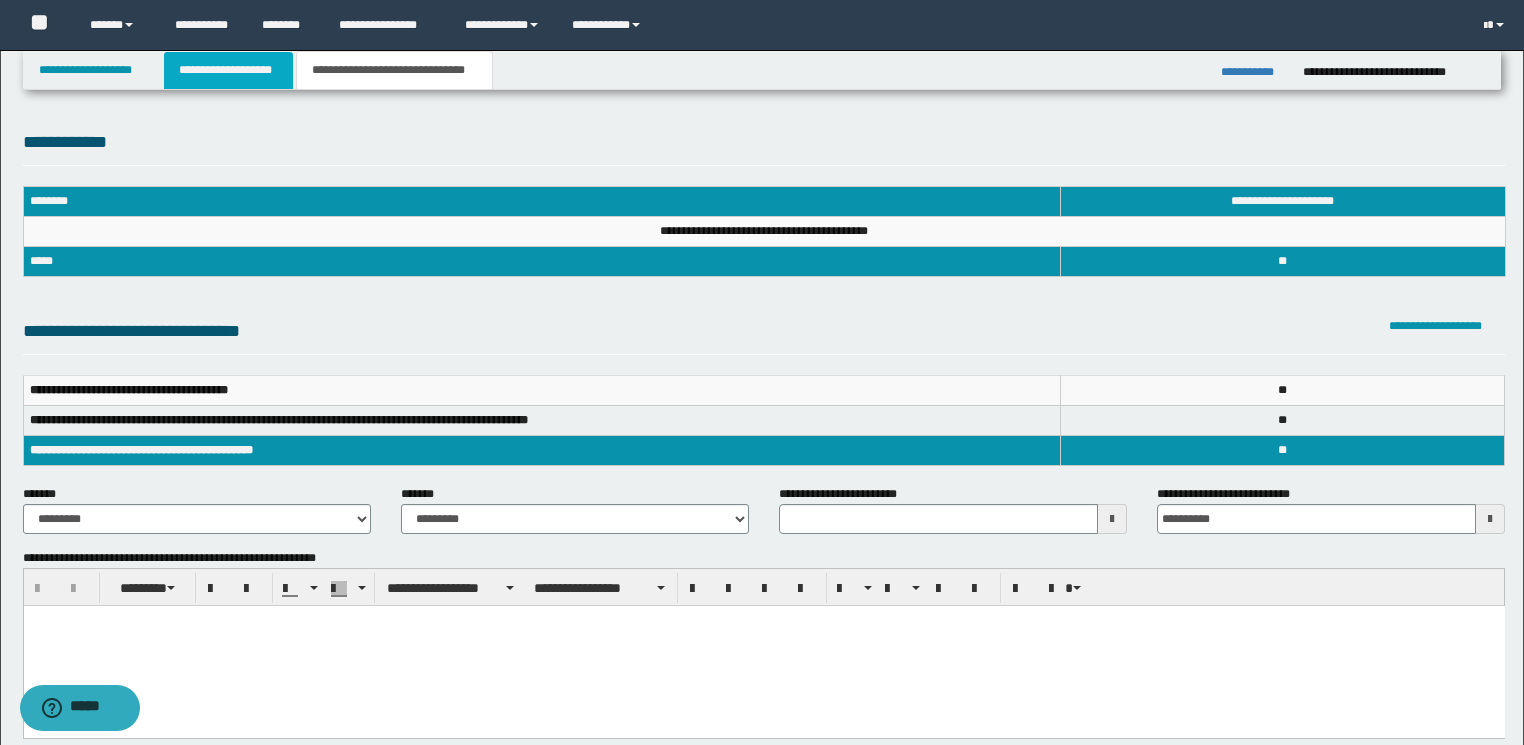 click on "**********" at bounding box center [228, 70] 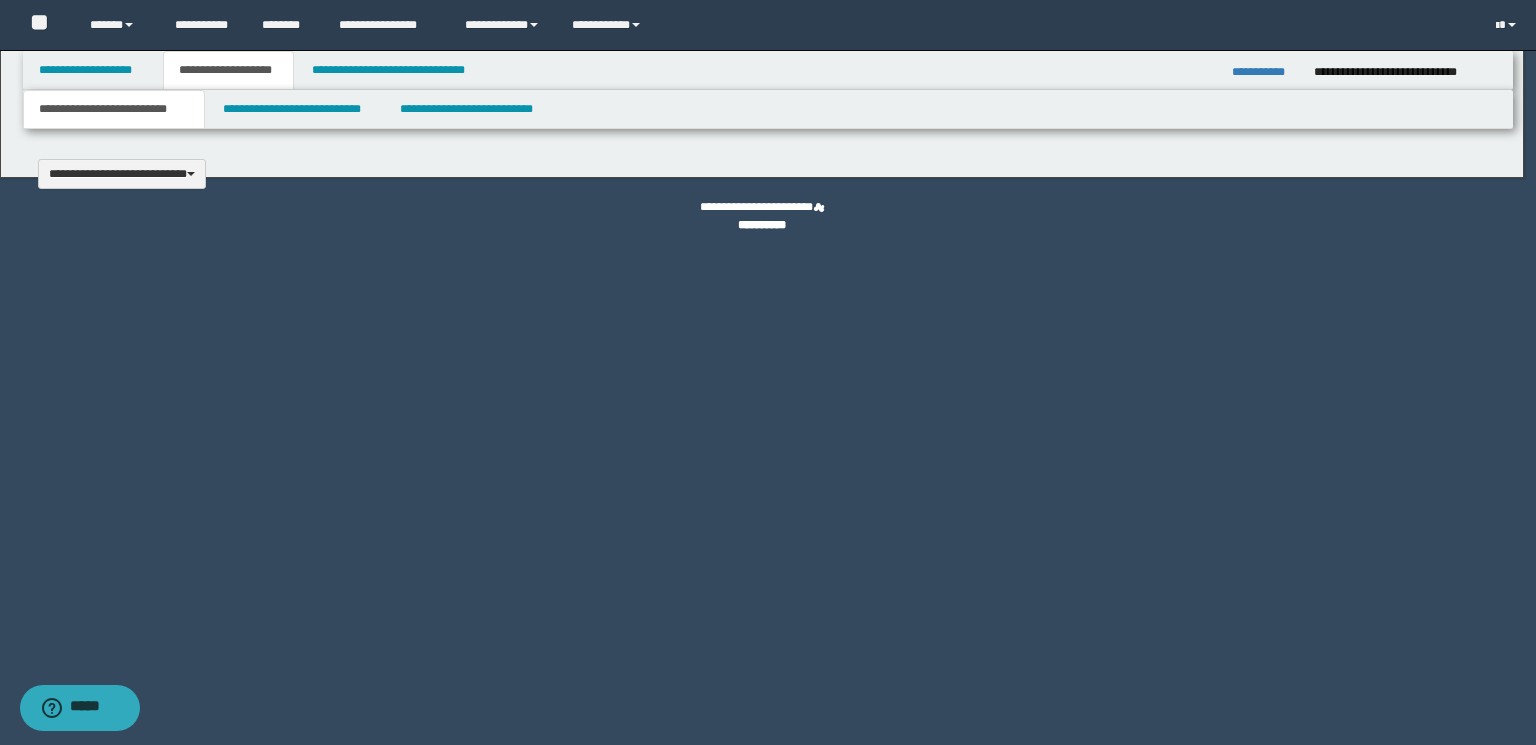scroll, scrollTop: 0, scrollLeft: 0, axis: both 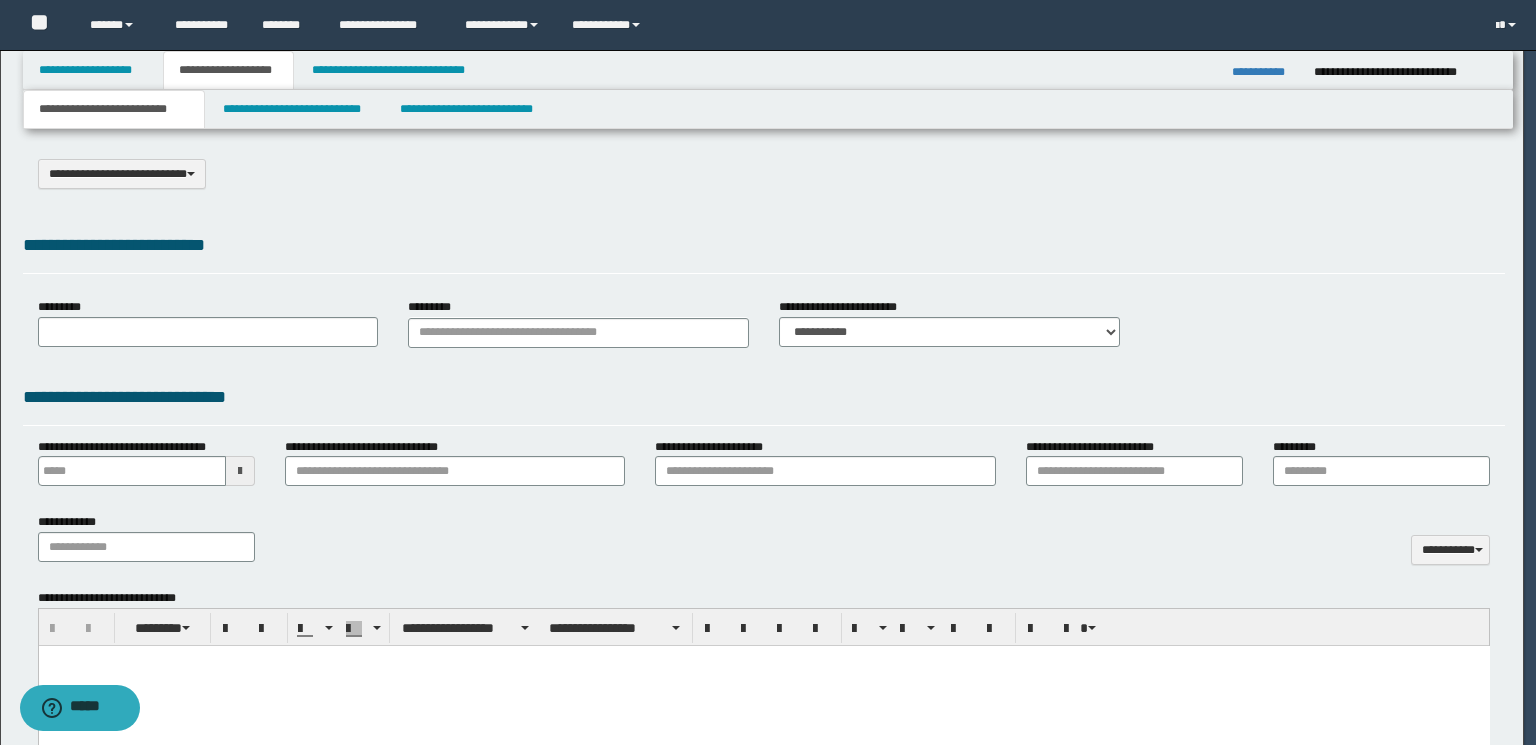 select on "*" 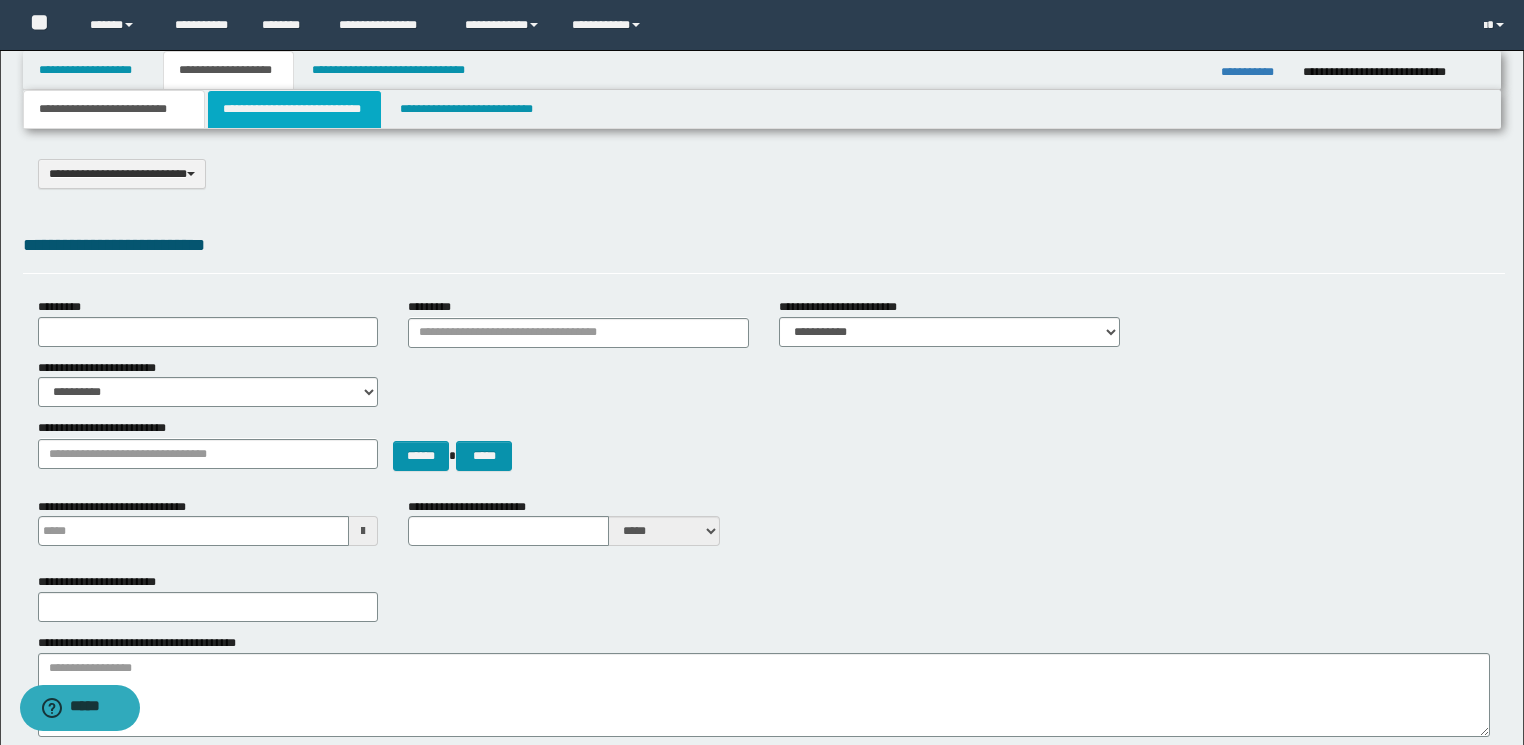 click on "**********" at bounding box center (294, 109) 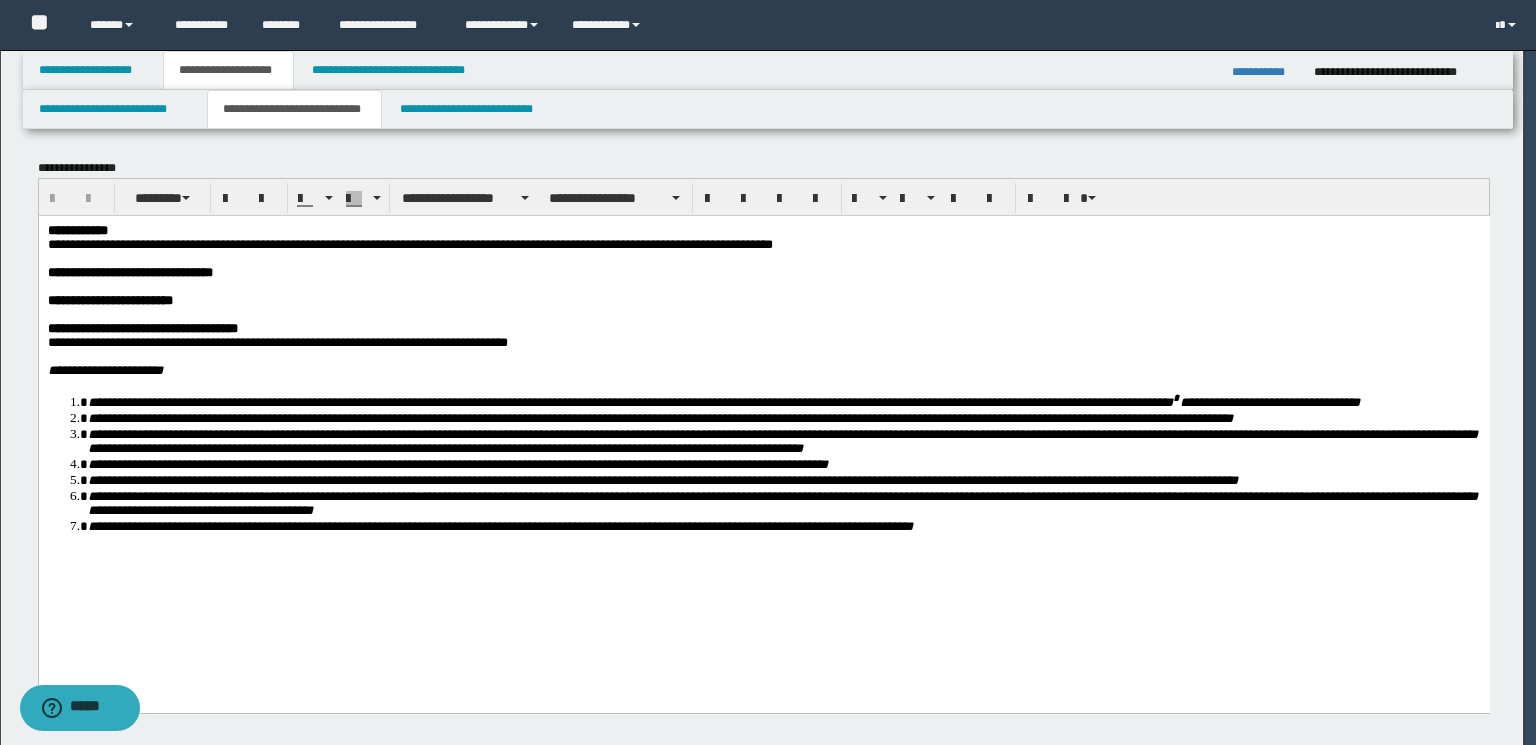 scroll, scrollTop: 0, scrollLeft: 0, axis: both 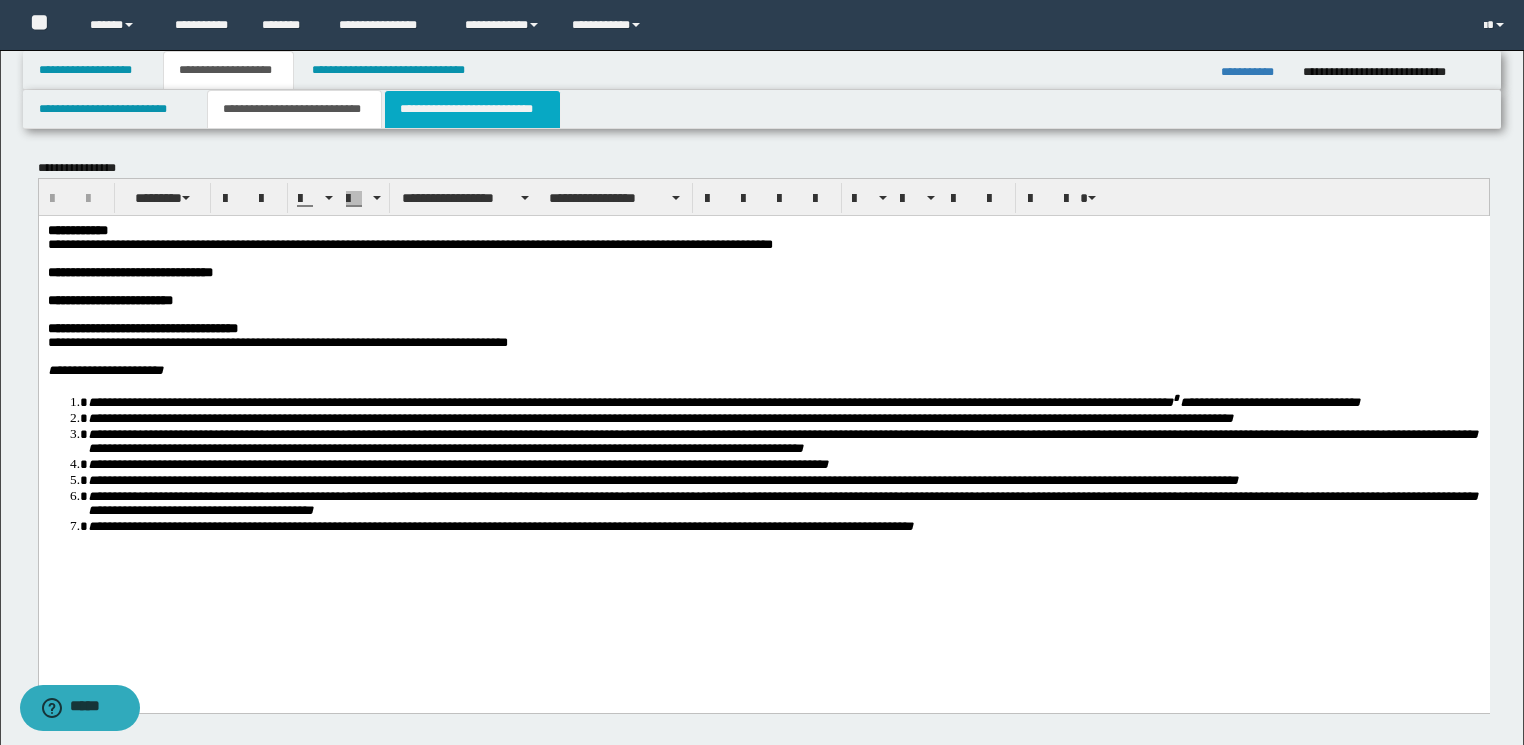 click on "**********" at bounding box center [472, 109] 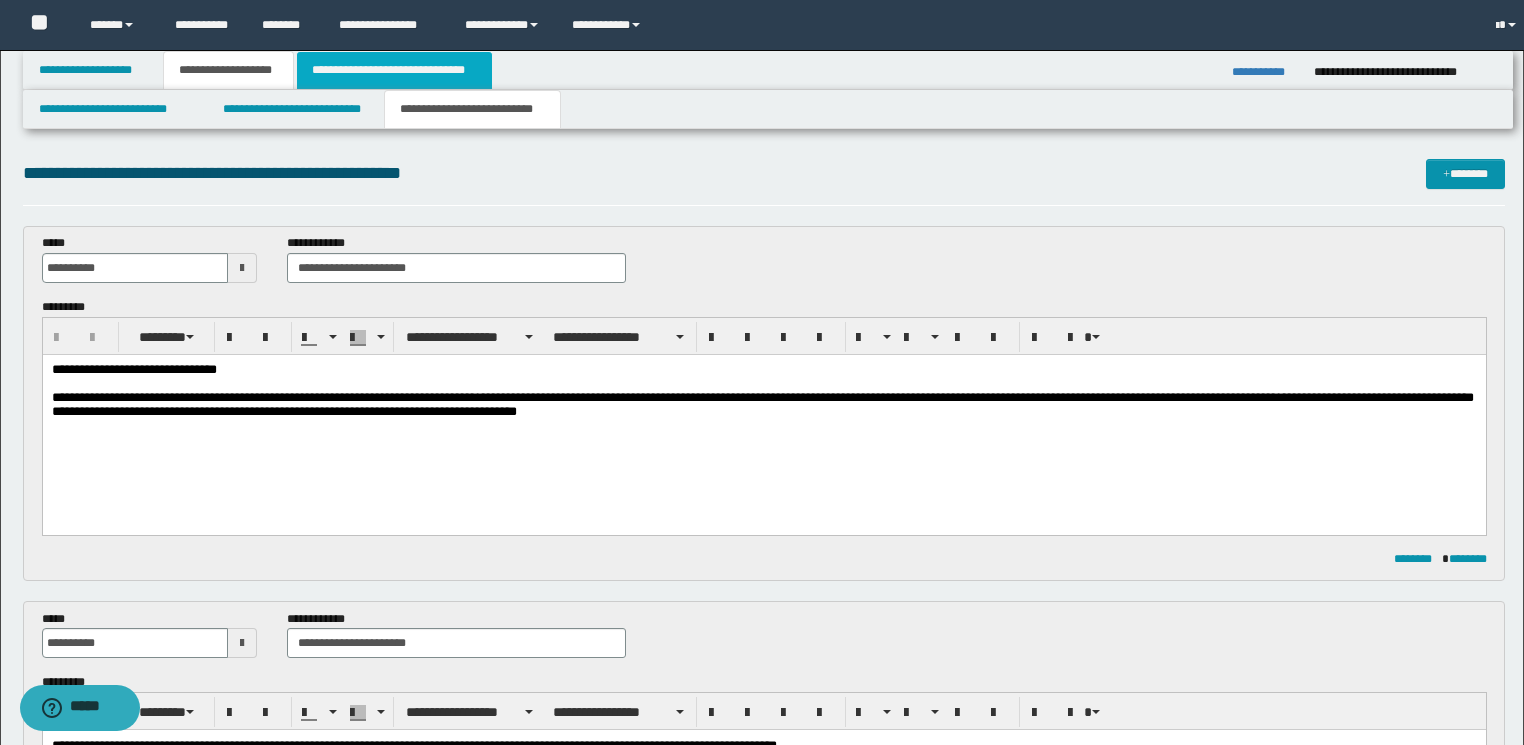 scroll, scrollTop: 0, scrollLeft: 0, axis: both 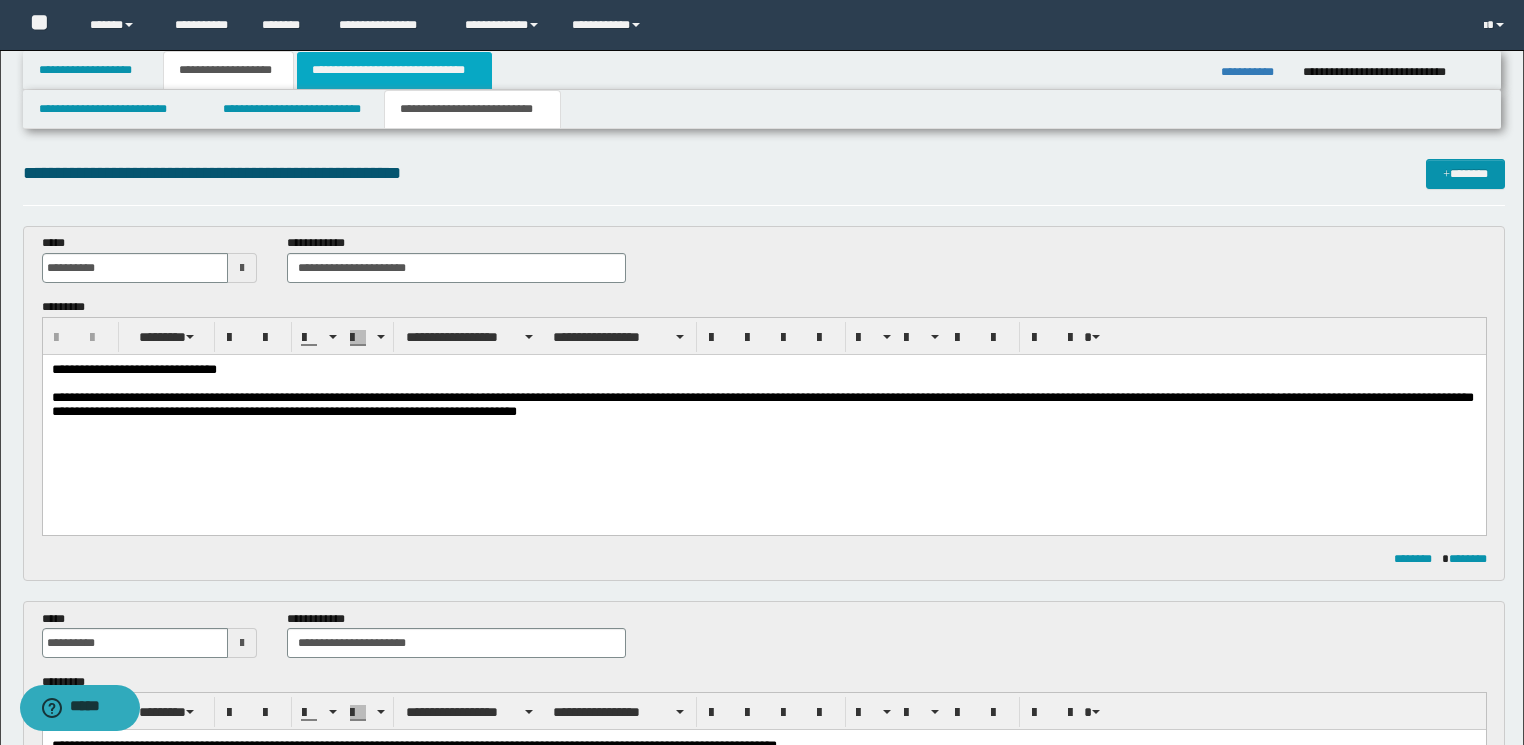 click on "**********" at bounding box center [394, 70] 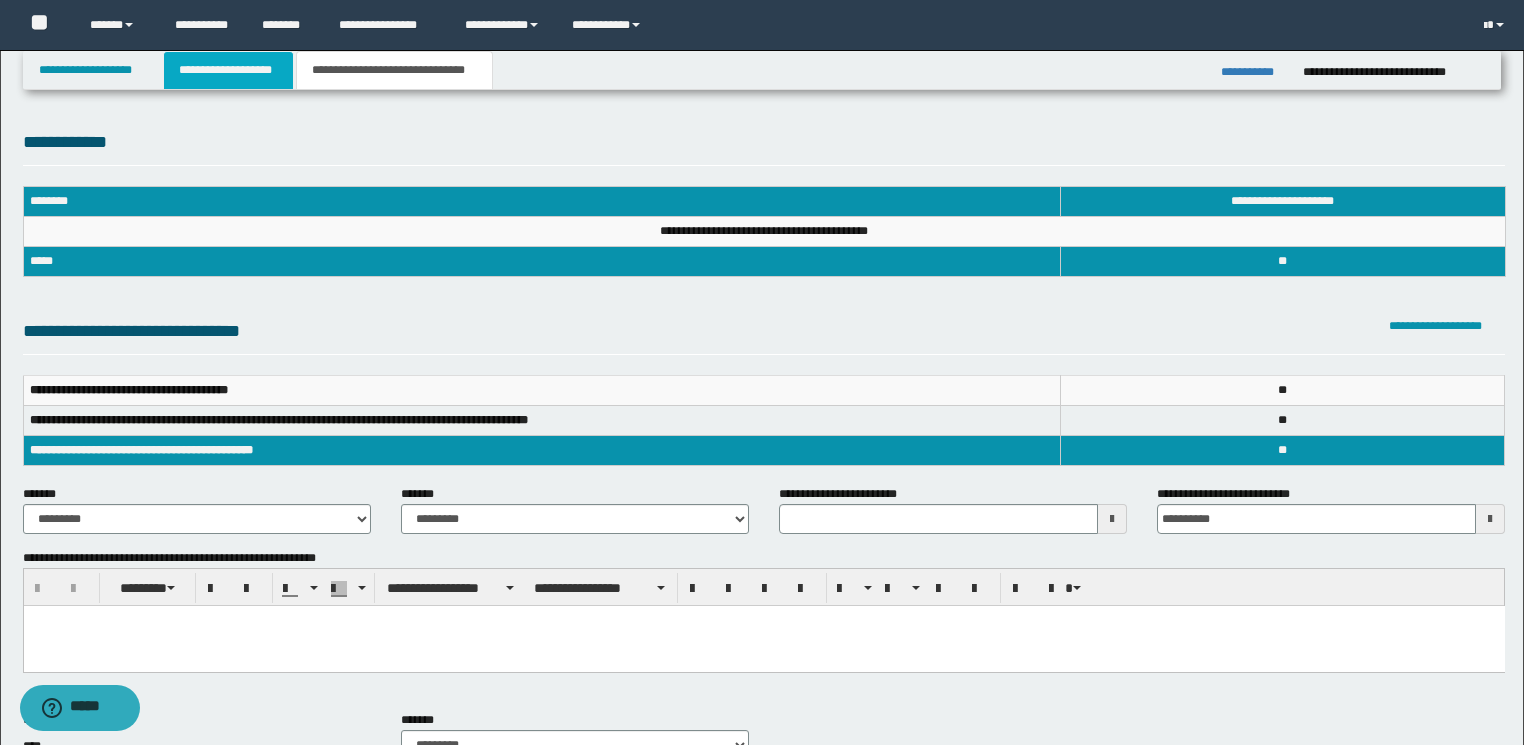 click on "**********" at bounding box center [228, 70] 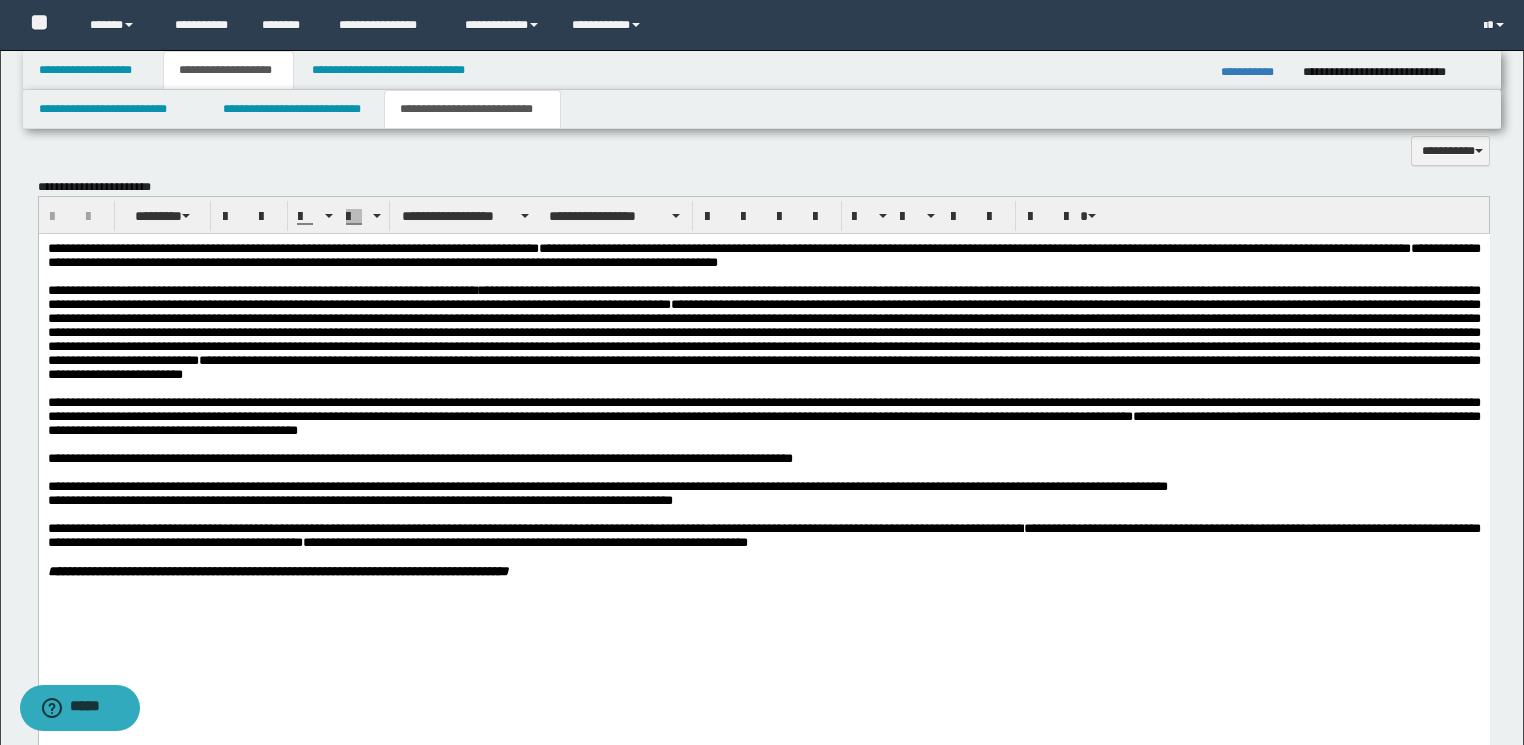 scroll, scrollTop: 1360, scrollLeft: 0, axis: vertical 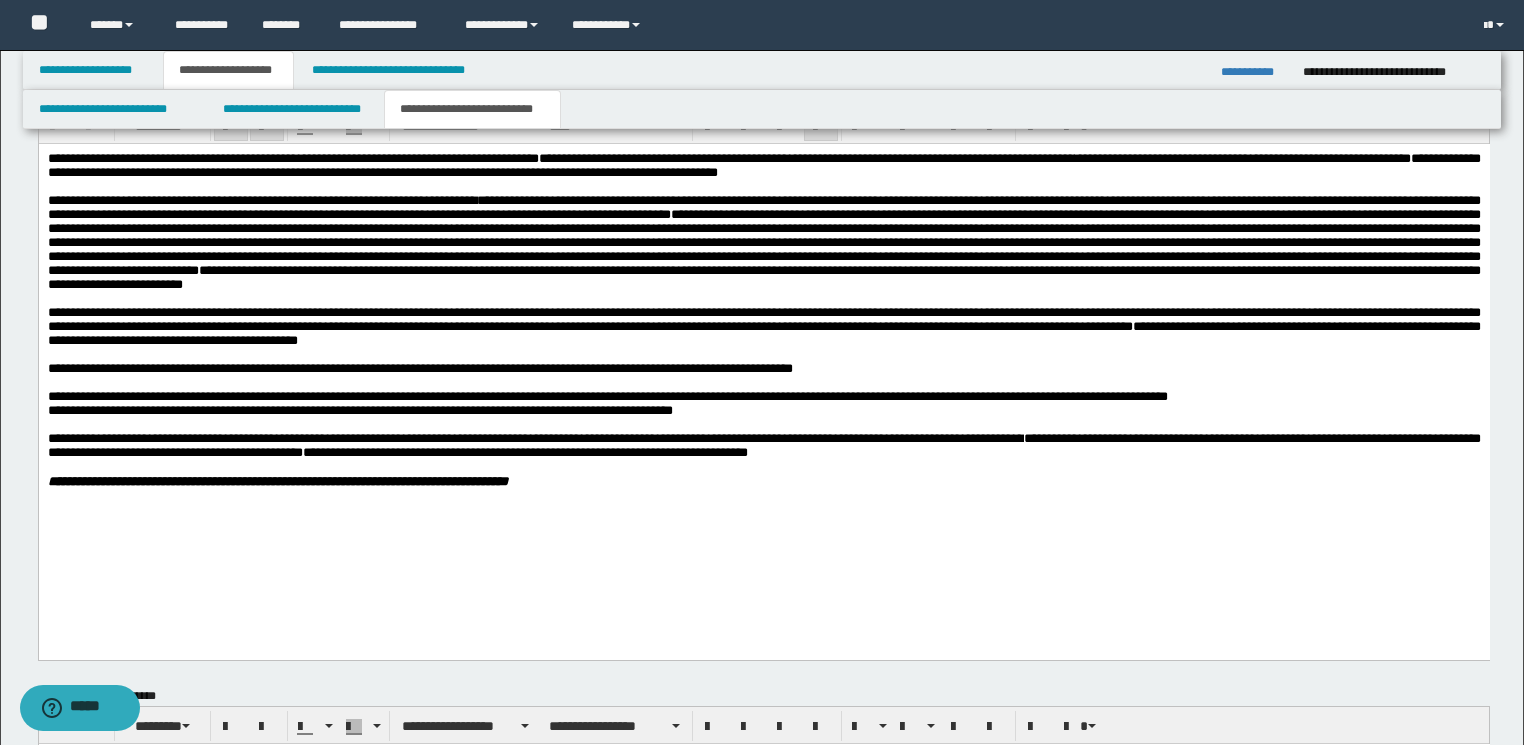 click on "**********" at bounding box center [763, 481] 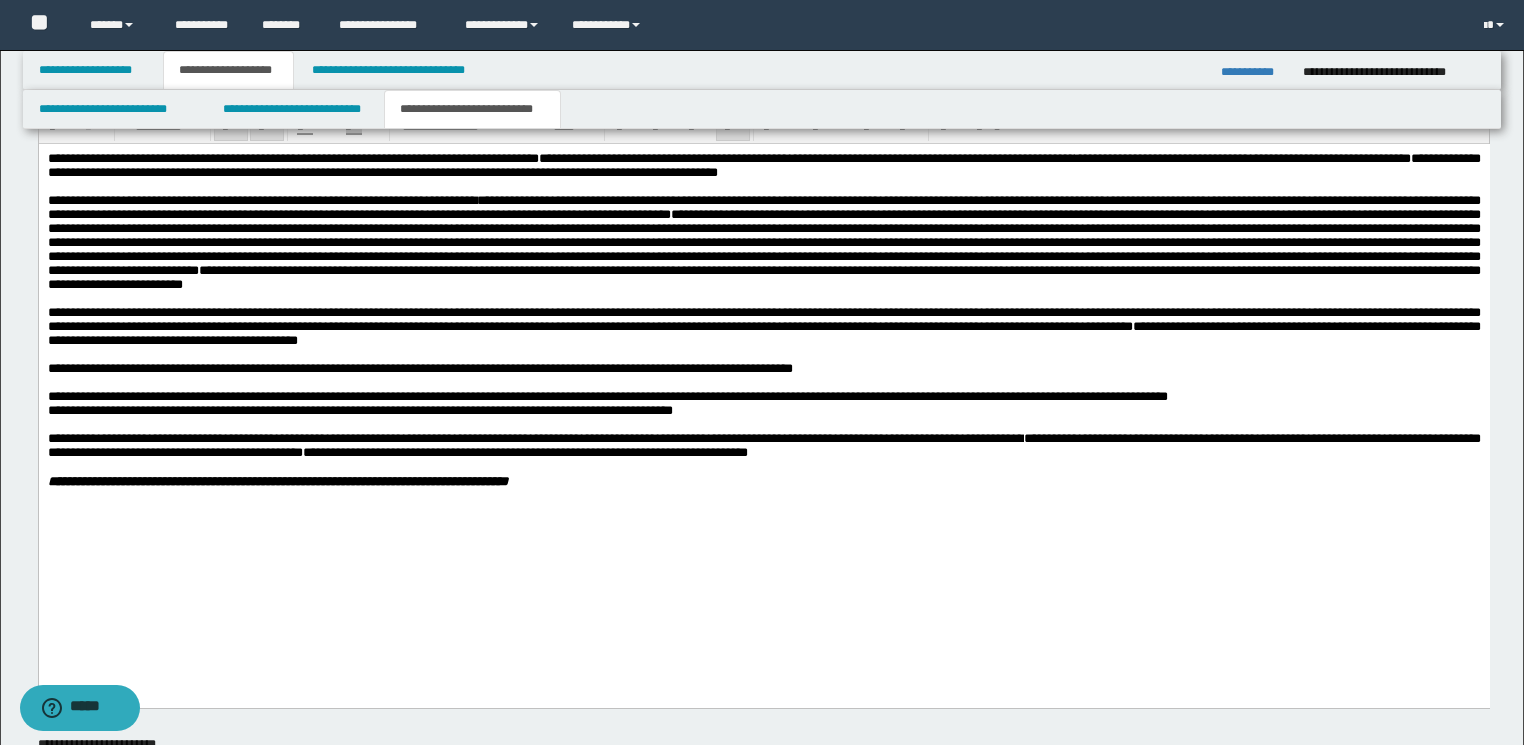 type 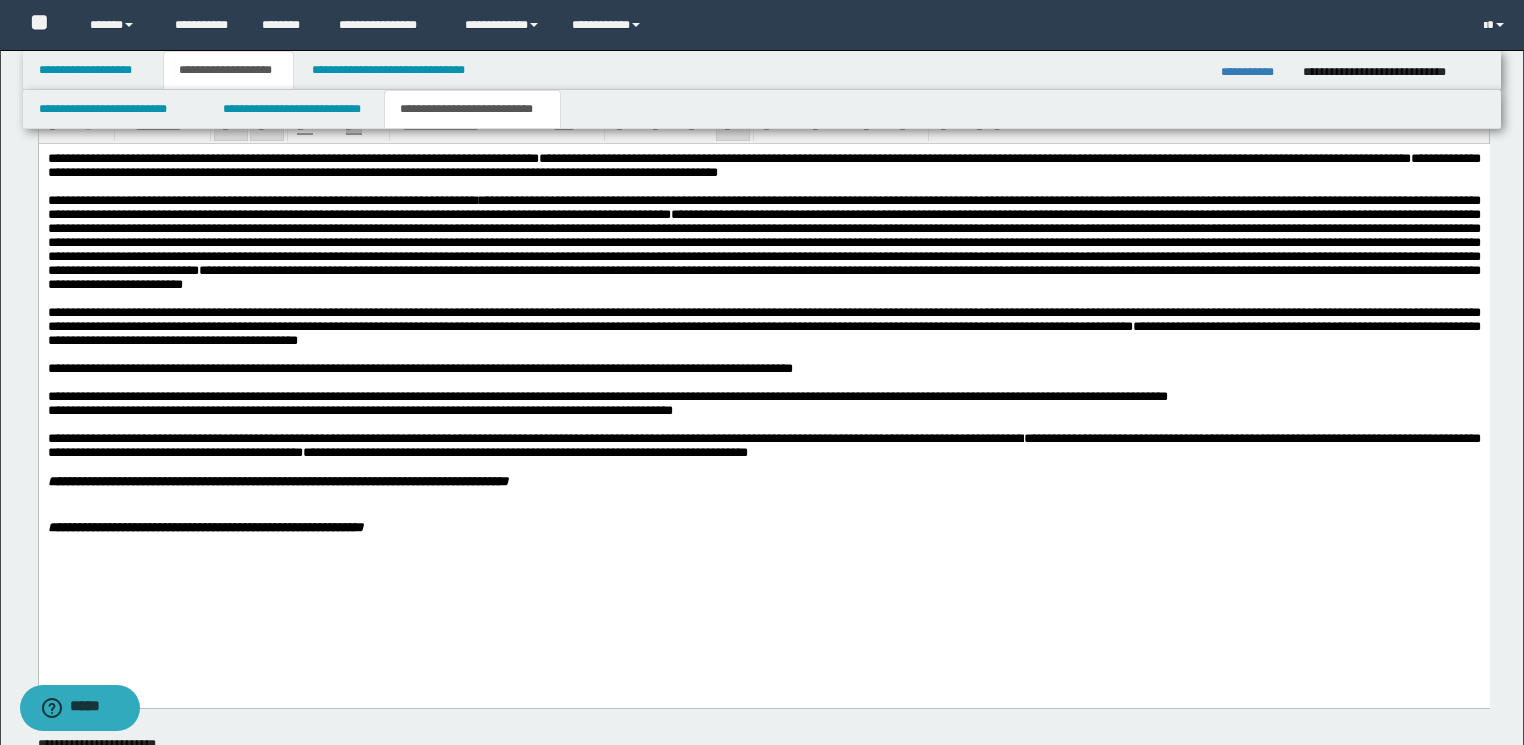 click on "**********" at bounding box center (204, 527) 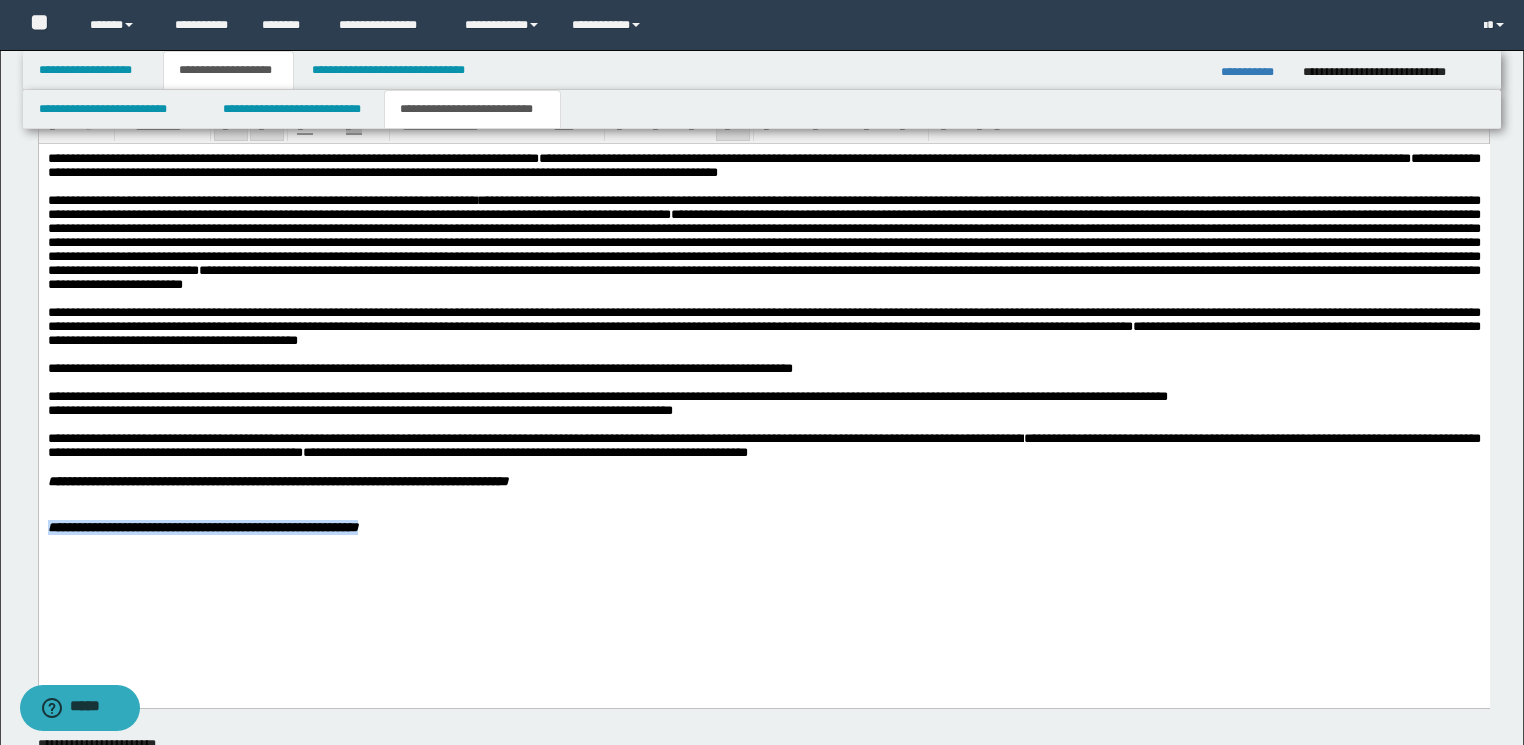 drag, startPoint x: 543, startPoint y: 574, endPoint x: 43, endPoint y: 568, distance: 500.036 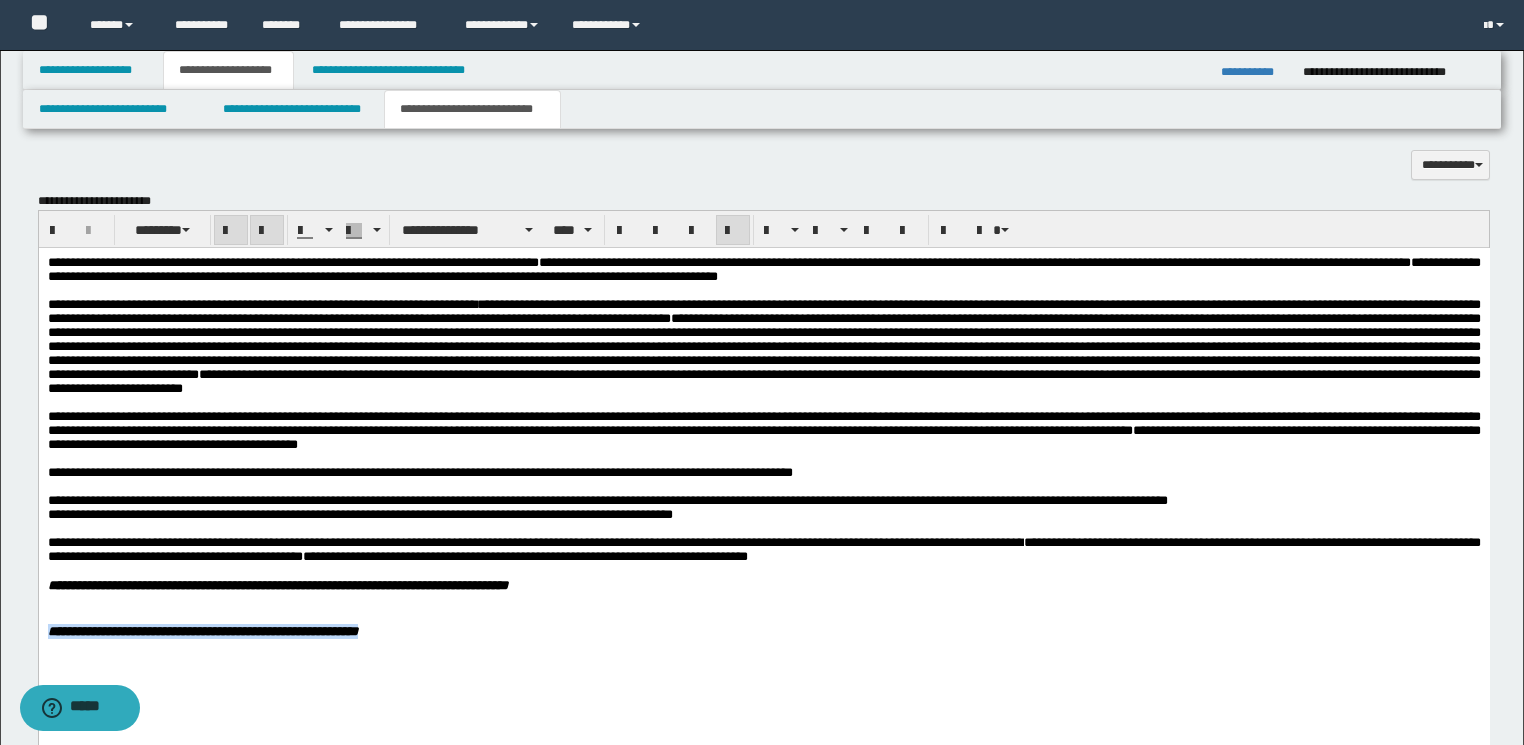 scroll, scrollTop: 1120, scrollLeft: 0, axis: vertical 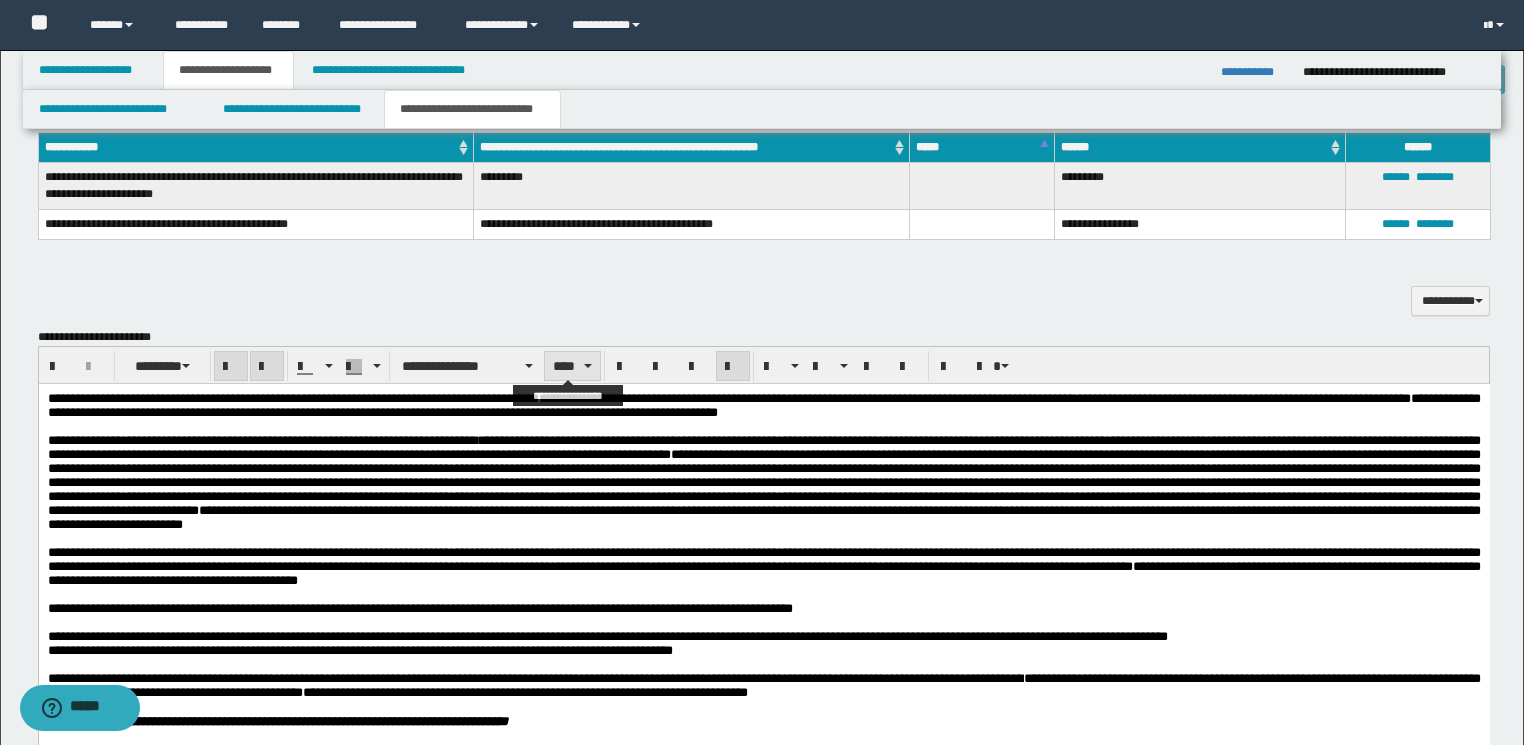 click on "****" at bounding box center [572, 366] 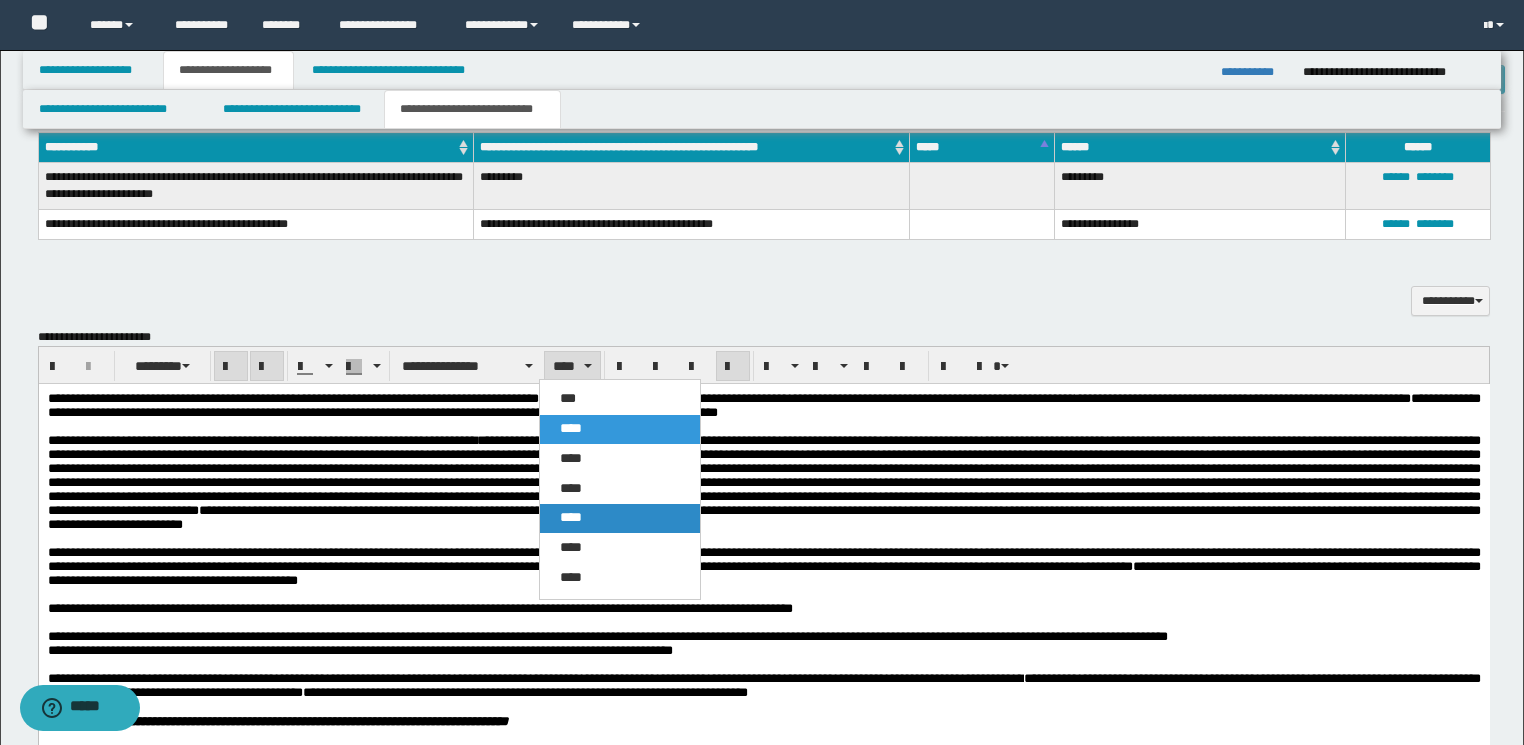click on "****" at bounding box center [571, 517] 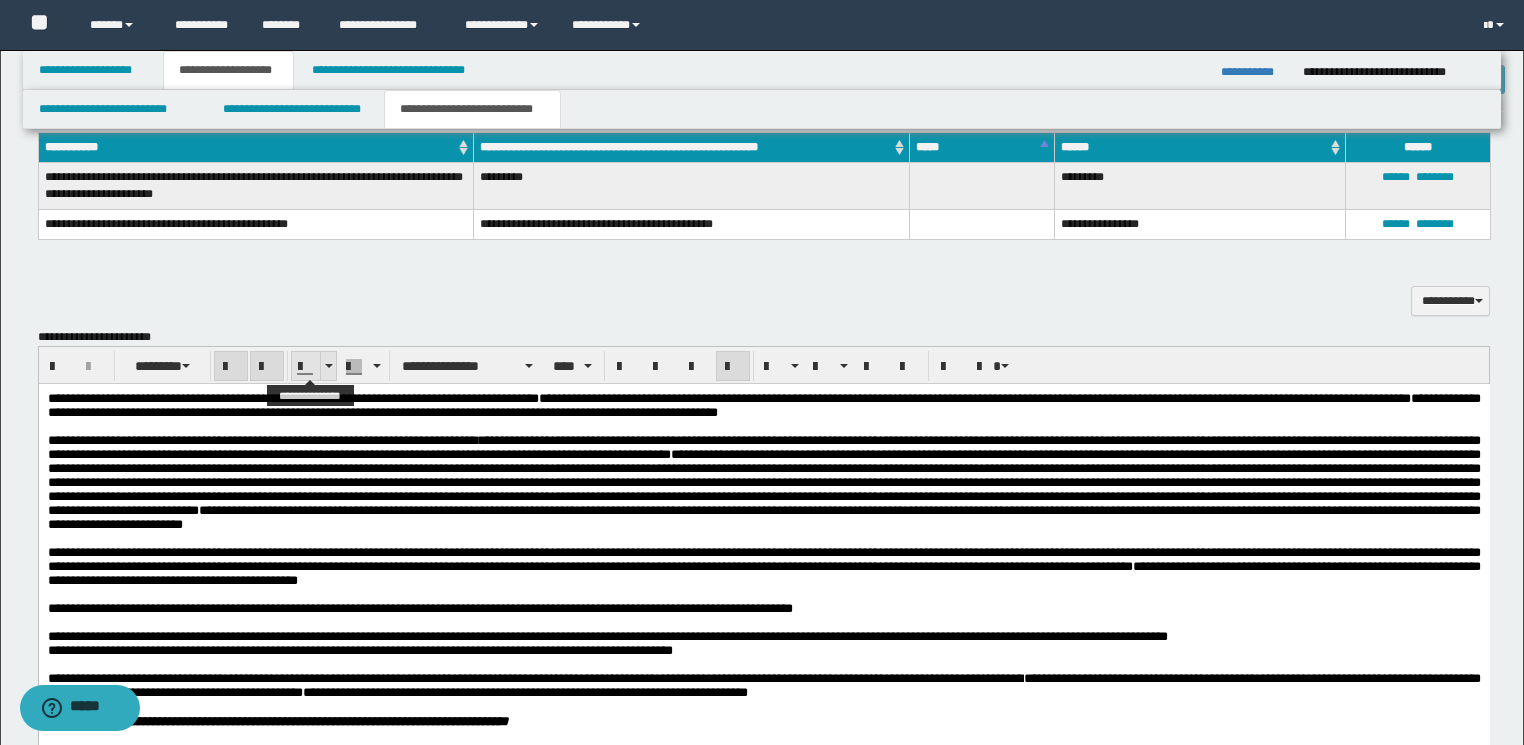click at bounding box center [328, 366] 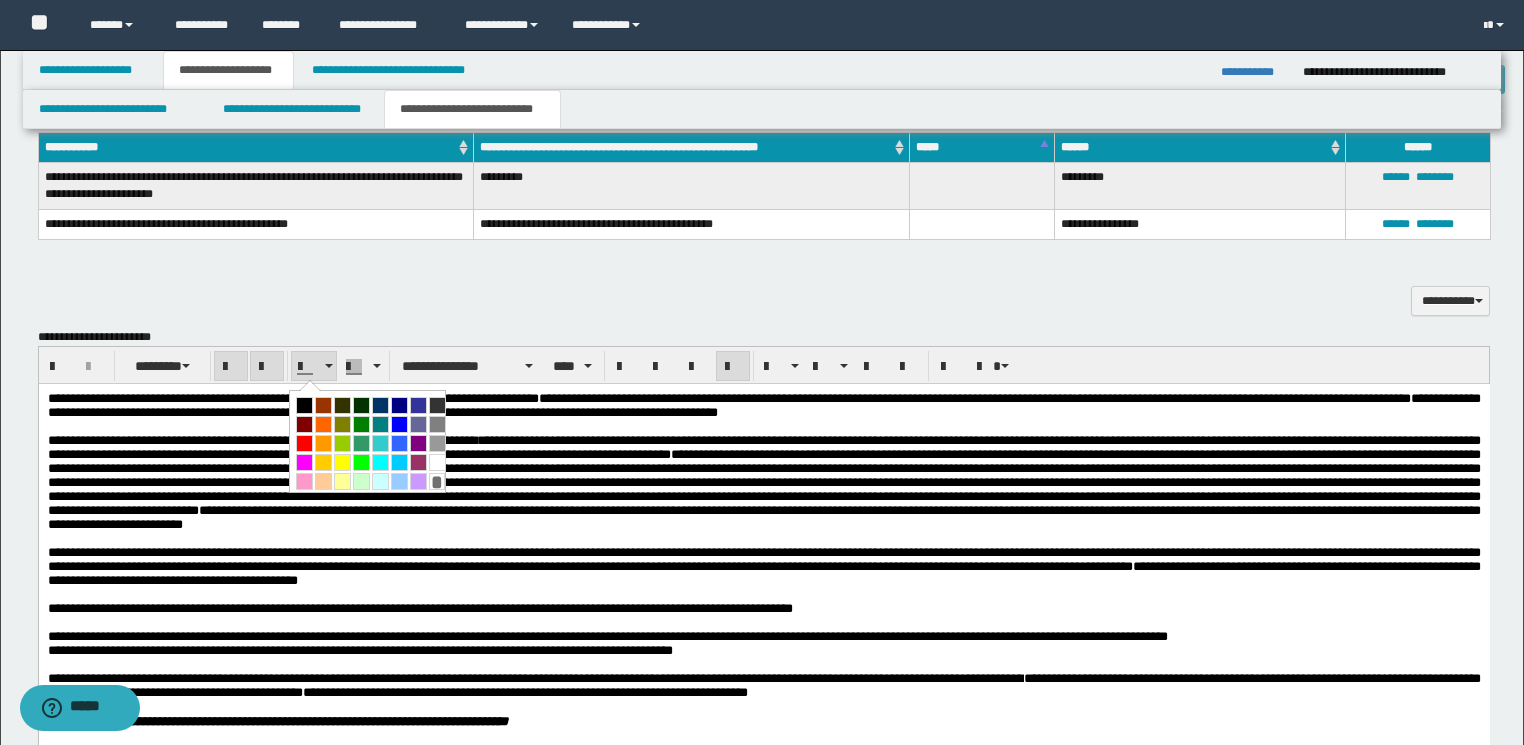 click at bounding box center (304, 443) 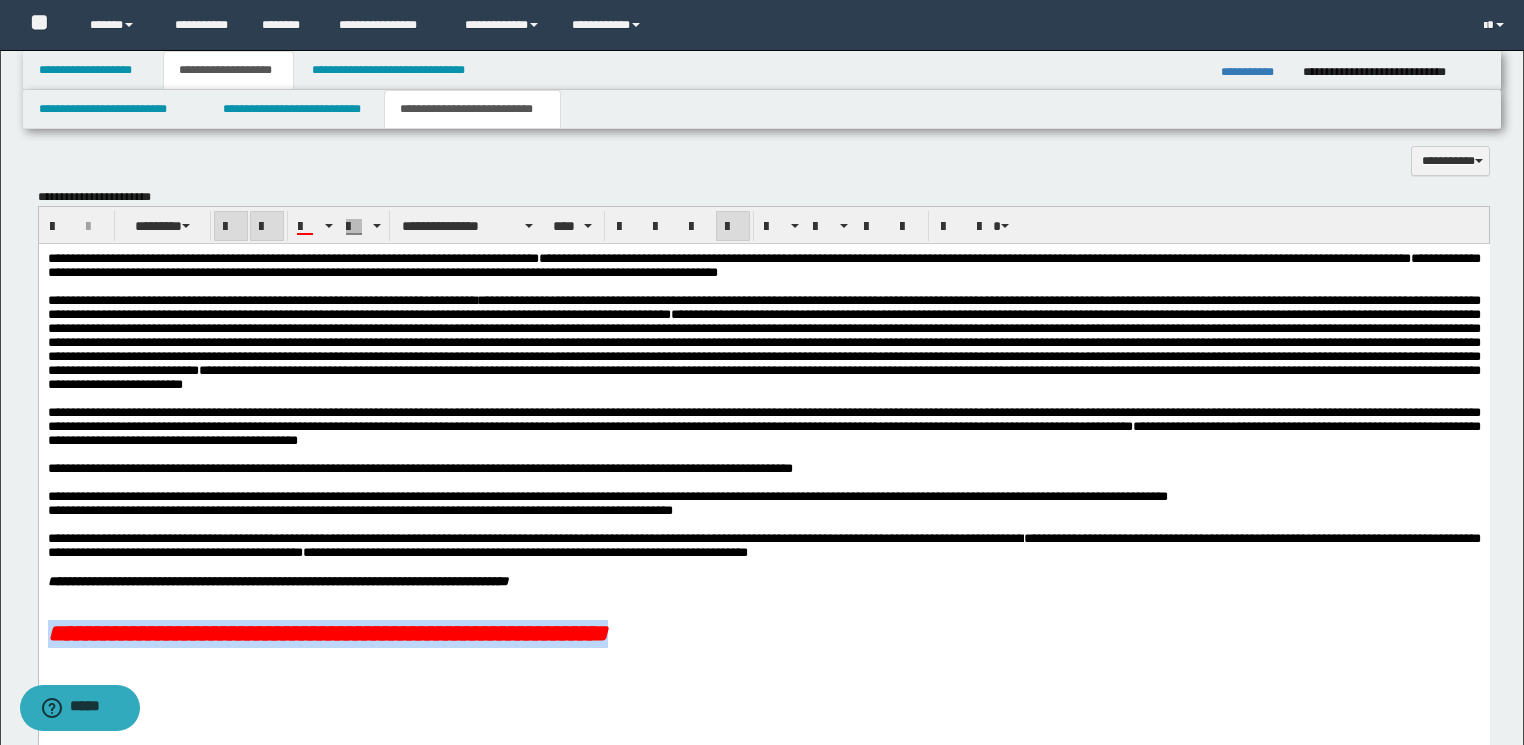 scroll, scrollTop: 1440, scrollLeft: 0, axis: vertical 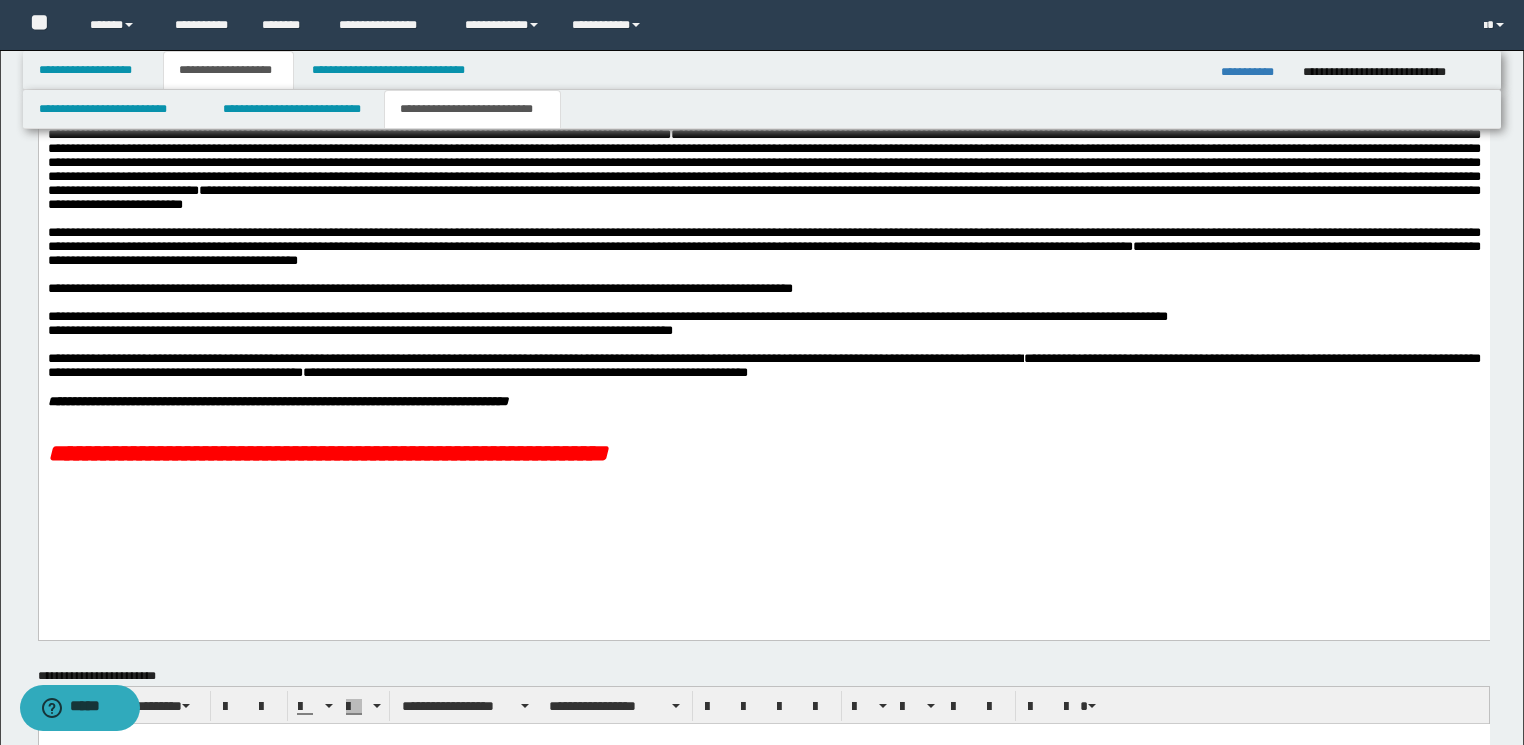 click at bounding box center [787, 475] 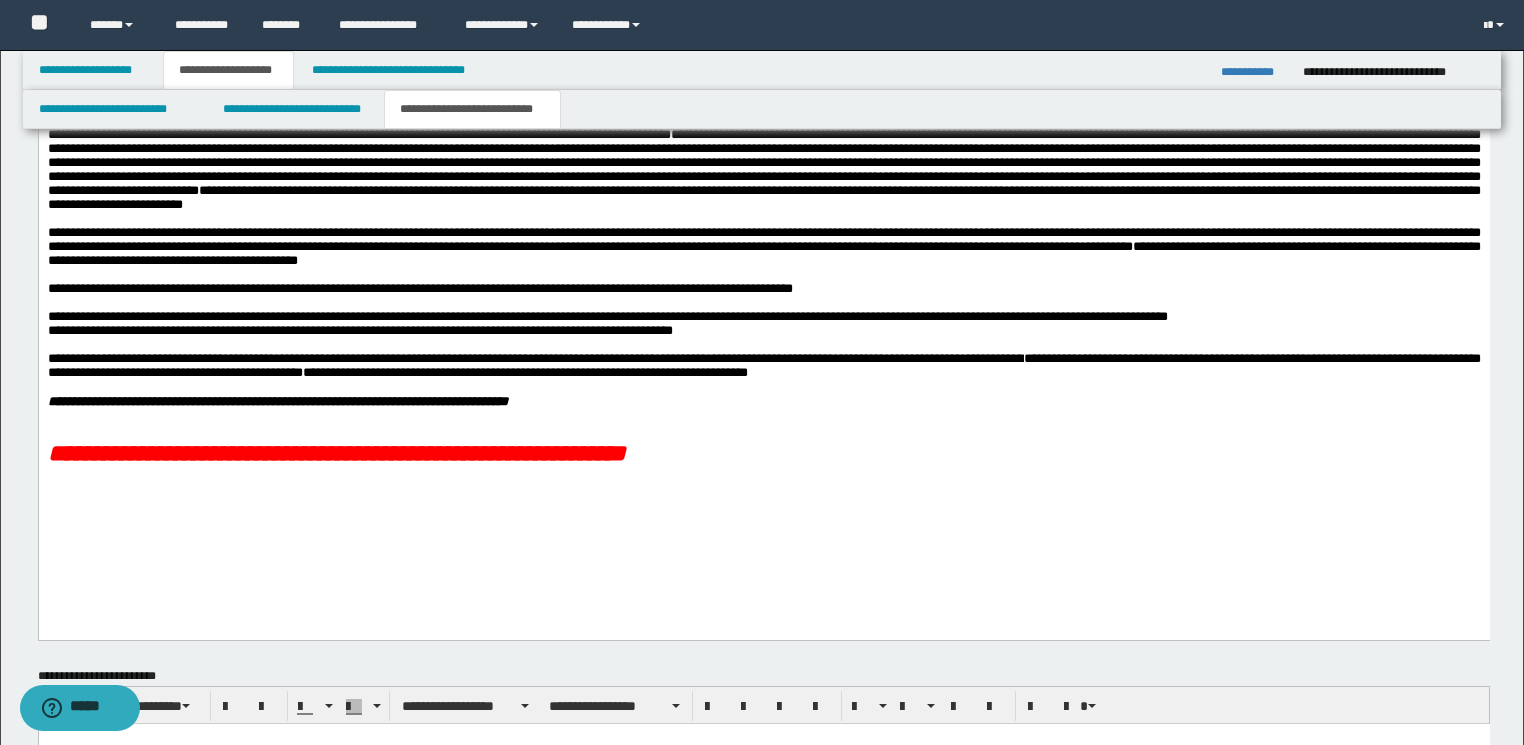 click on "**********" at bounding box center (336, 453) 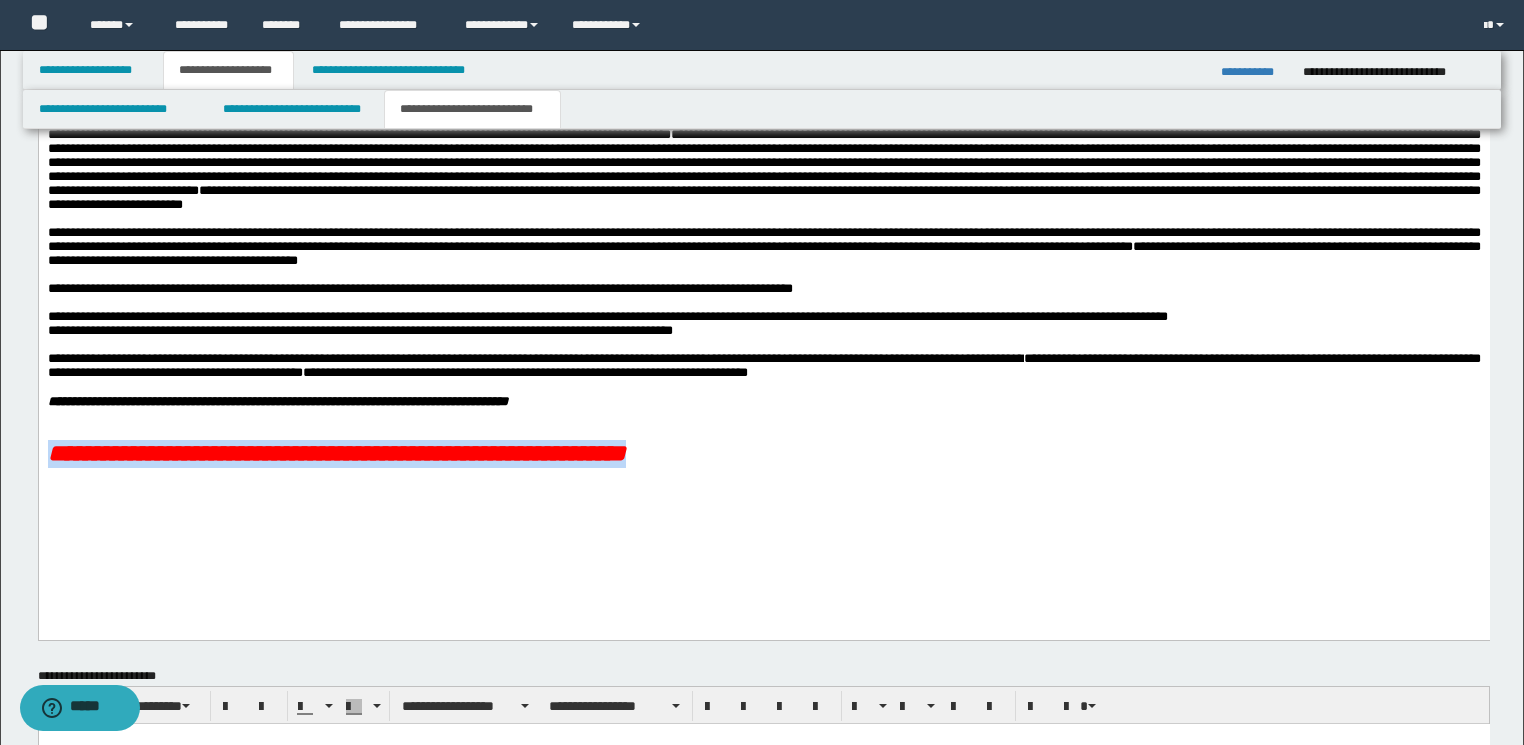 drag, startPoint x: 986, startPoint y: 506, endPoint x: -1, endPoint y: 490, distance: 987.1297 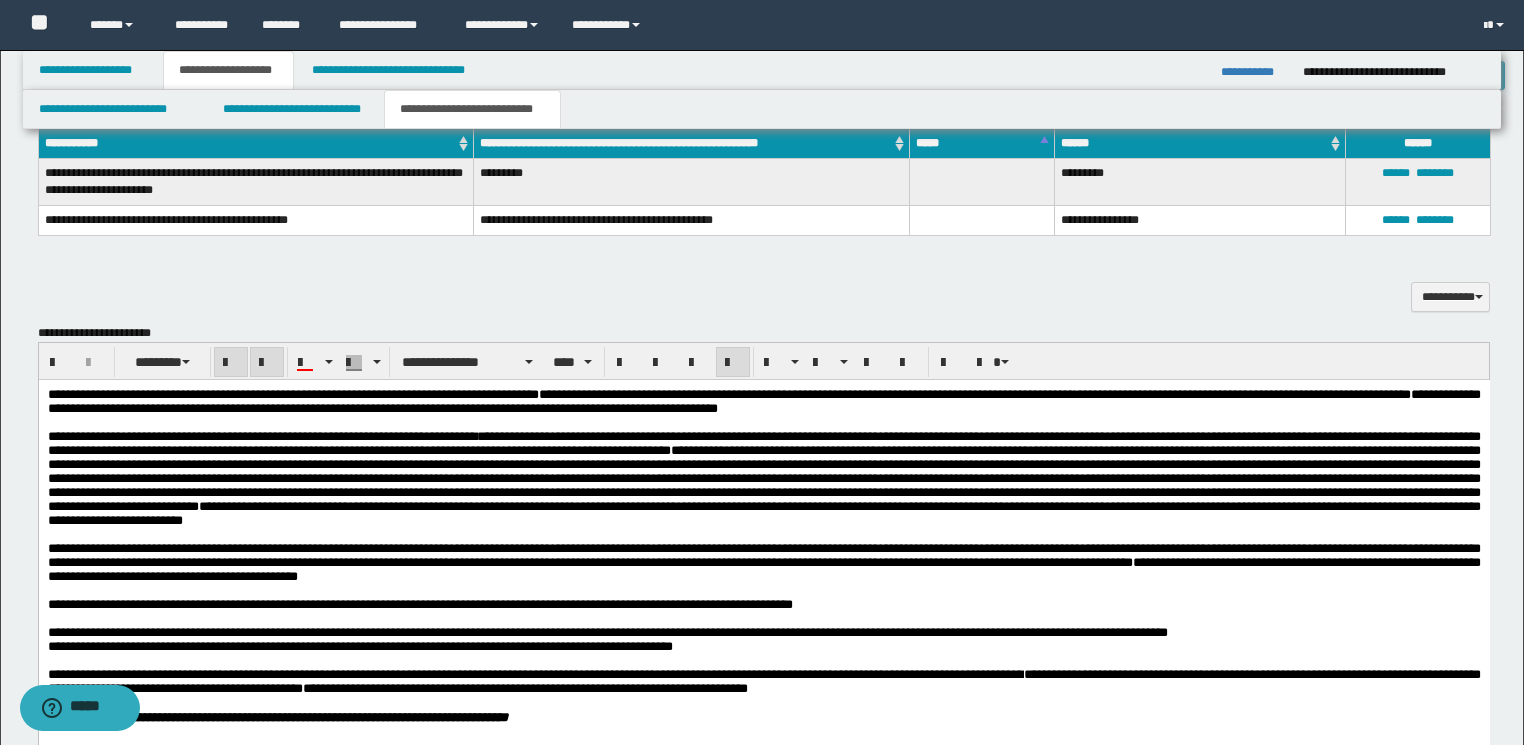 scroll, scrollTop: 1120, scrollLeft: 0, axis: vertical 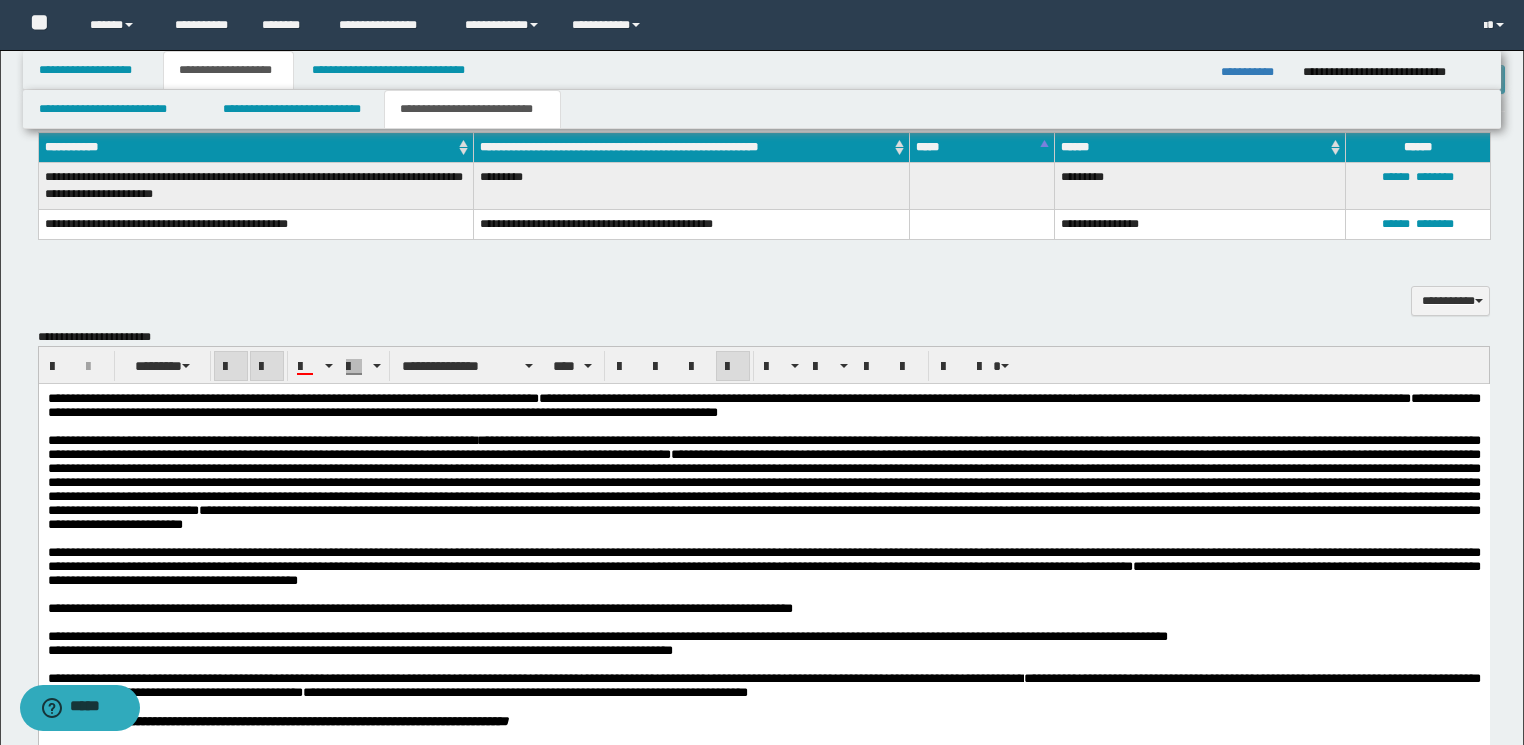 click at bounding box center (267, 367) 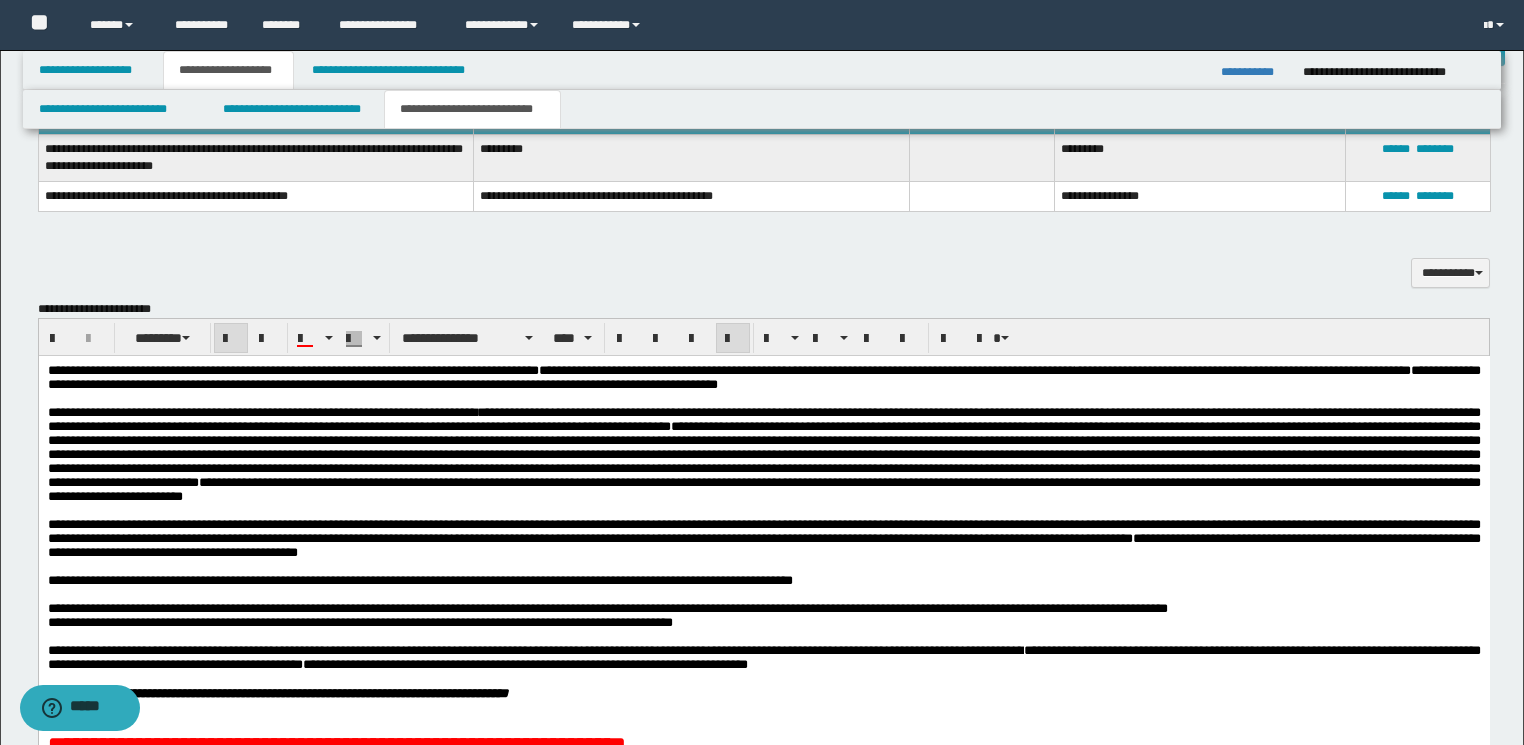 scroll, scrollTop: 1360, scrollLeft: 0, axis: vertical 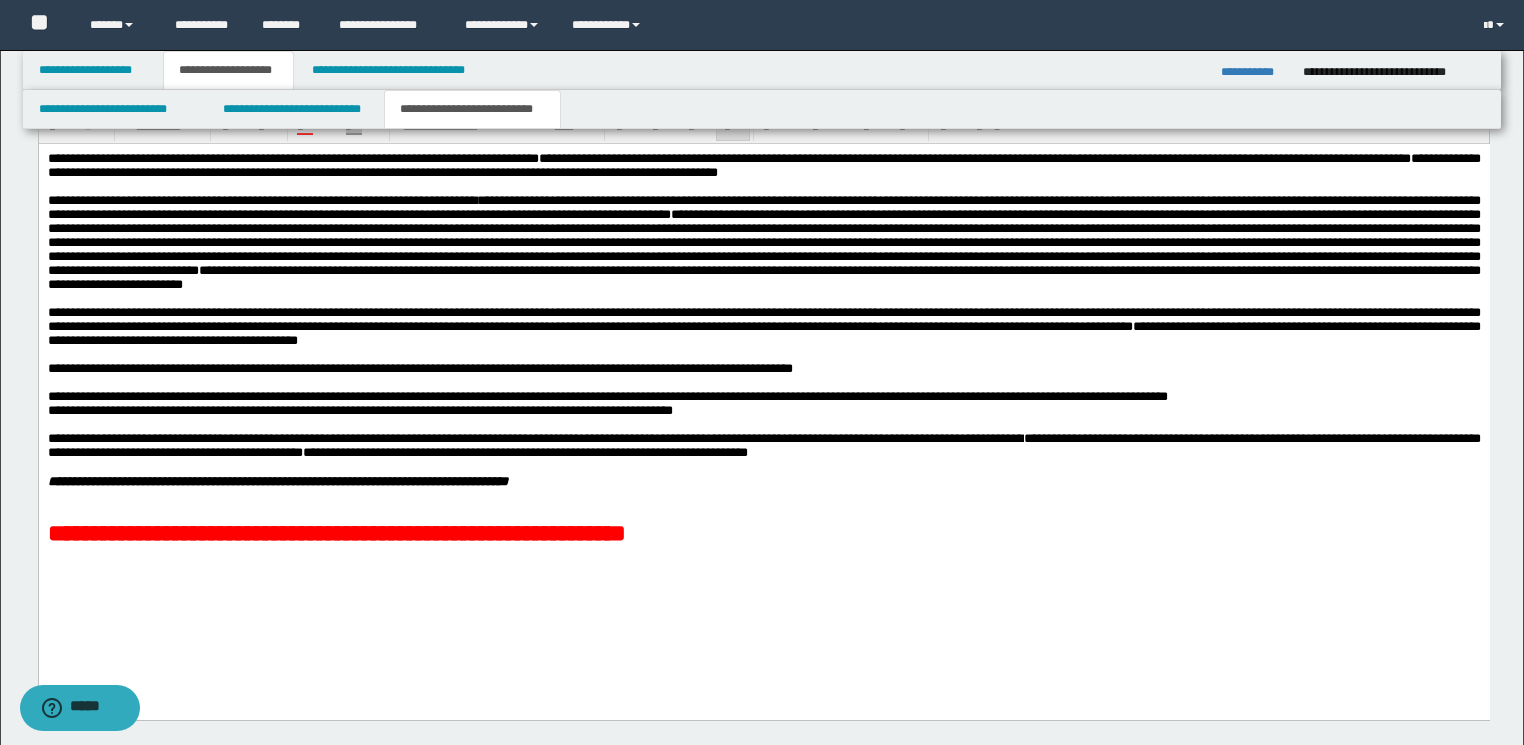 click at bounding box center [763, 467] 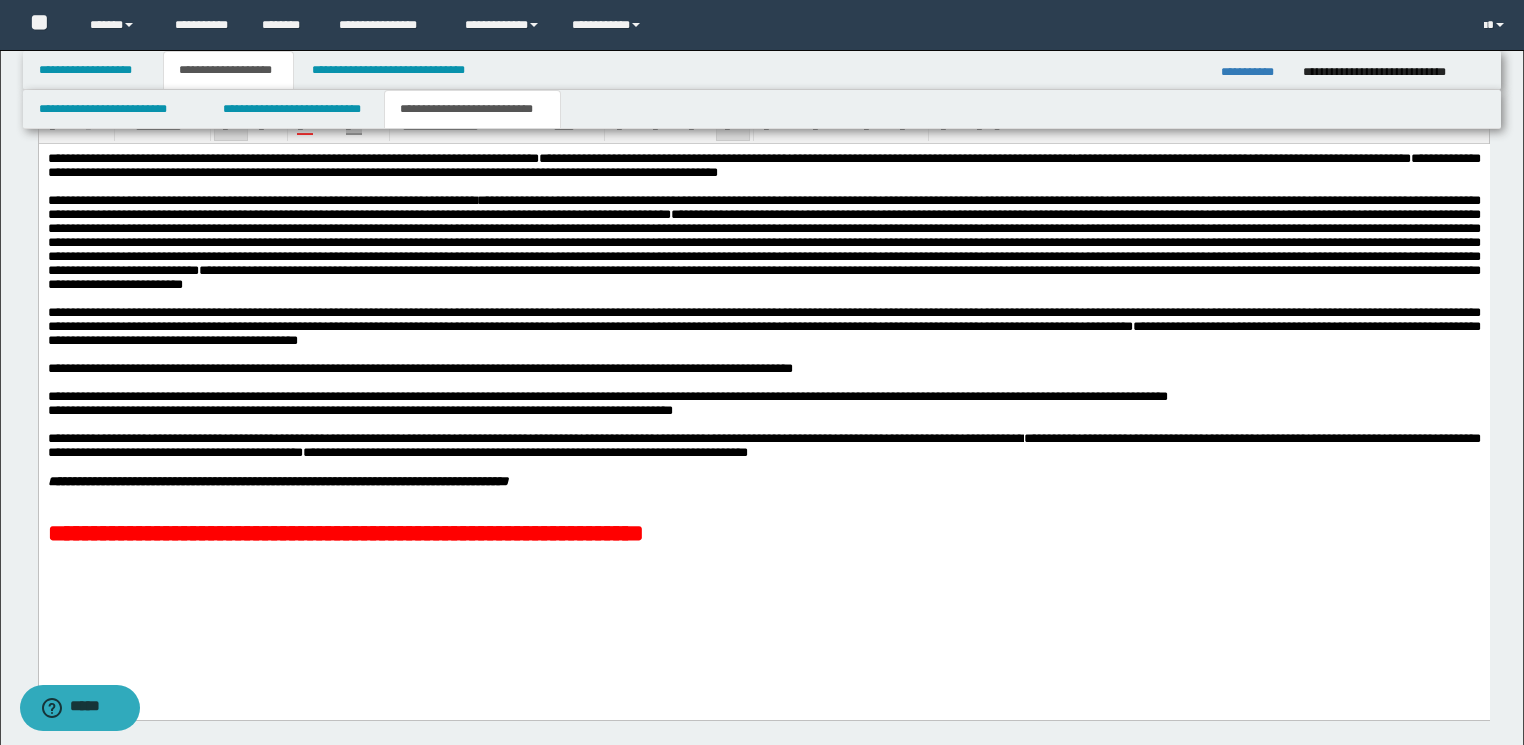 click on "**********" at bounding box center [763, 534] 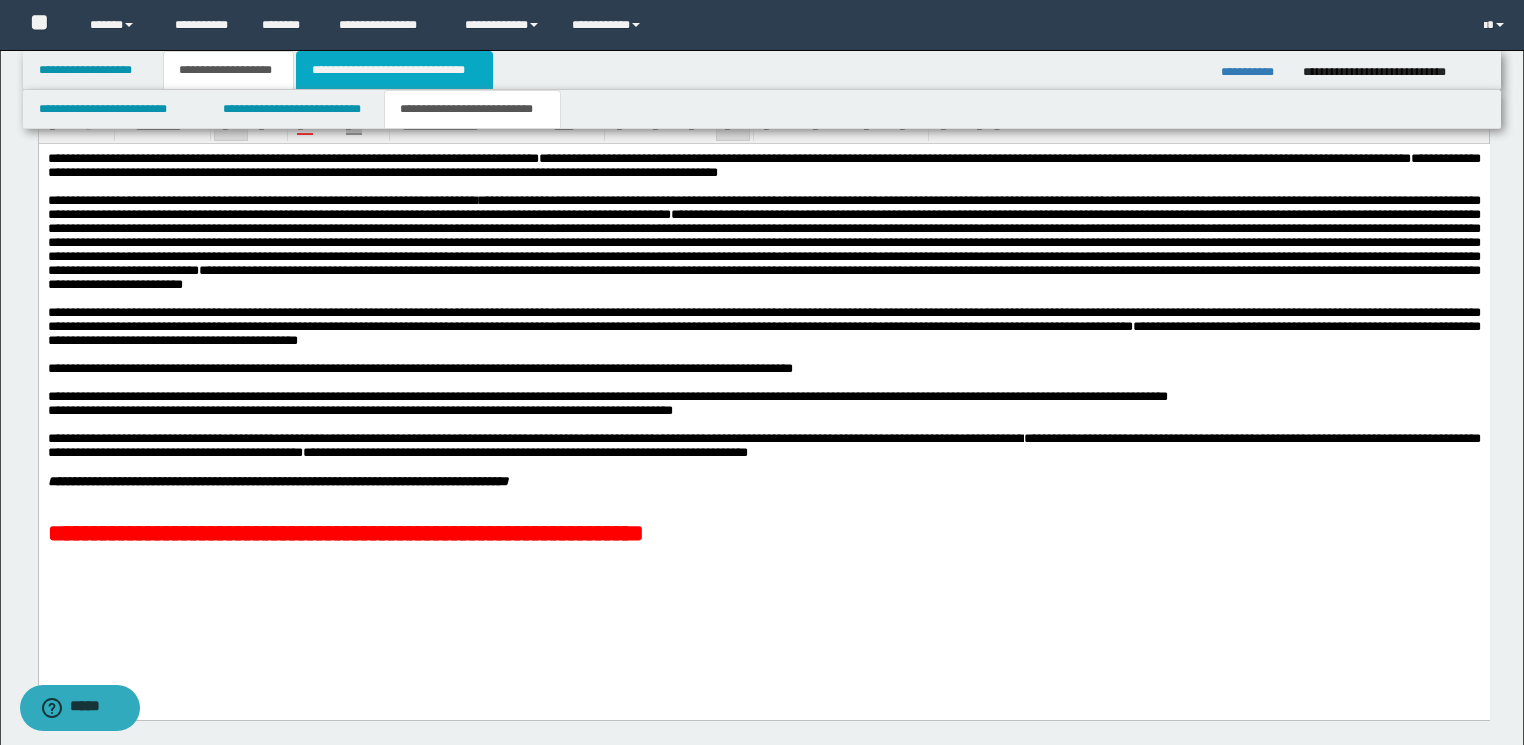click on "**********" at bounding box center (394, 70) 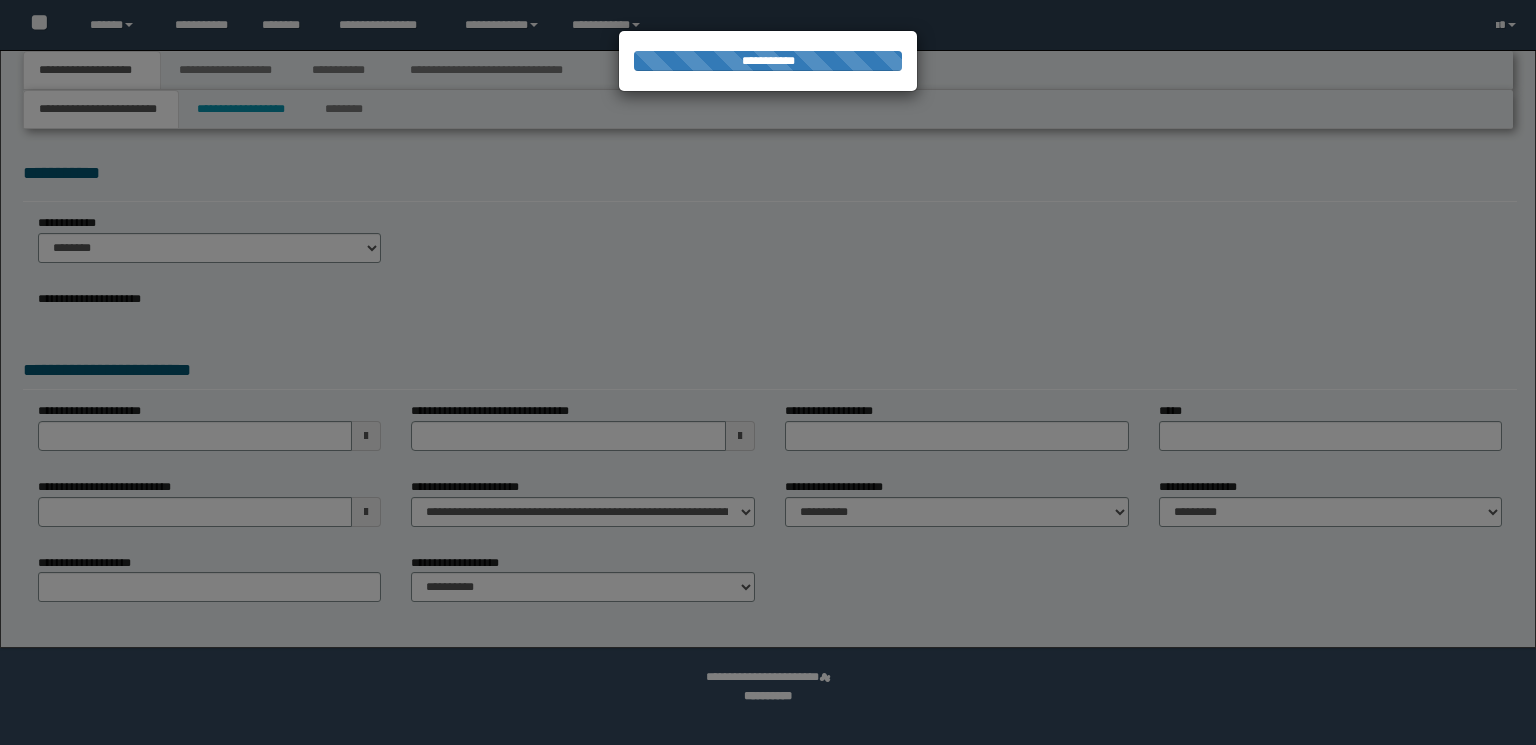 scroll, scrollTop: 0, scrollLeft: 0, axis: both 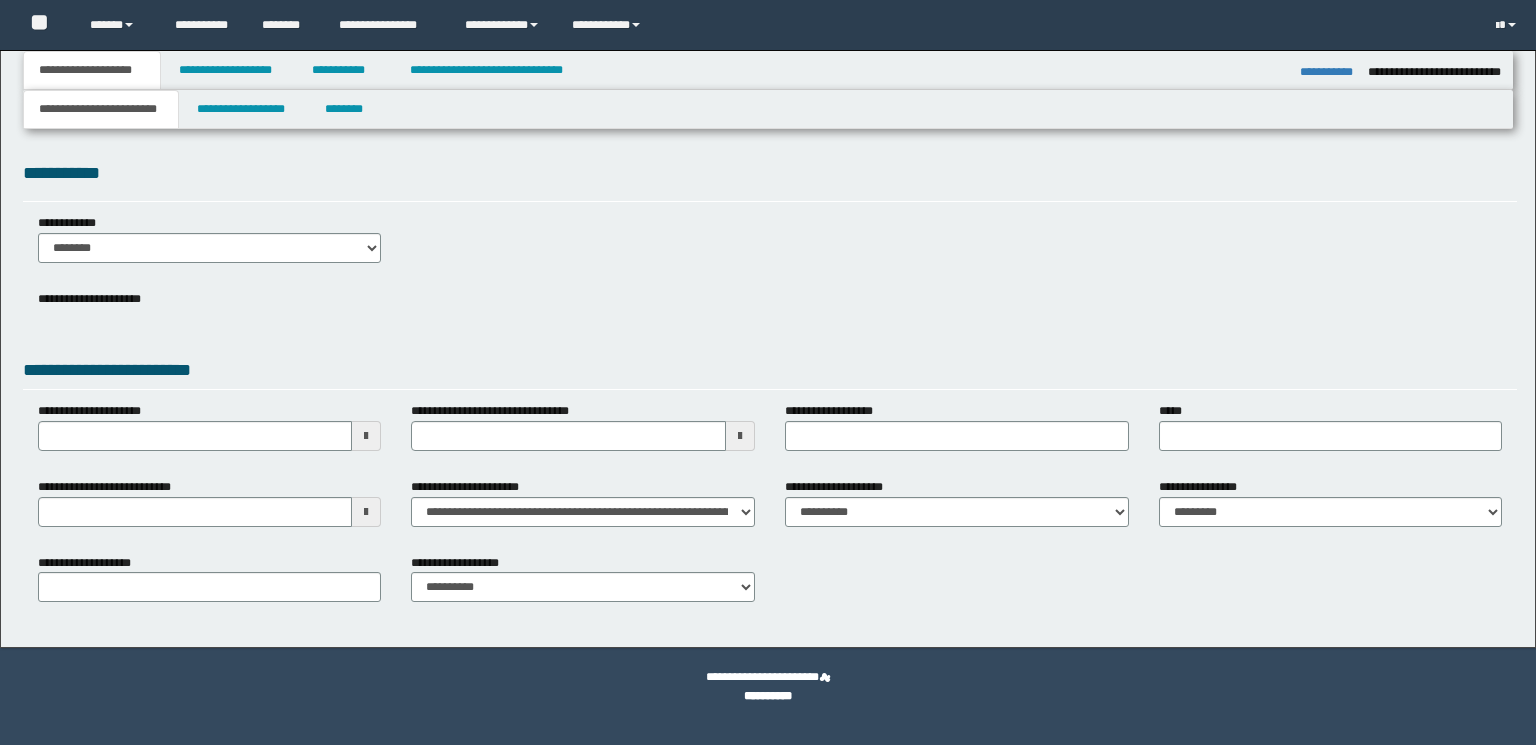 type on "**********" 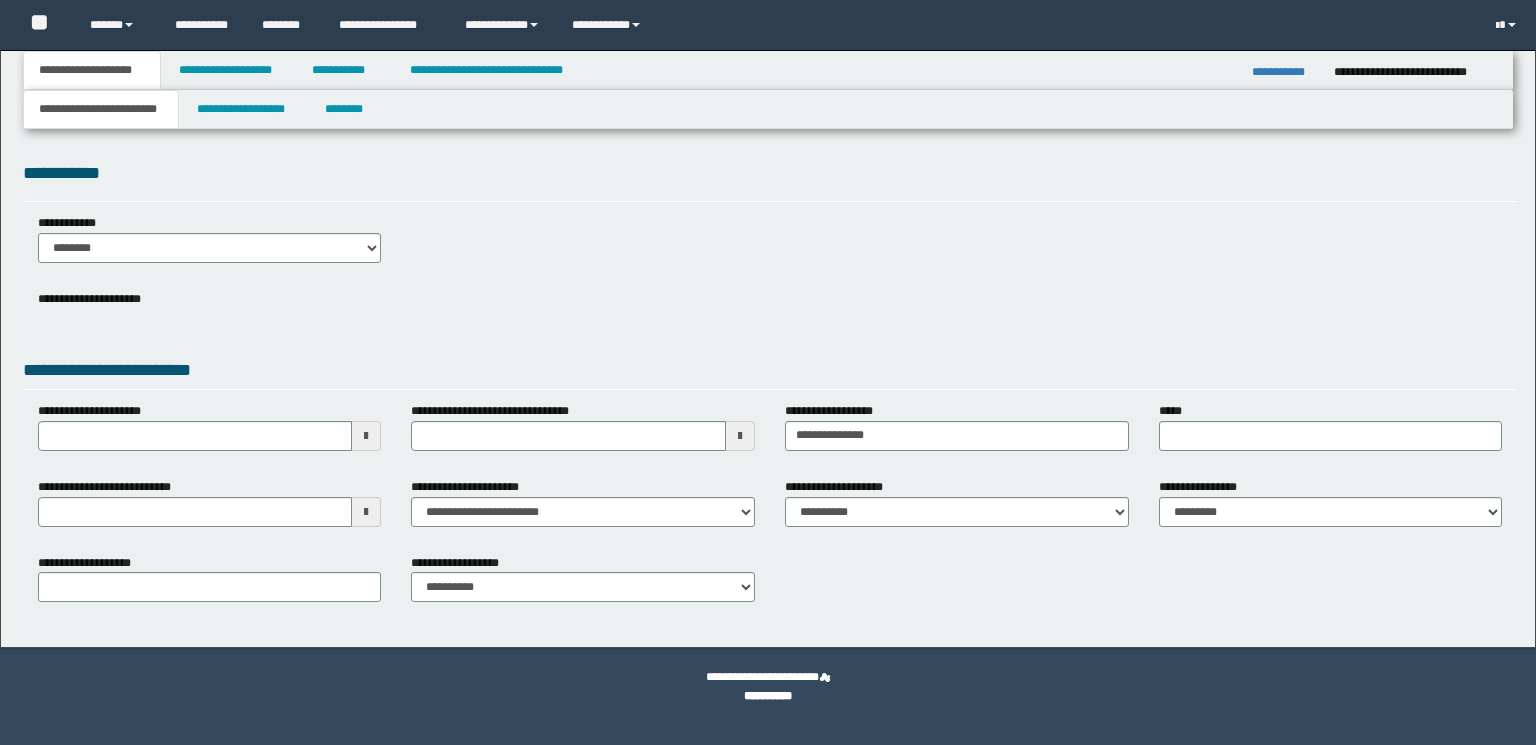 scroll, scrollTop: 0, scrollLeft: 0, axis: both 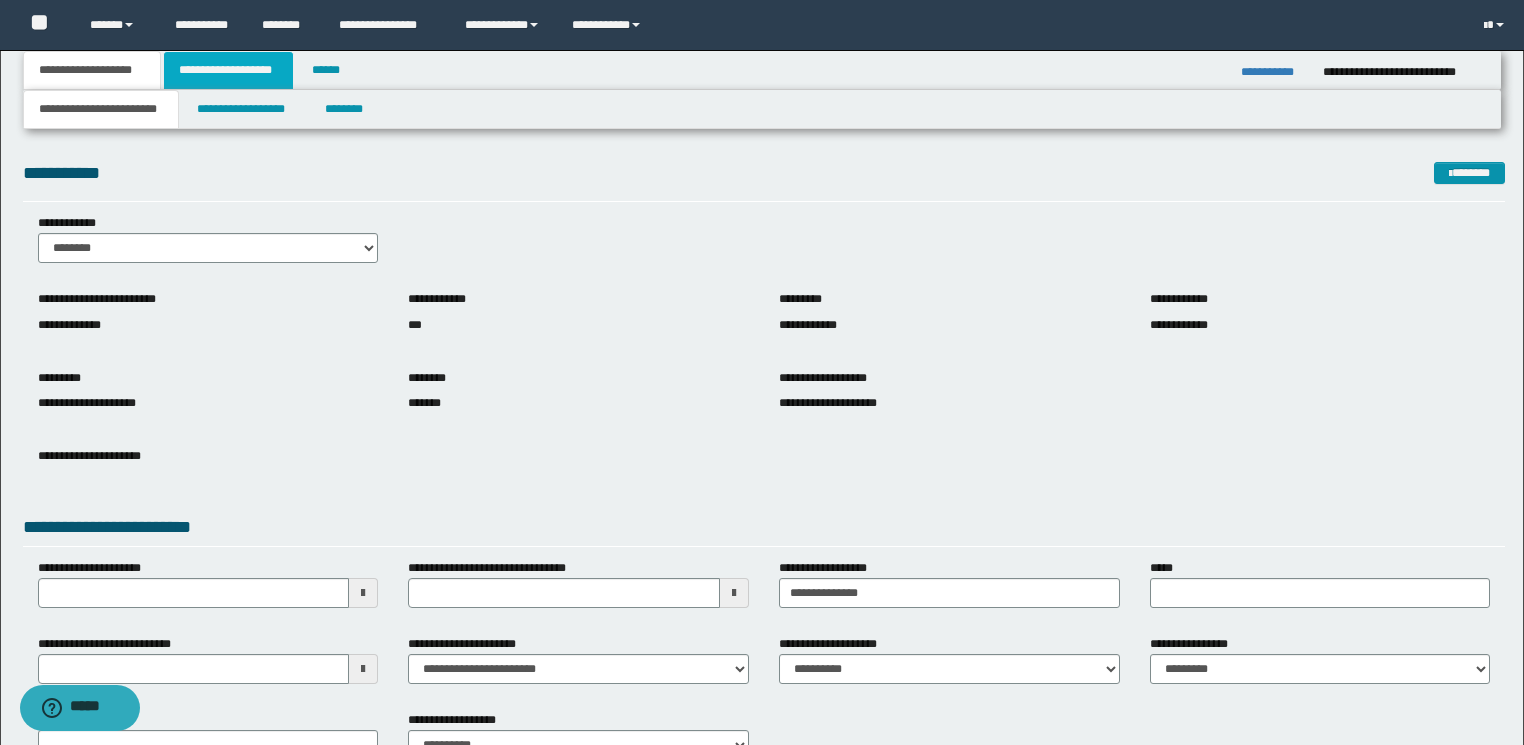click on "**********" at bounding box center [228, 70] 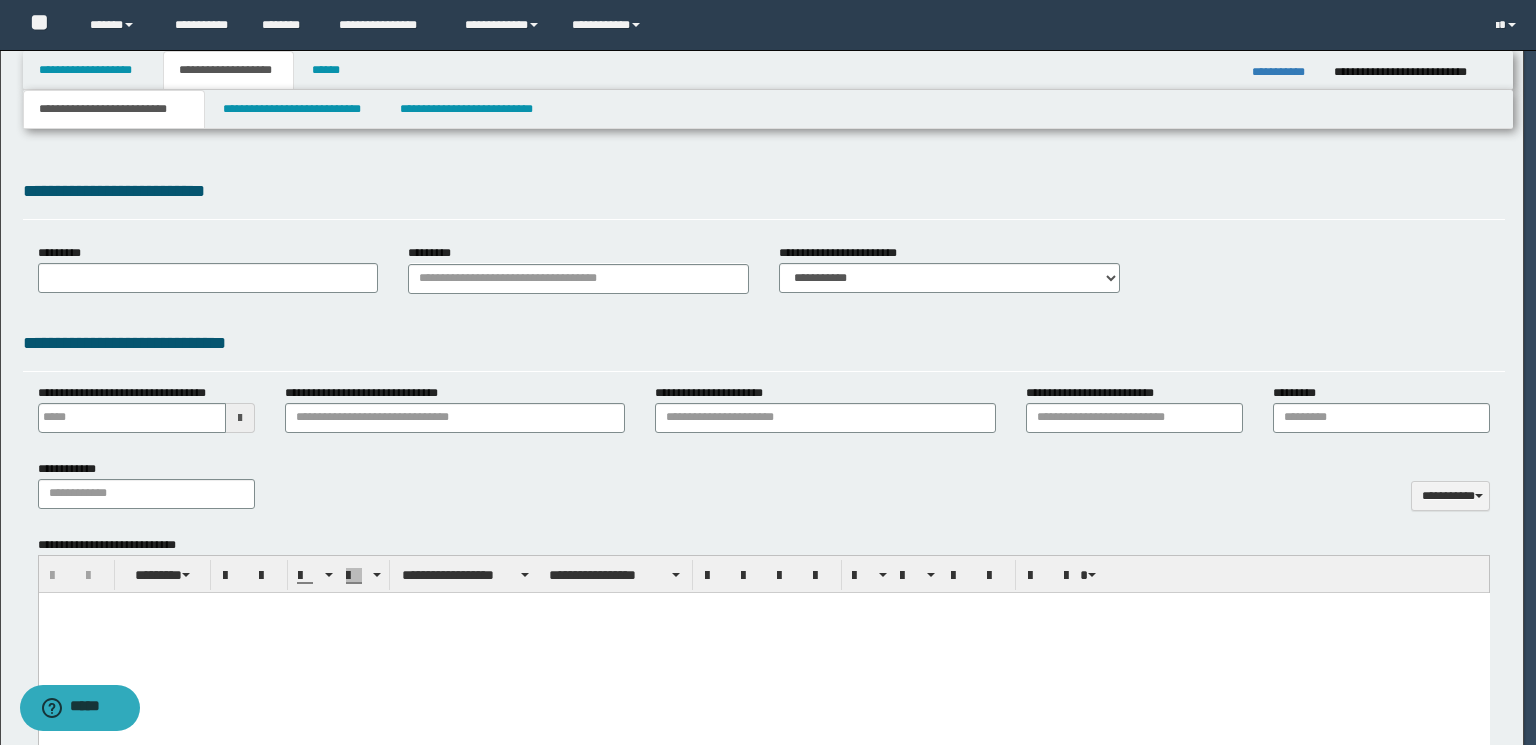 type 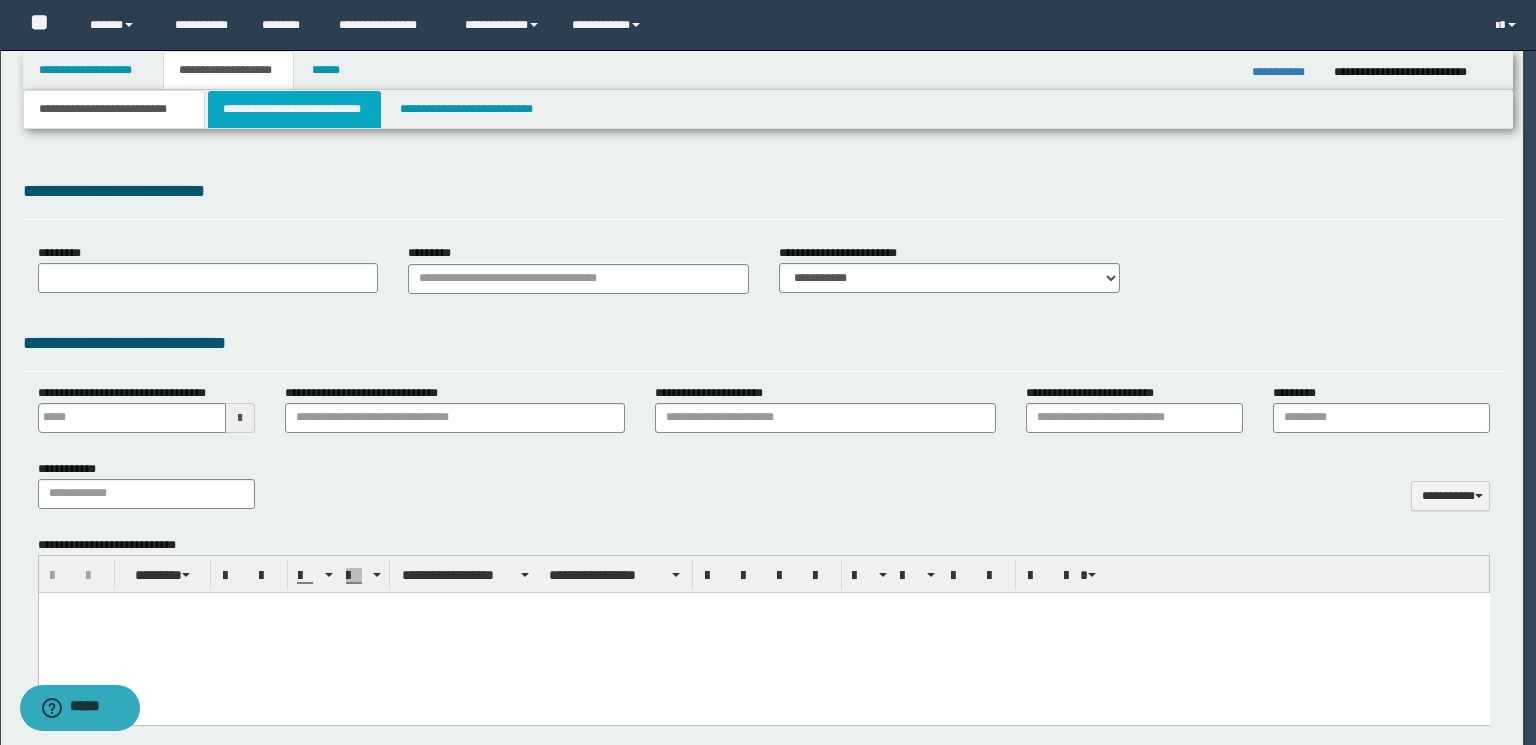 select on "*" 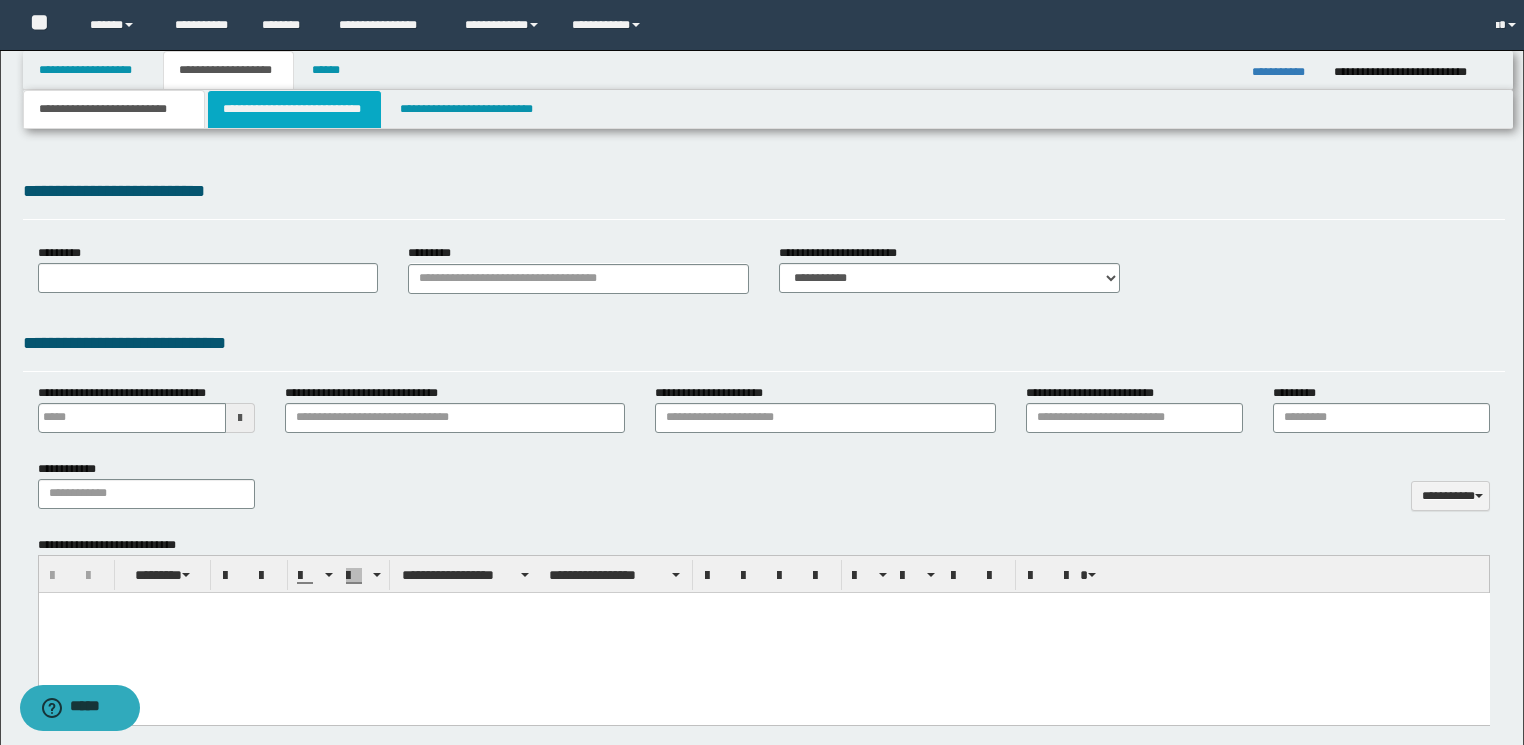 click on "**********" at bounding box center (294, 109) 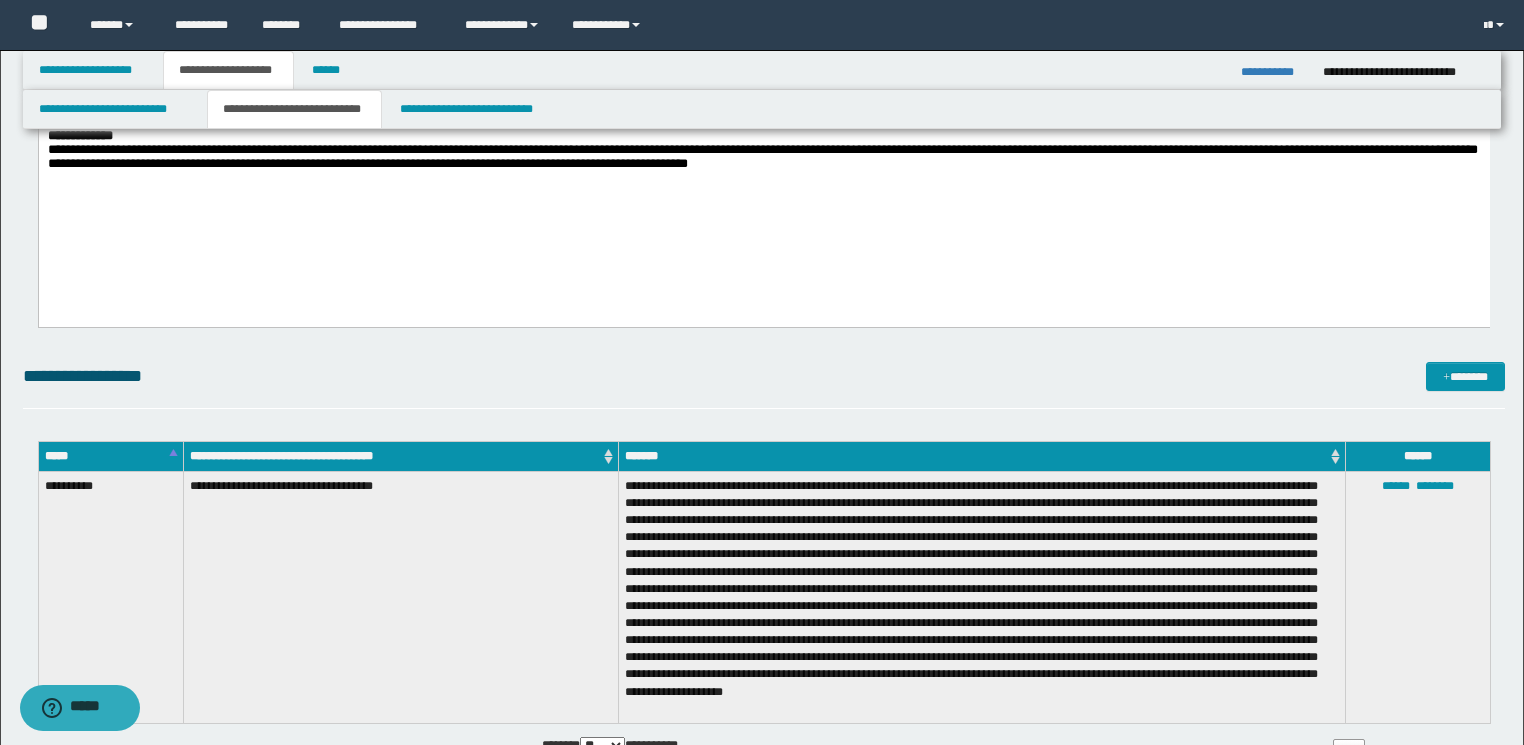 scroll, scrollTop: 1120, scrollLeft: 0, axis: vertical 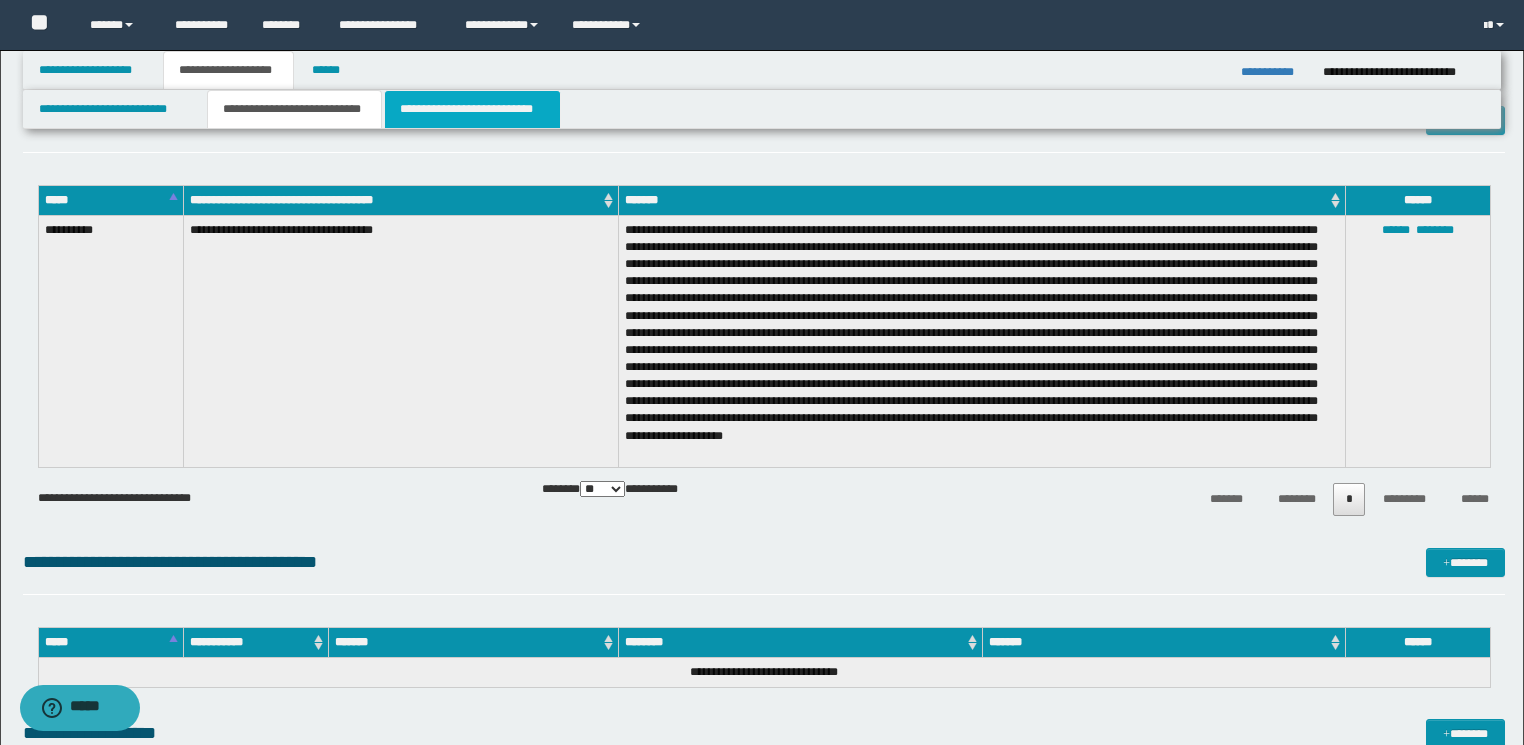 click on "**********" at bounding box center (472, 109) 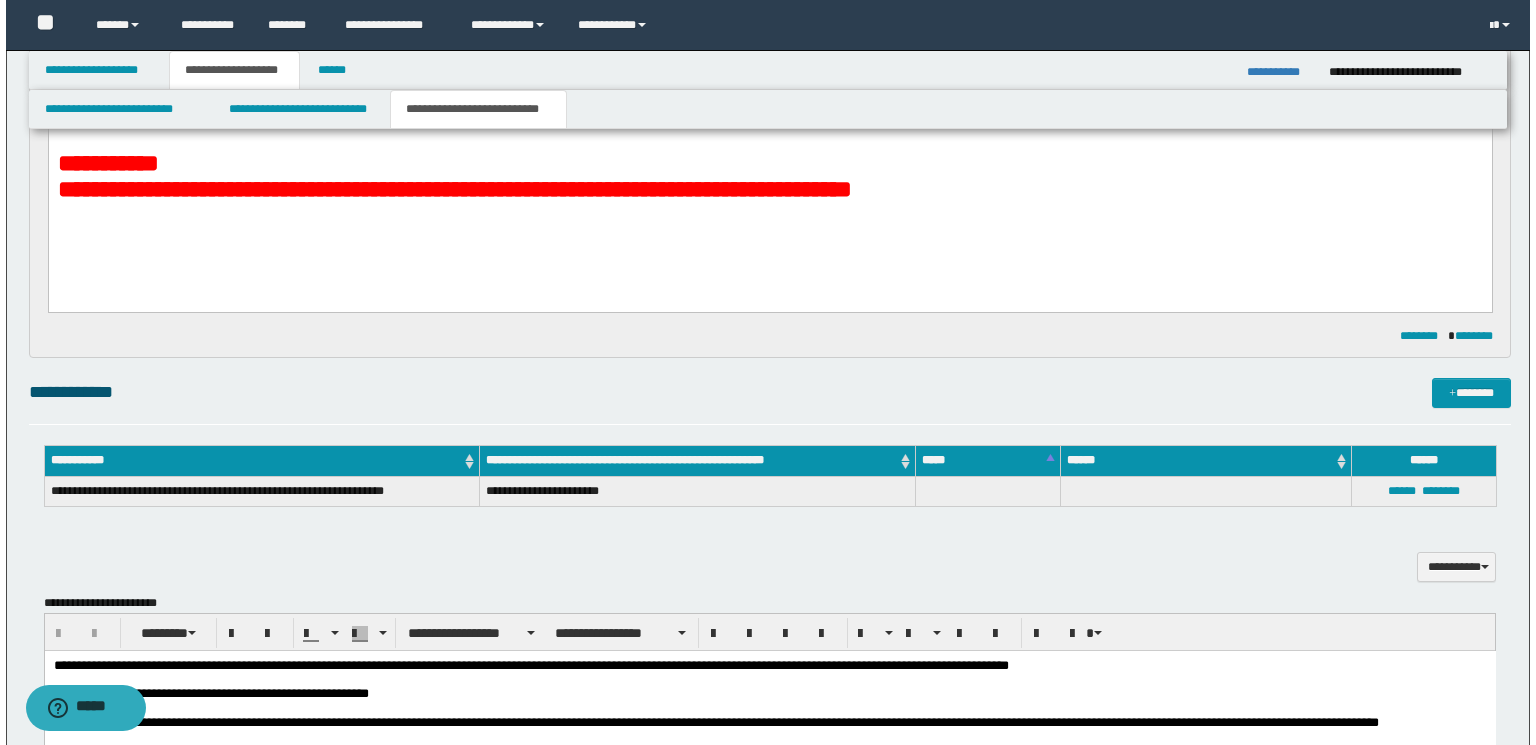 scroll, scrollTop: 400, scrollLeft: 0, axis: vertical 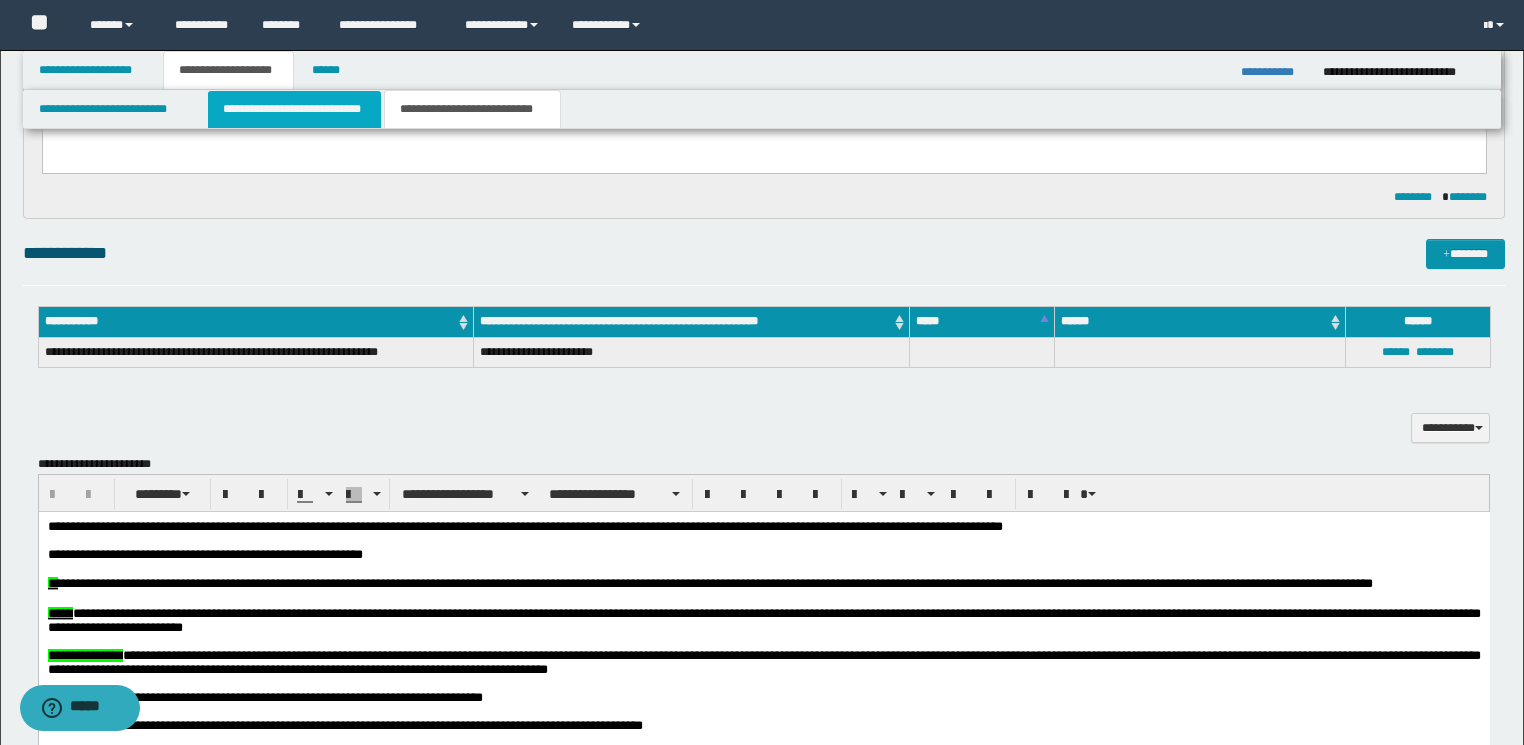 click on "**********" at bounding box center (294, 109) 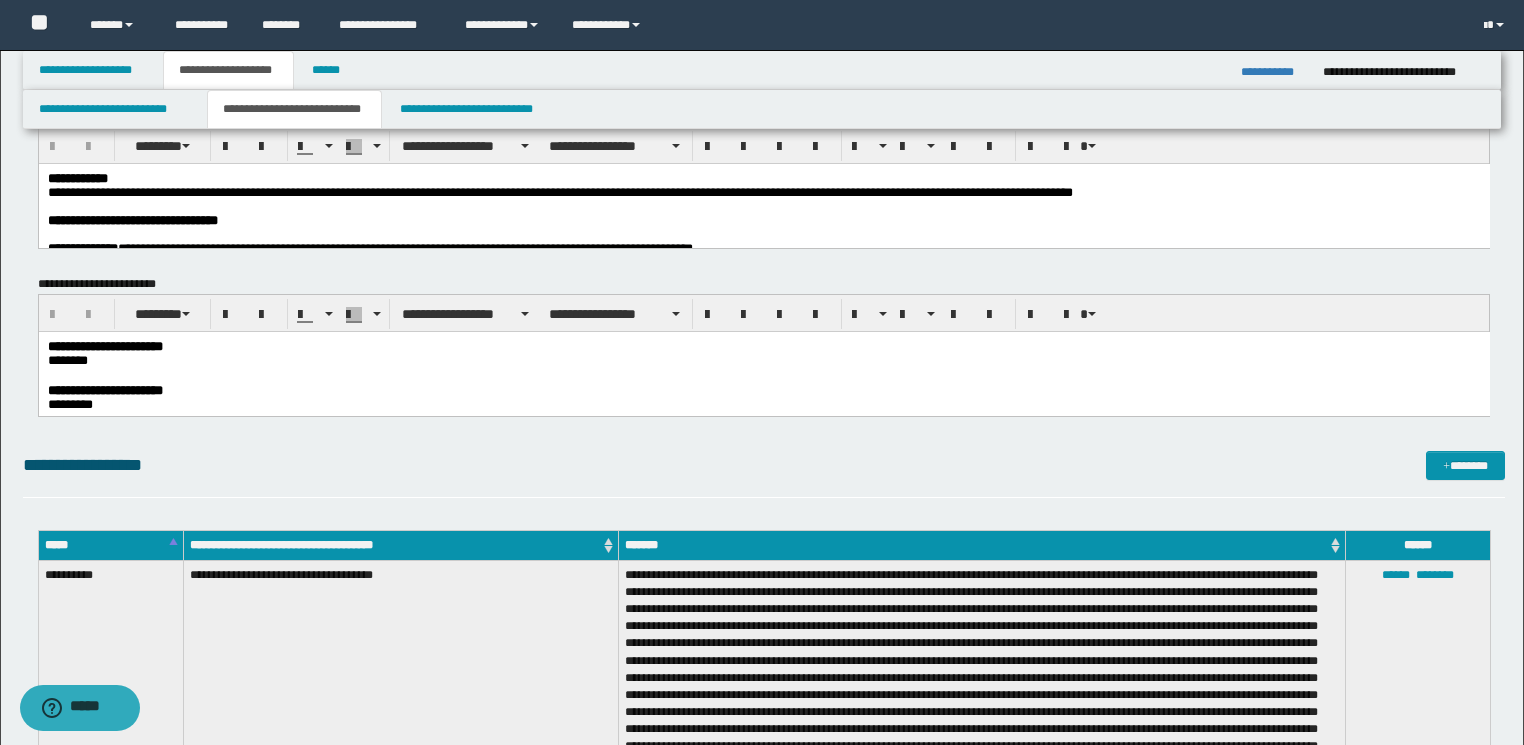 scroll, scrollTop: 80, scrollLeft: 0, axis: vertical 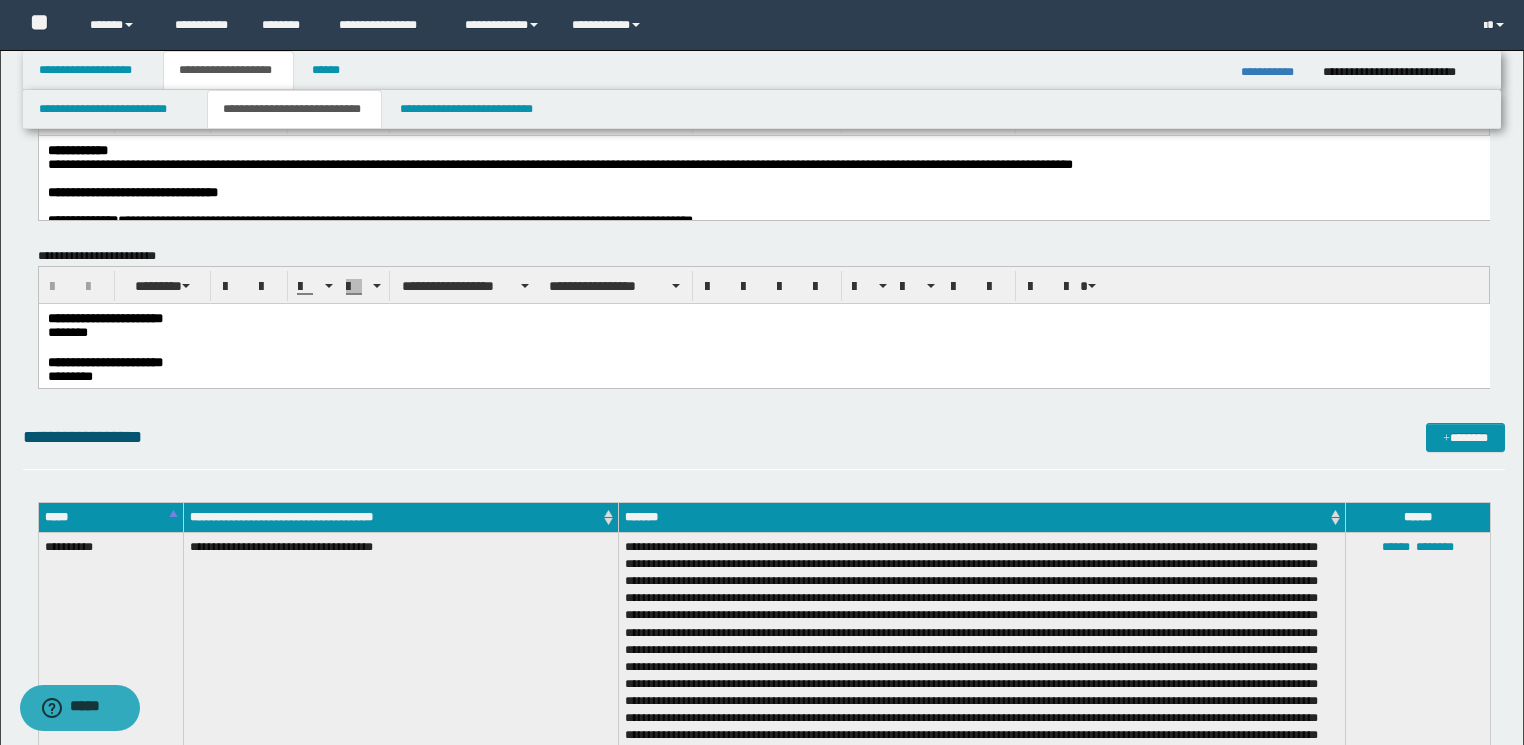click on "**********" at bounding box center (762, 362) 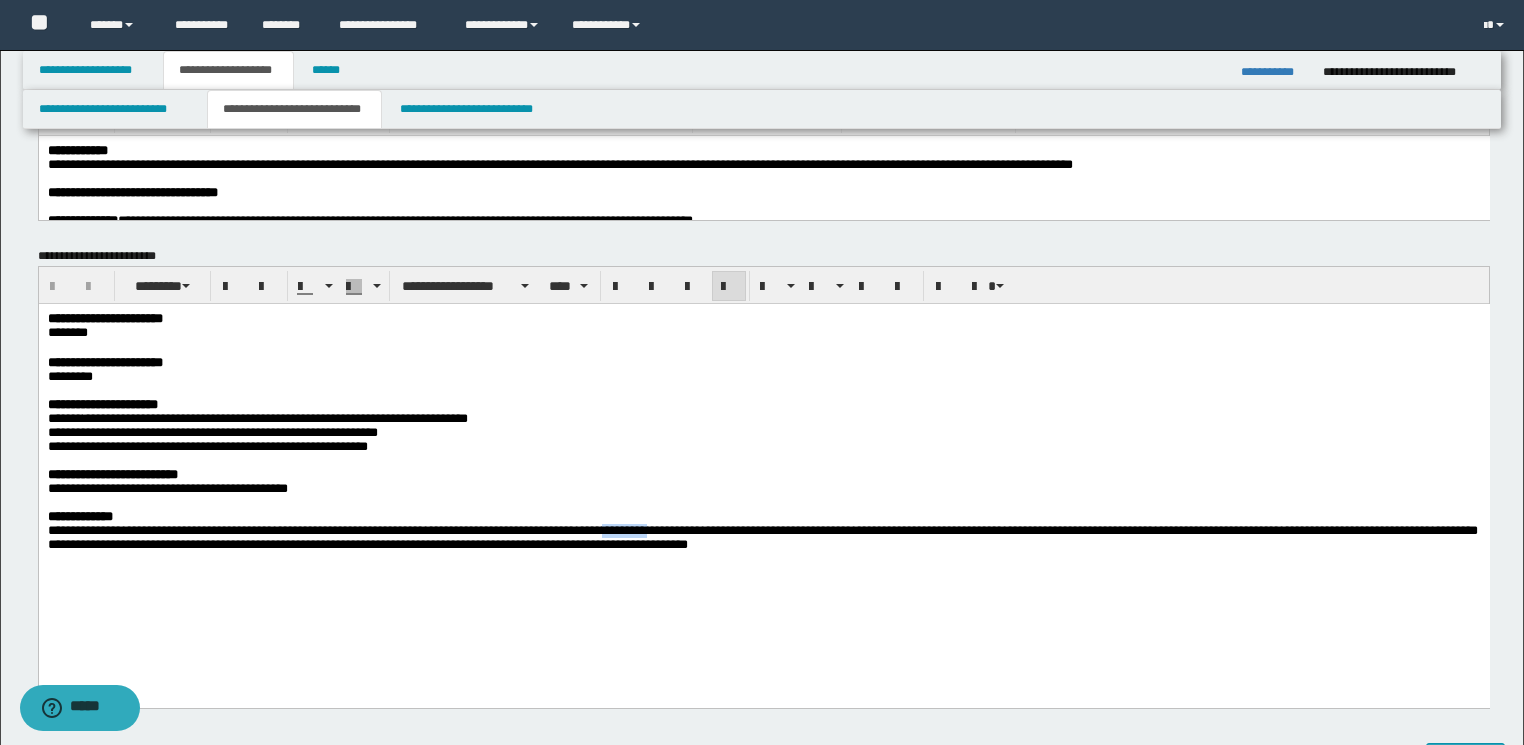 drag, startPoint x: 662, startPoint y: 558, endPoint x: 710, endPoint y: 557, distance: 48.010414 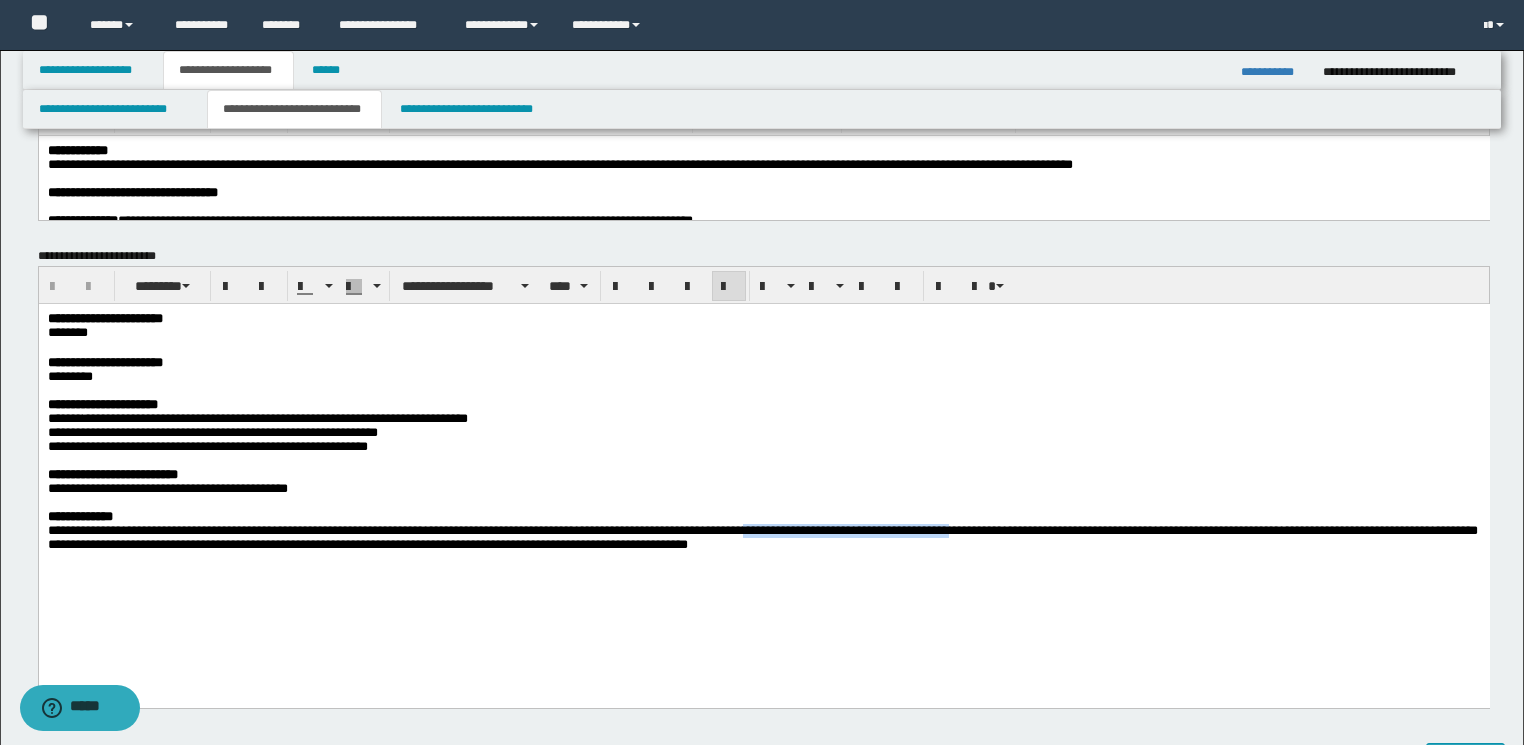 drag, startPoint x: 819, startPoint y: 556, endPoint x: 1047, endPoint y: 556, distance: 228 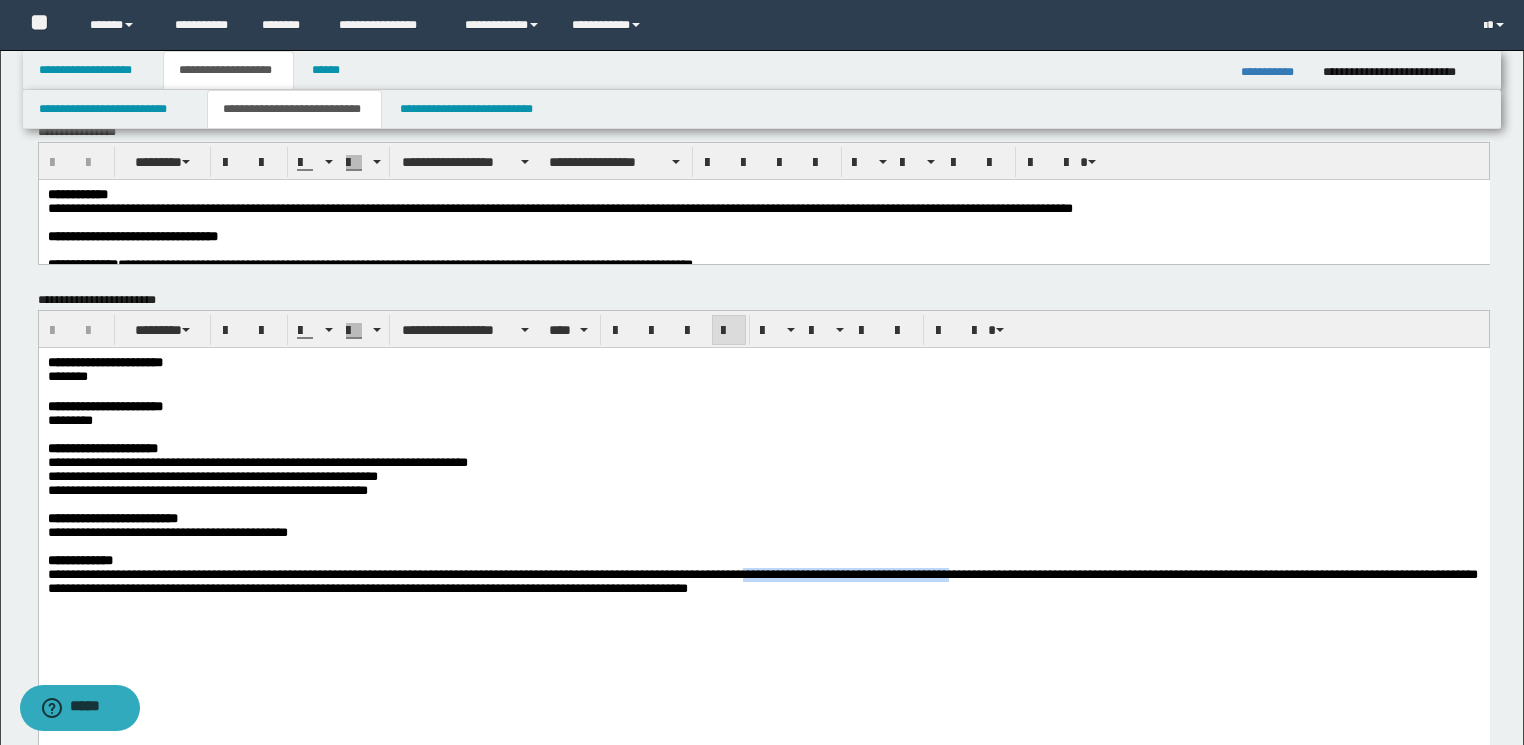 scroll, scrollTop: 0, scrollLeft: 0, axis: both 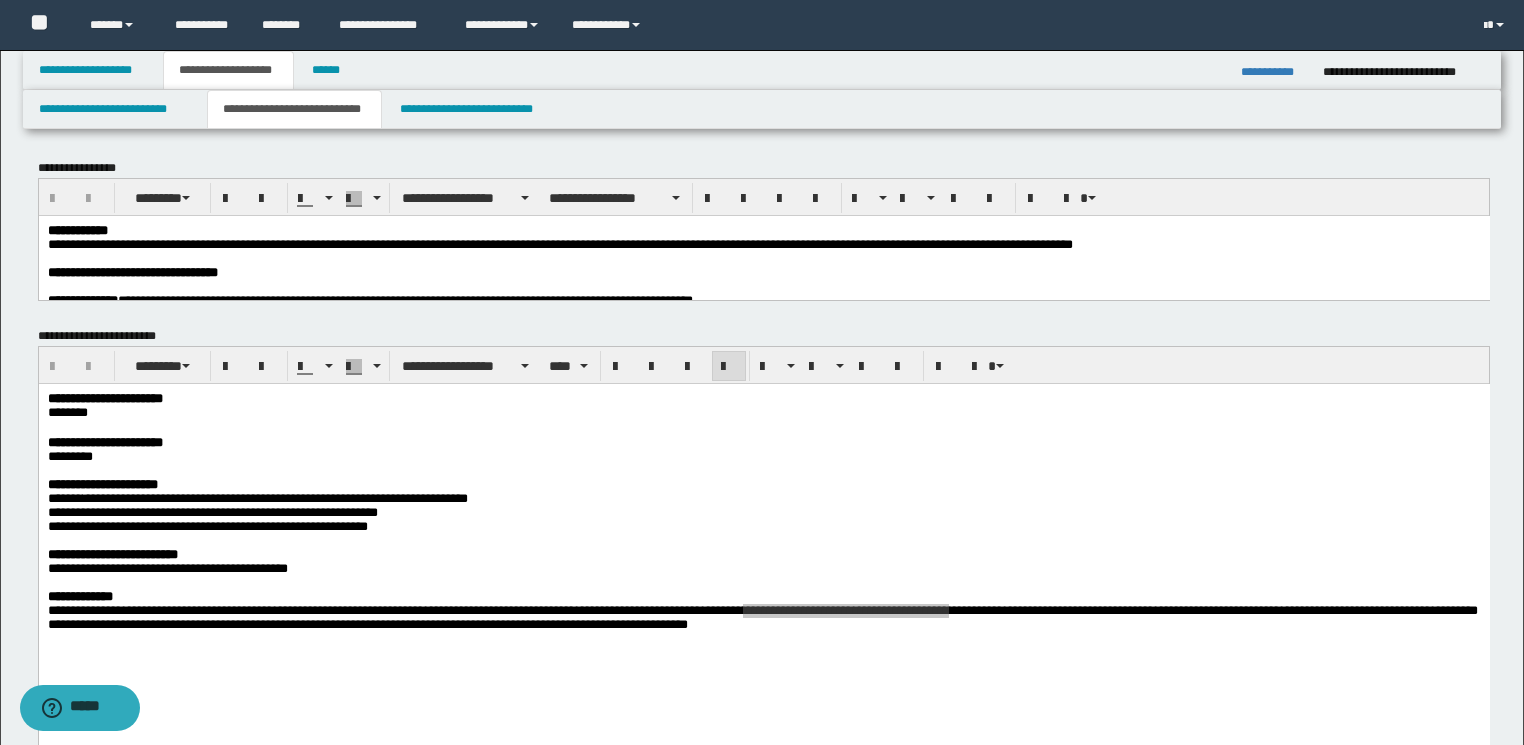 click at bounding box center (762, 258) 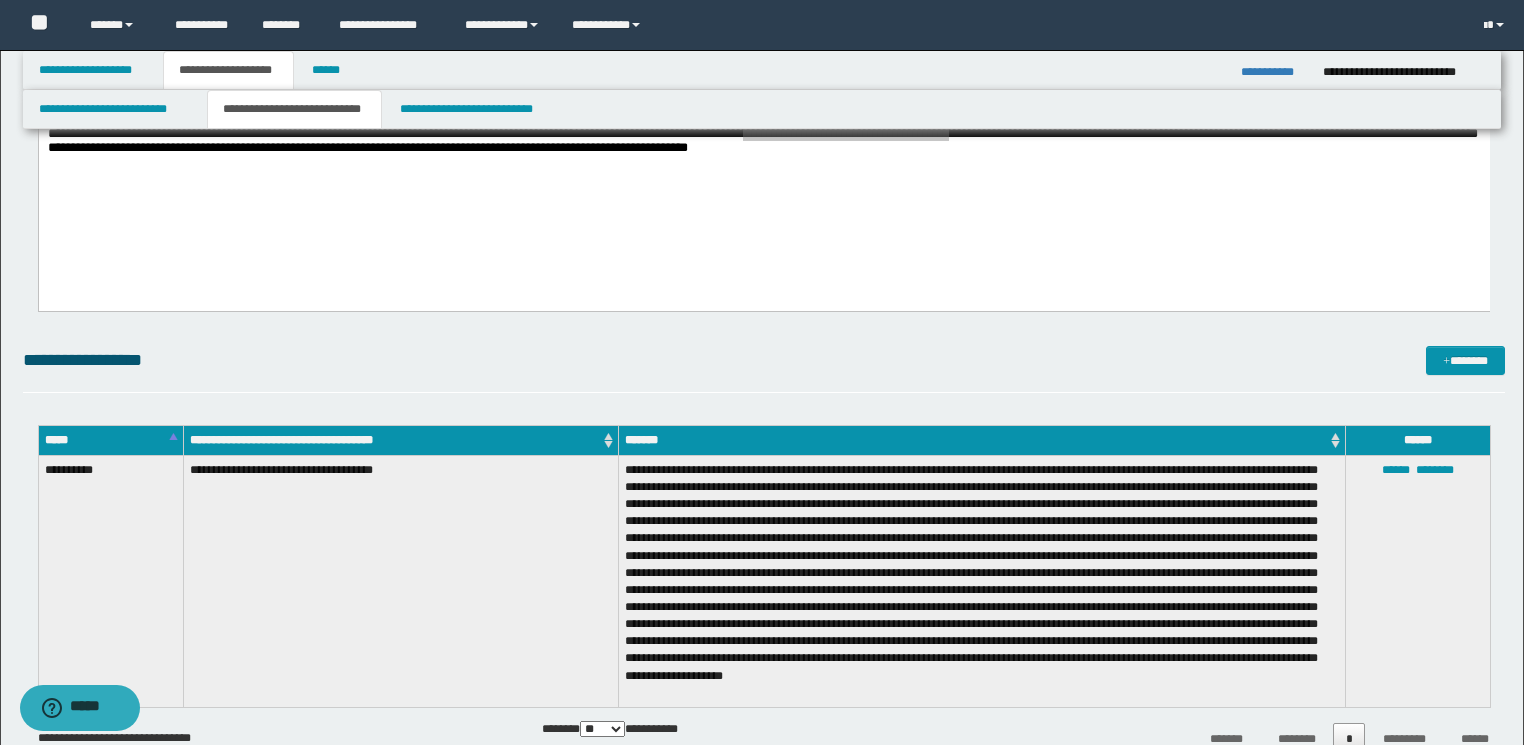 scroll, scrollTop: 800, scrollLeft: 0, axis: vertical 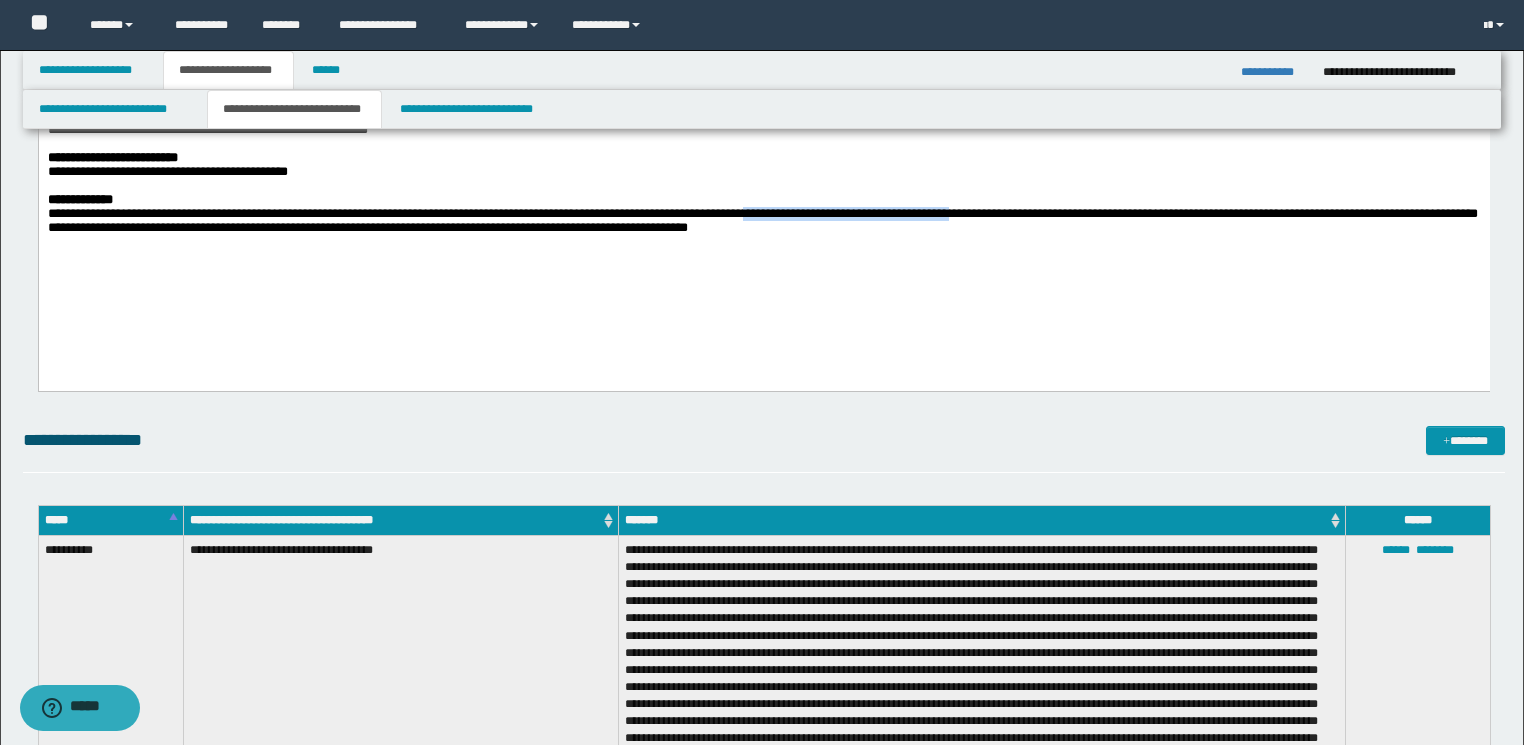 click on "**********" at bounding box center [763, 147] 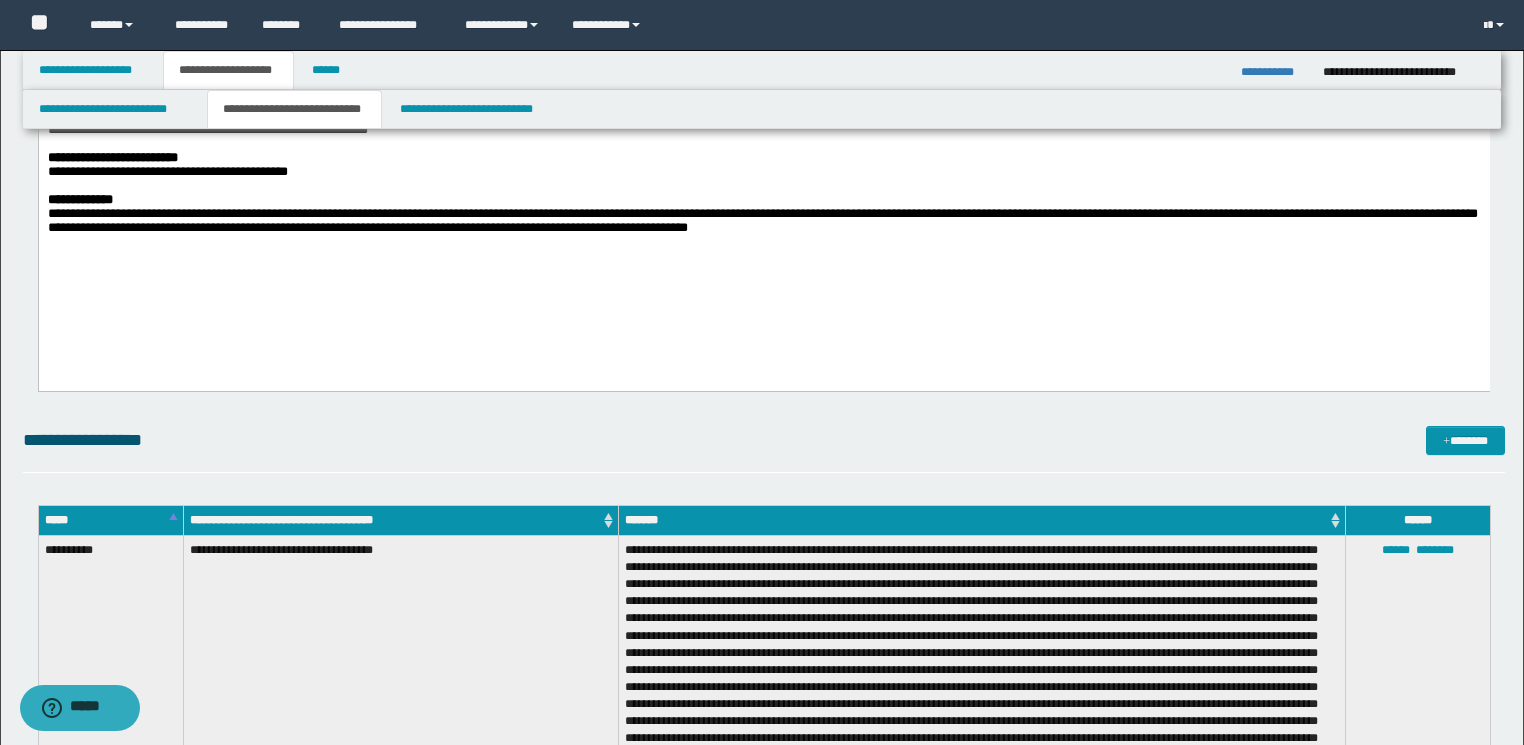 click on "**********" at bounding box center [762, 172] 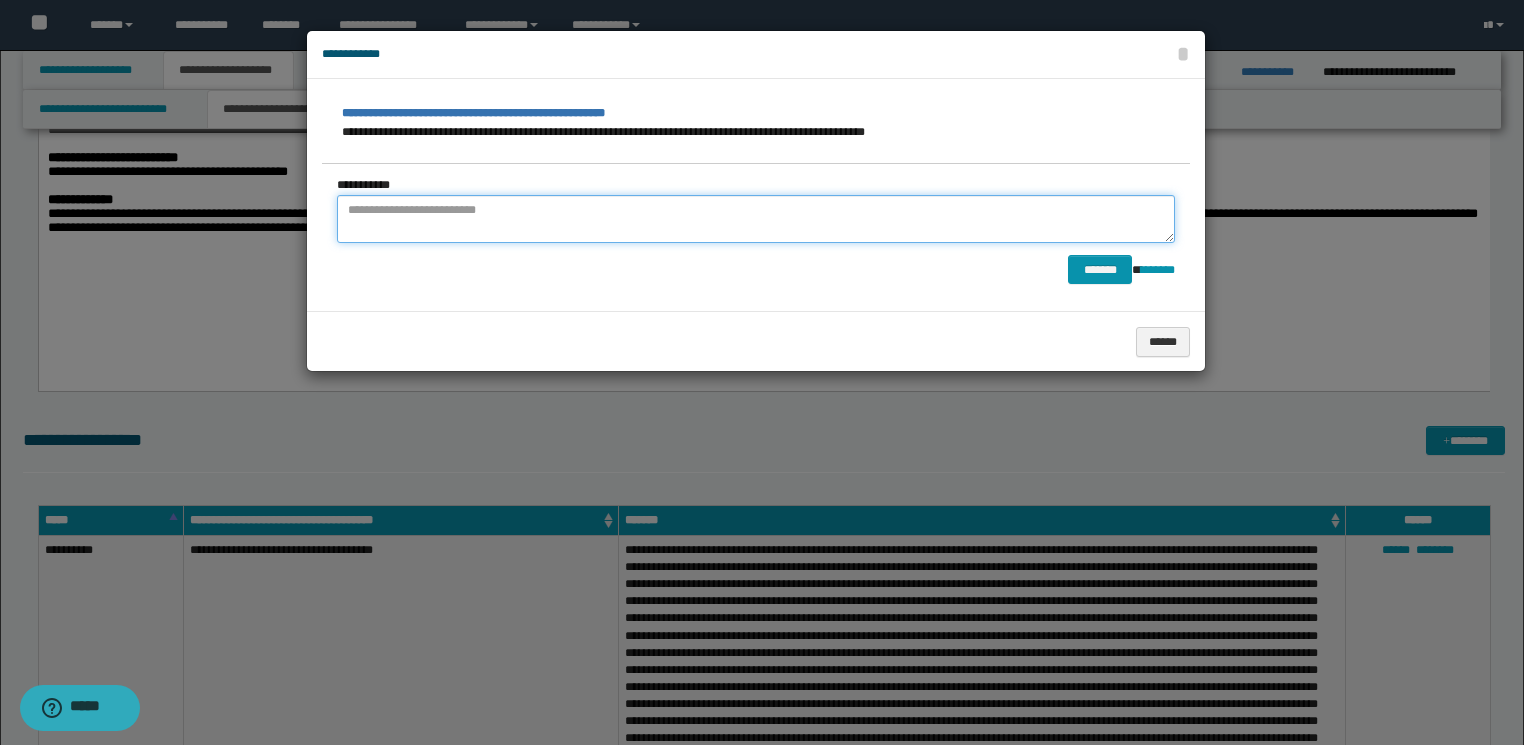 click at bounding box center (756, 219) 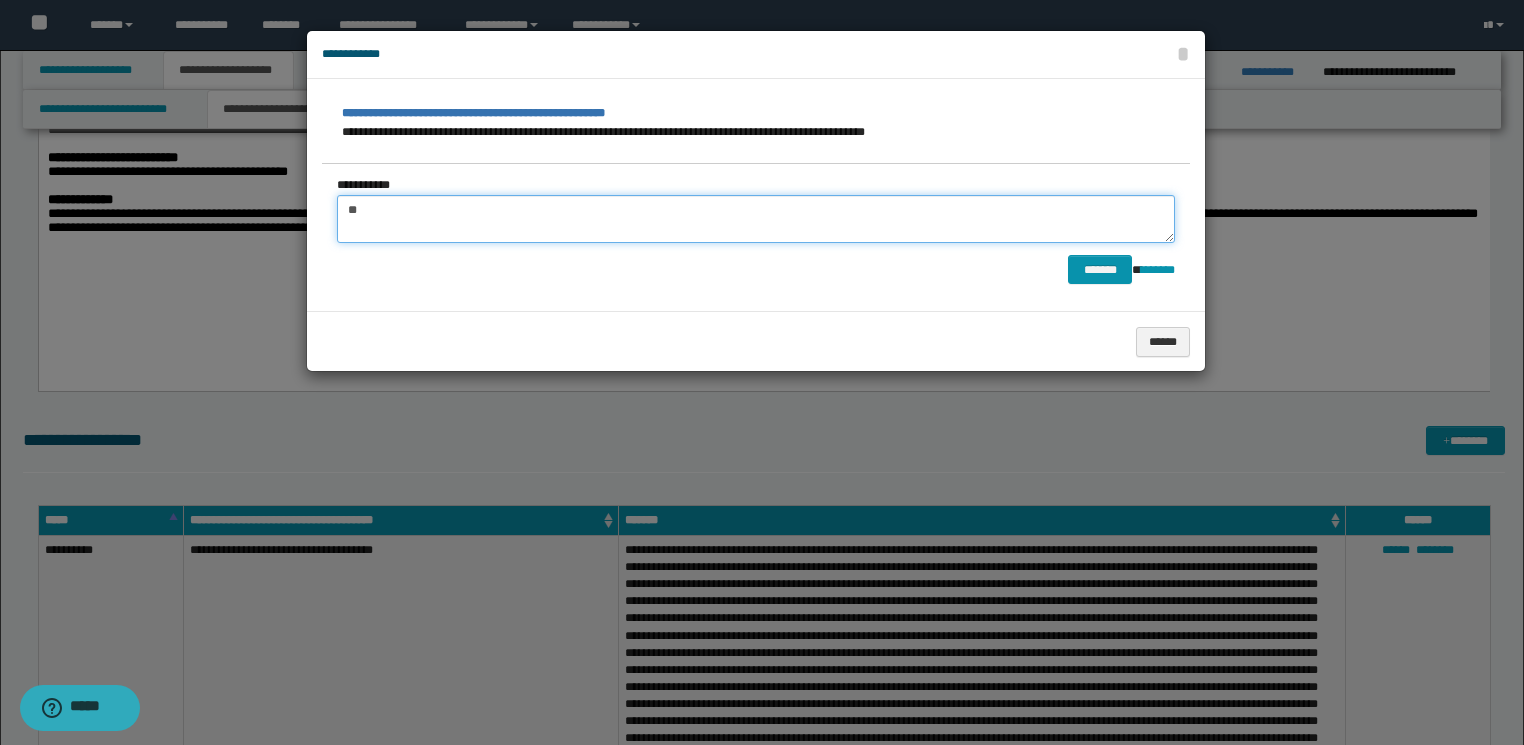 type on "*" 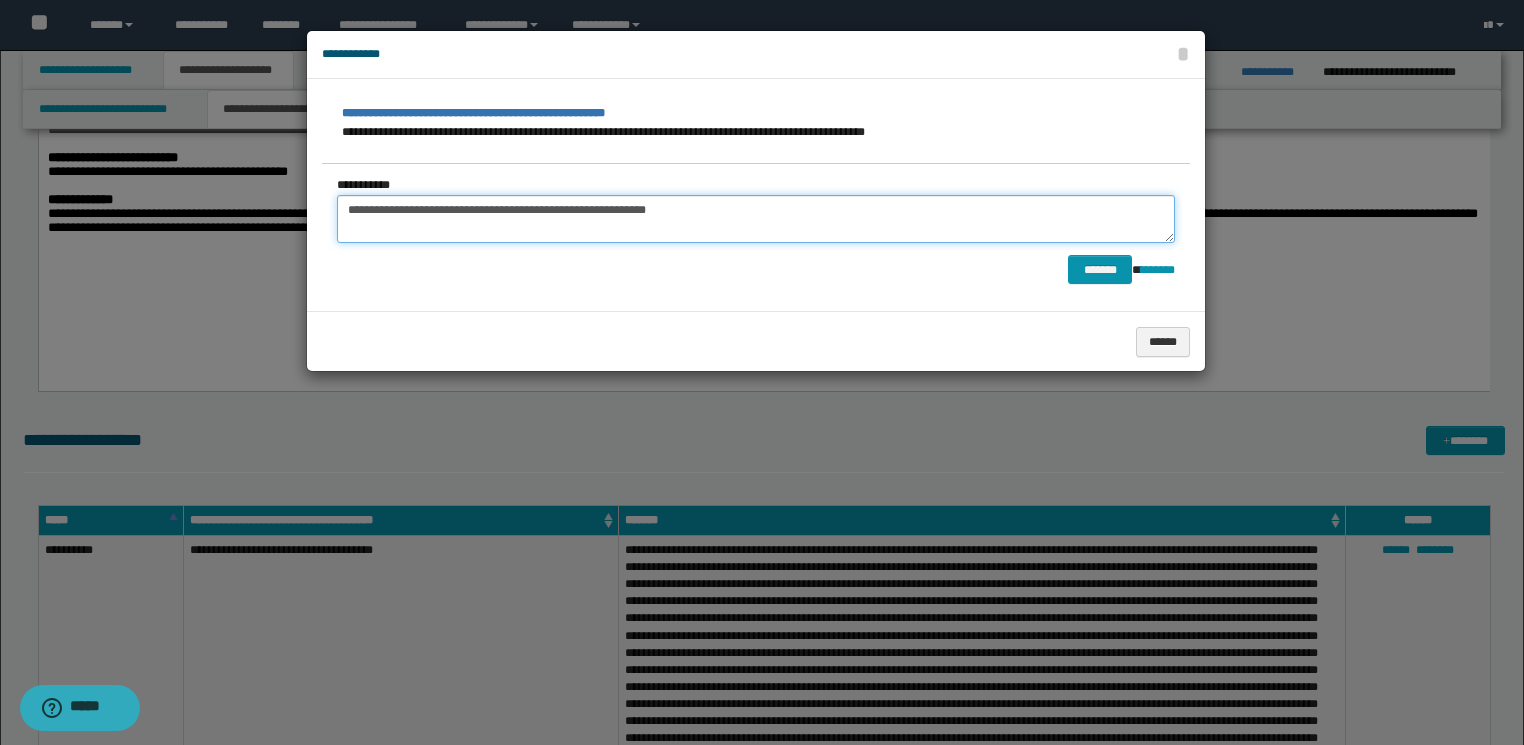 drag, startPoint x: 747, startPoint y: 215, endPoint x: 225, endPoint y: 214, distance: 522.001 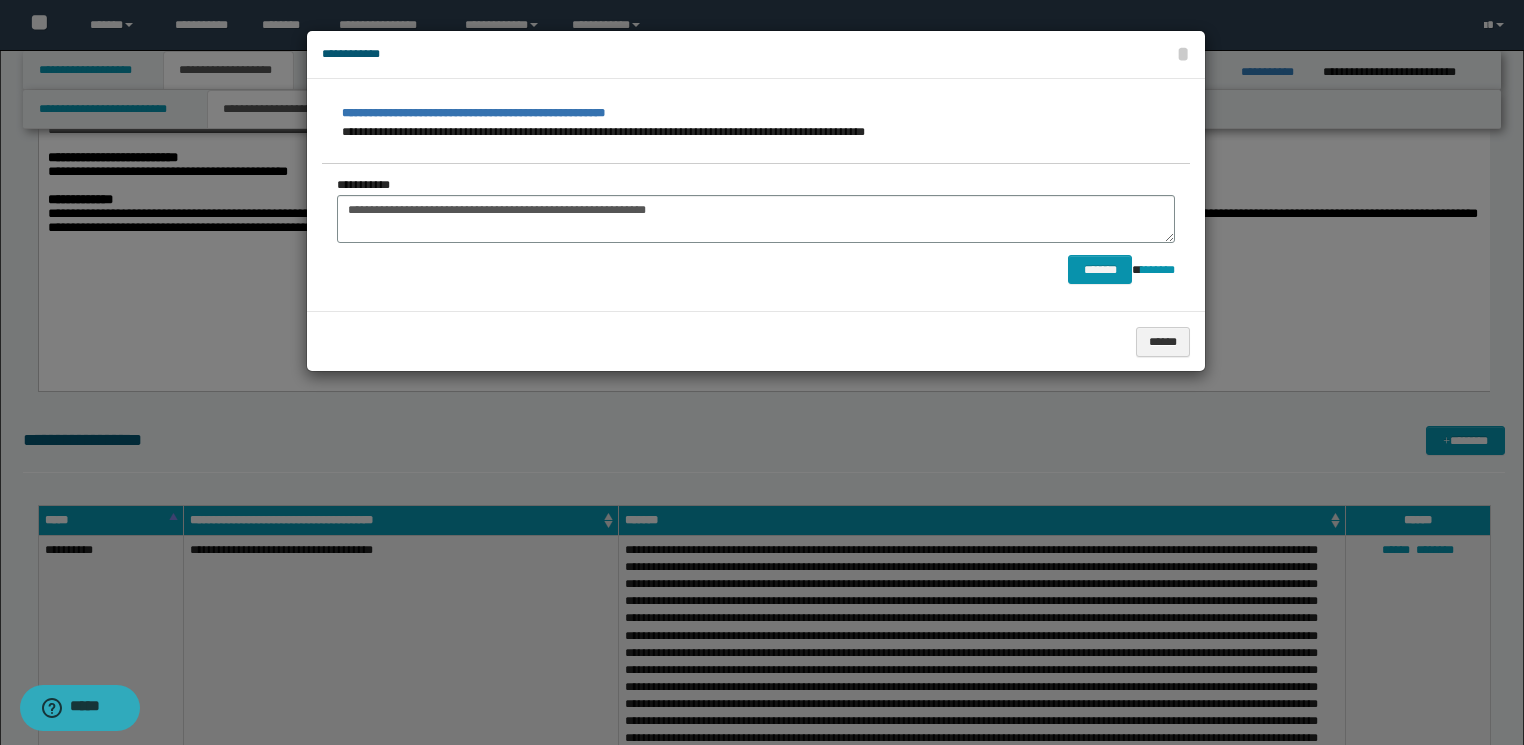 drag, startPoint x: 319, startPoint y: 231, endPoint x: 336, endPoint y: 216, distance: 22.671568 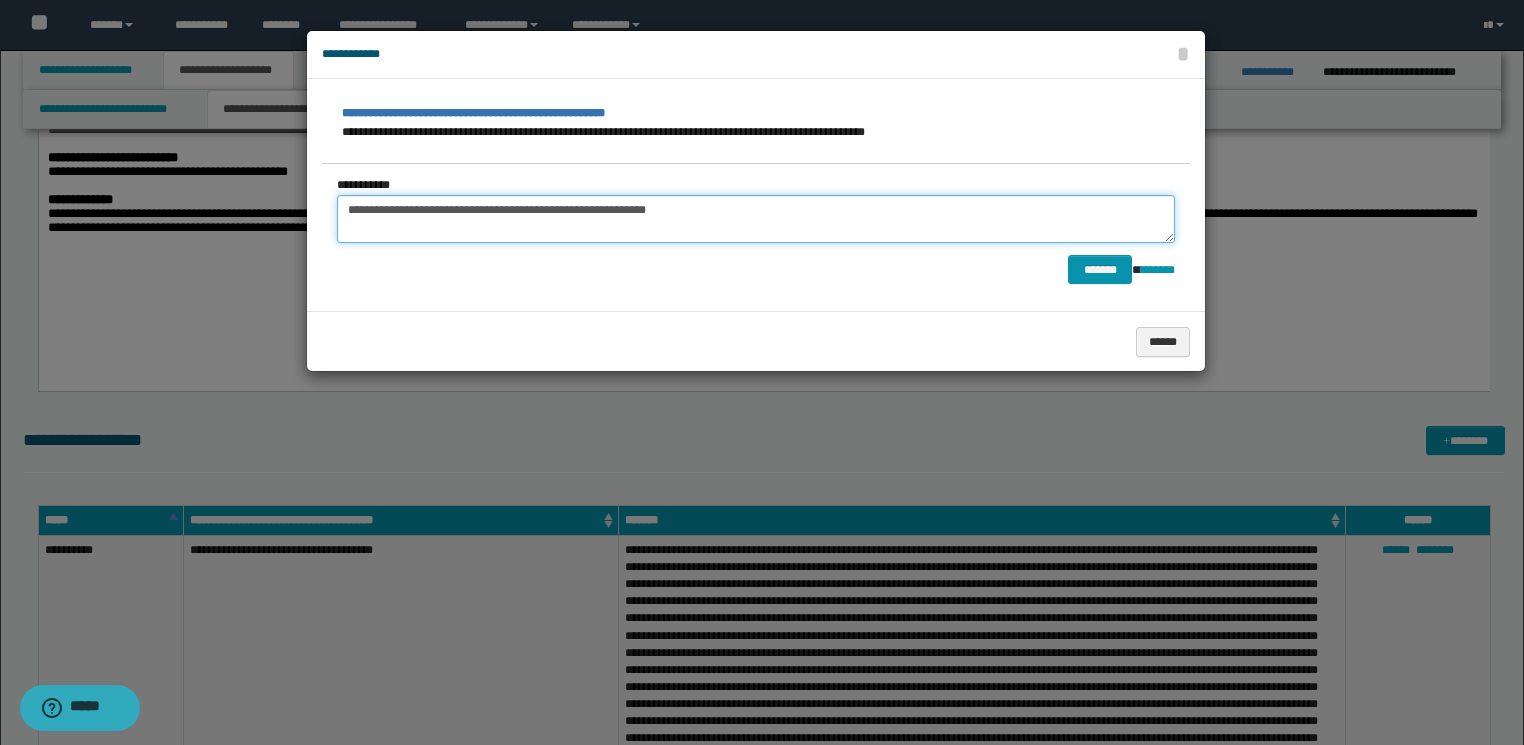 click on "**********" at bounding box center [756, 219] 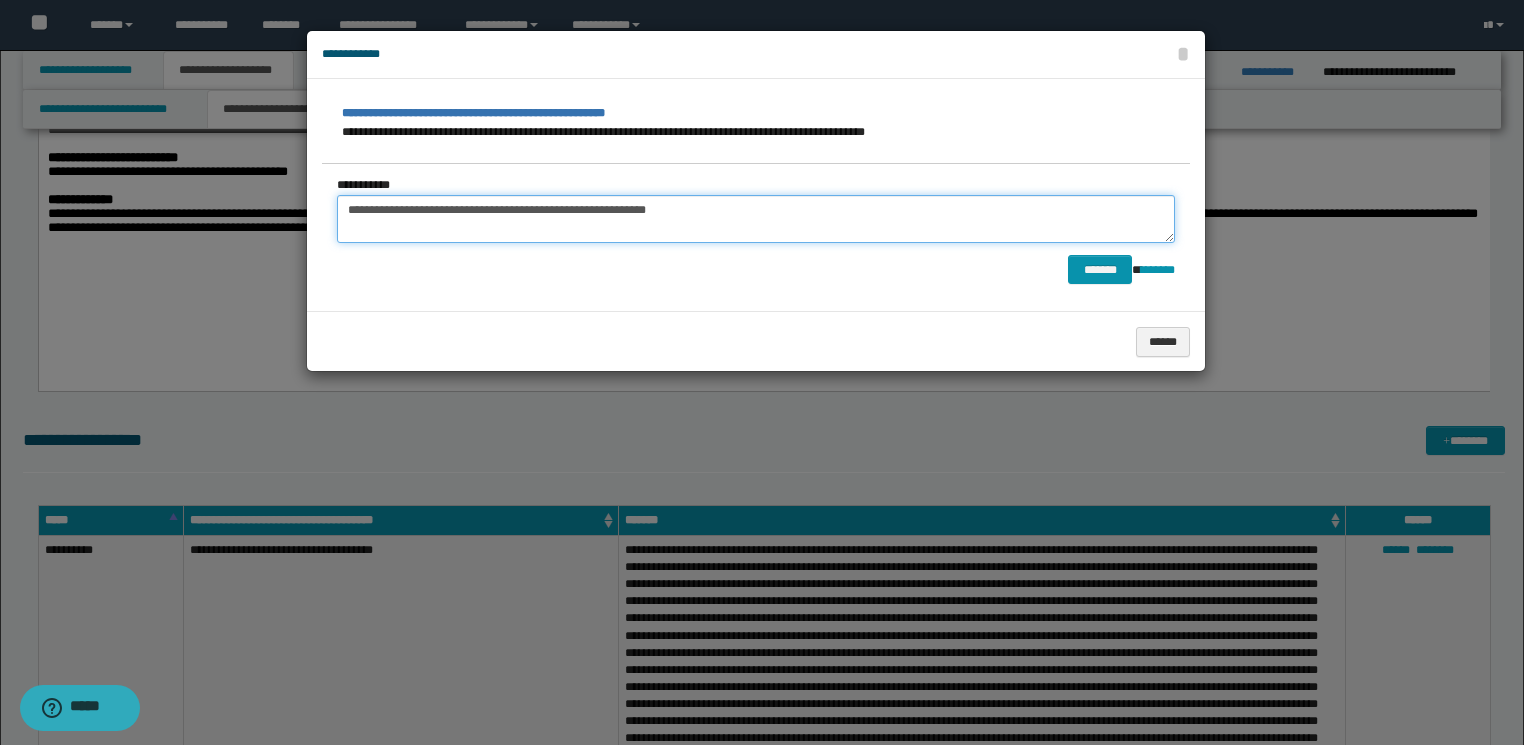 click on "**********" at bounding box center (756, 219) 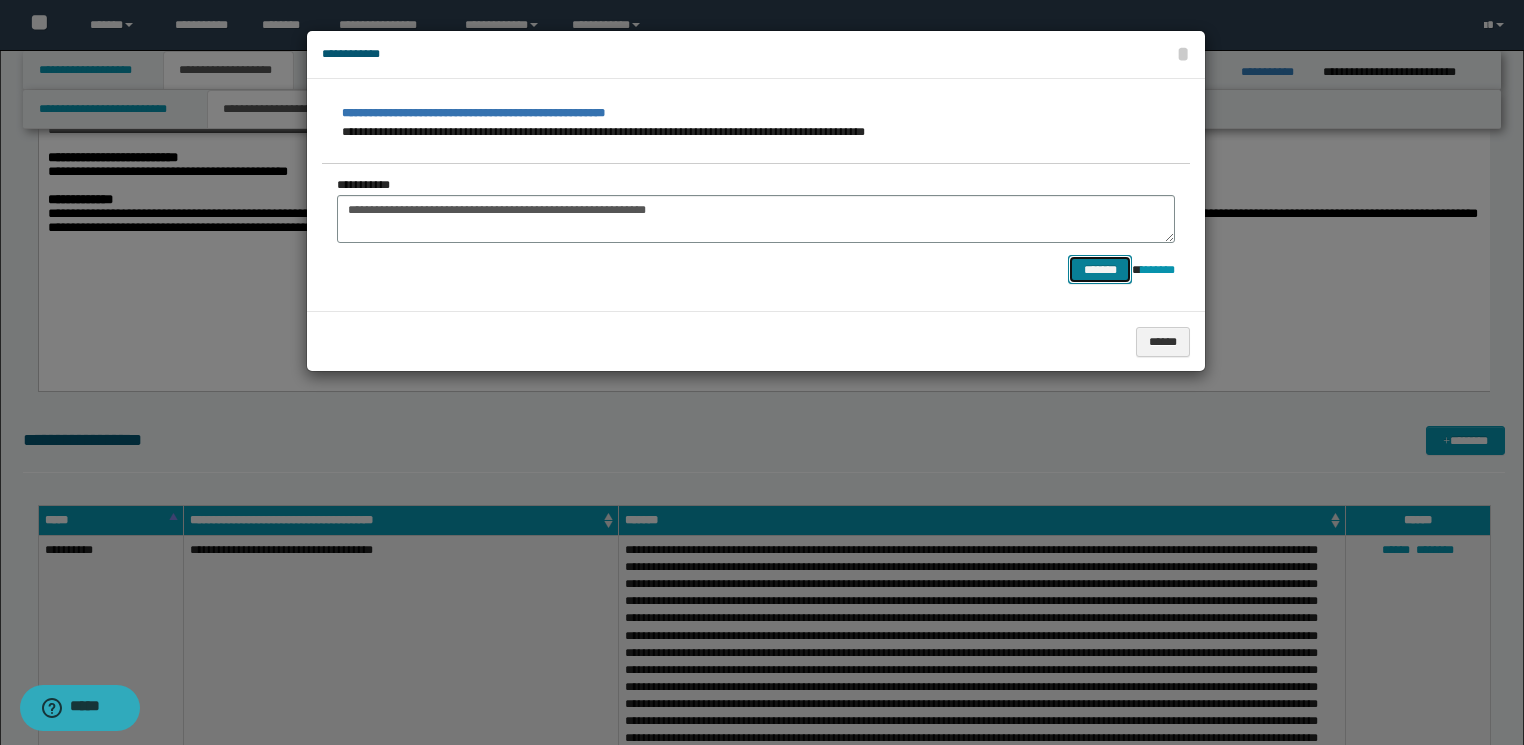 click on "*******" at bounding box center (1100, 270) 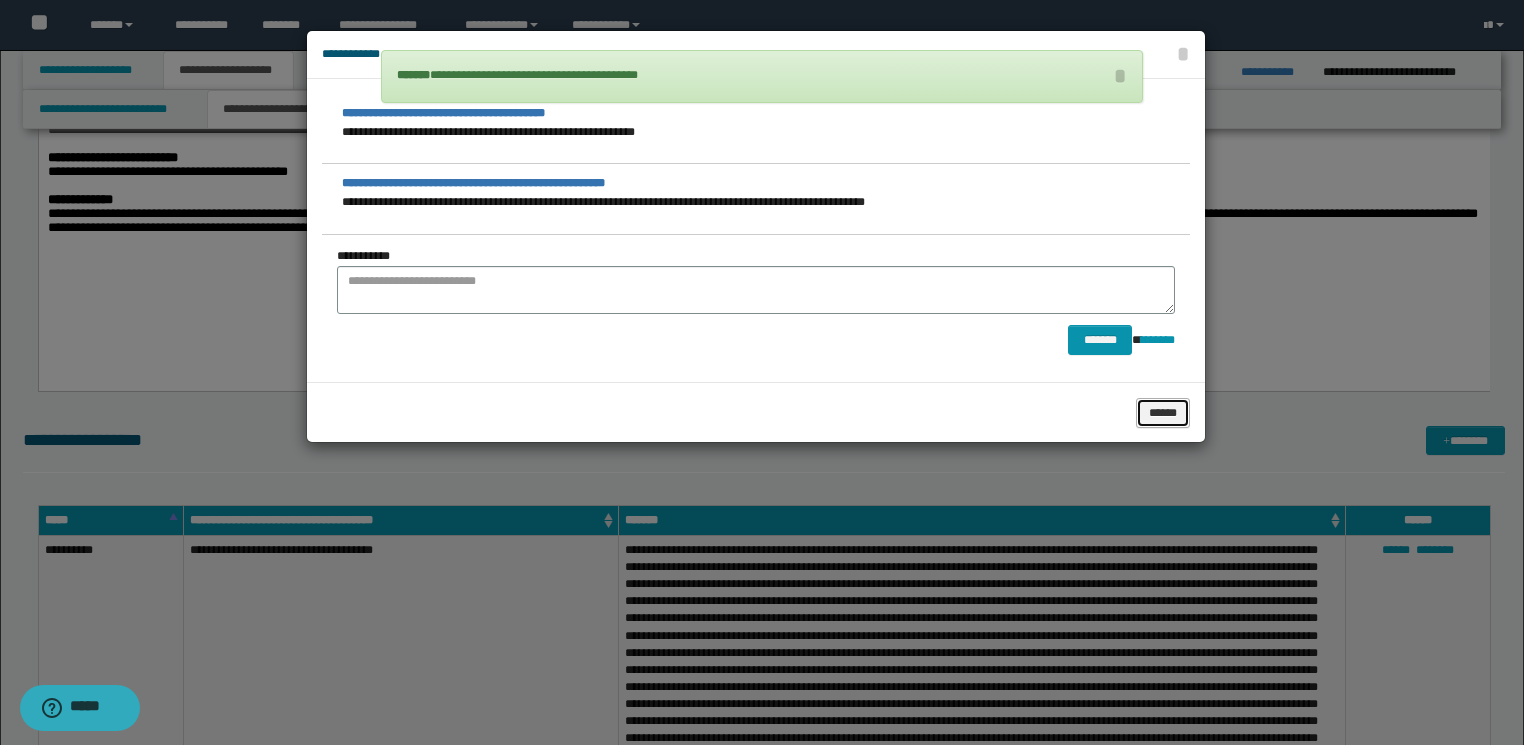click on "******" at bounding box center [1163, 413] 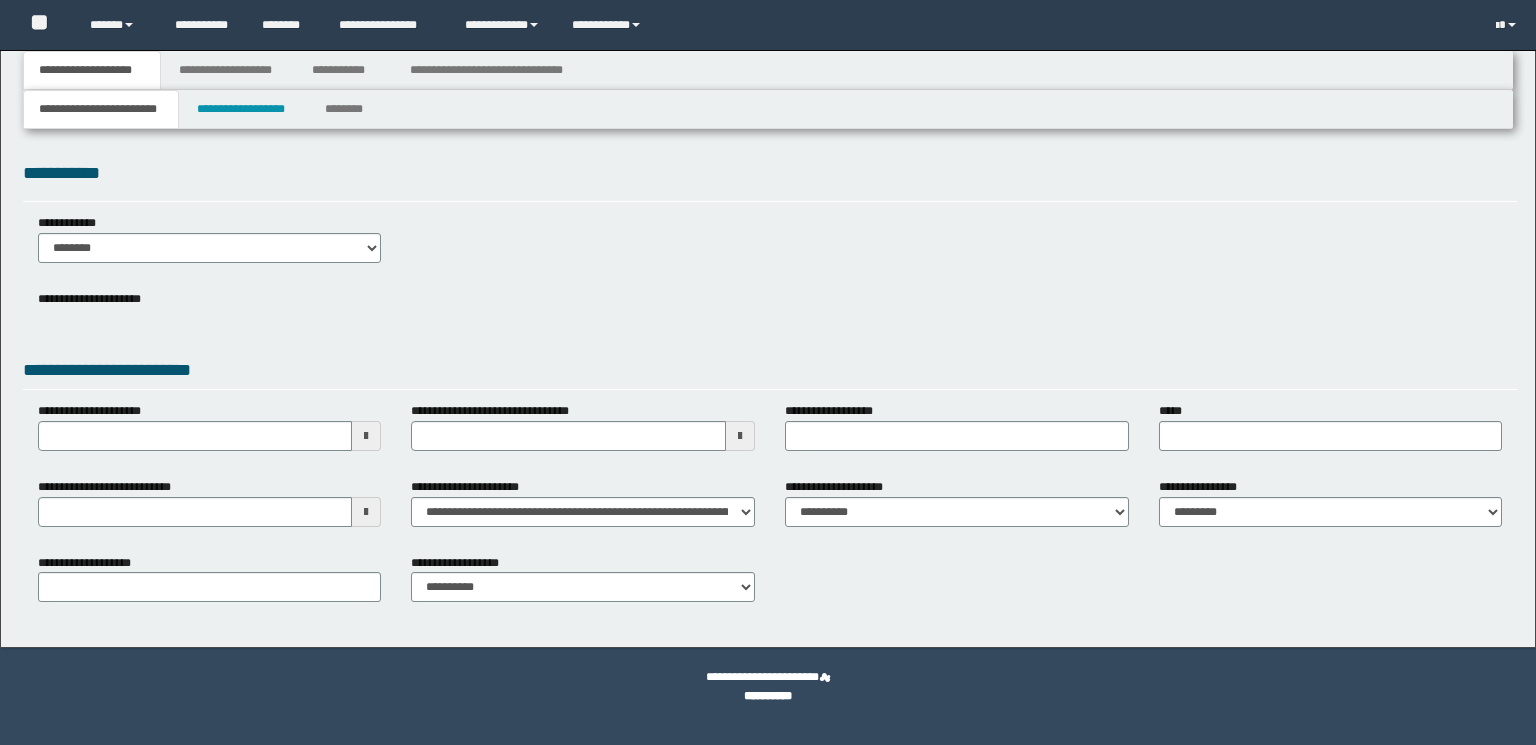scroll, scrollTop: 0, scrollLeft: 0, axis: both 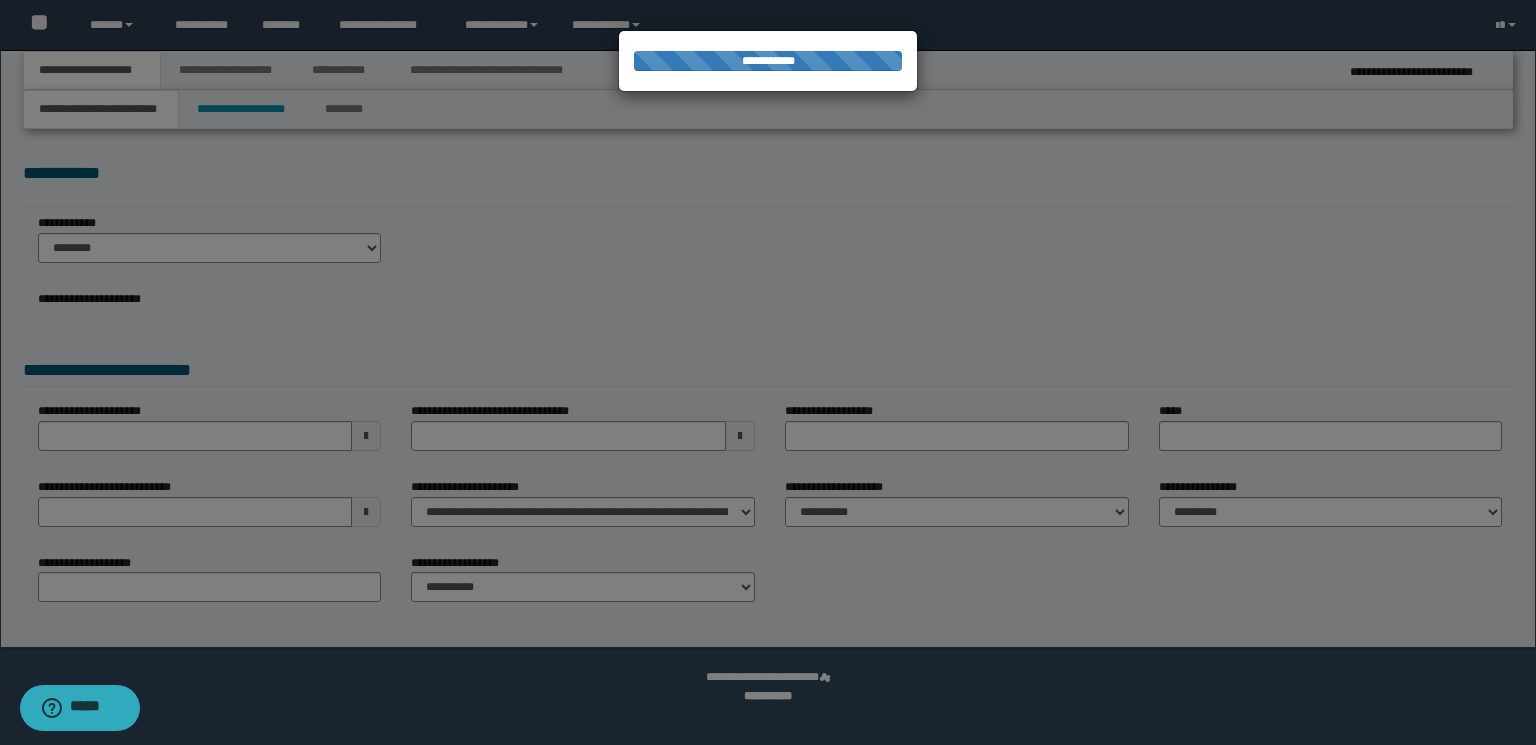 type on "**********" 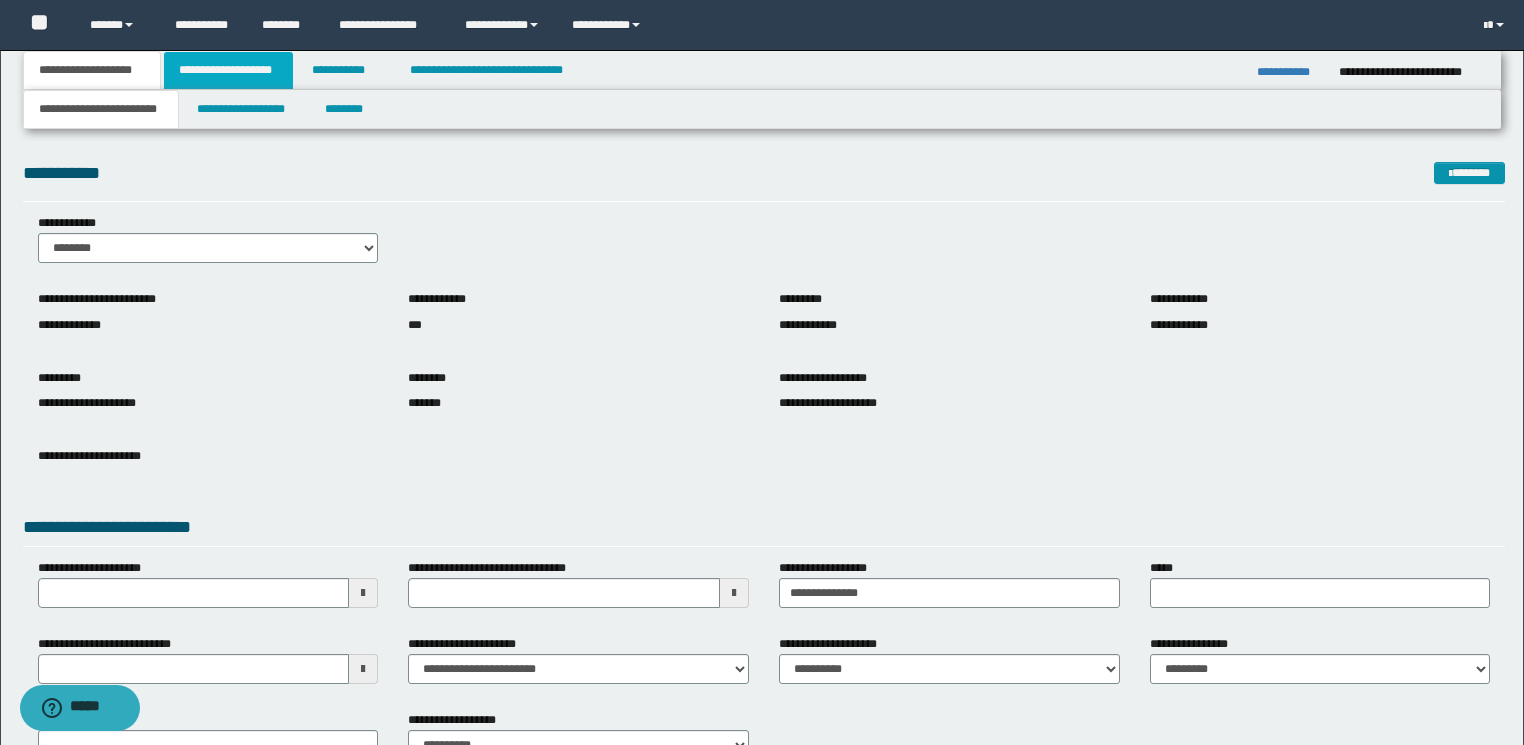 click on "**********" at bounding box center [228, 70] 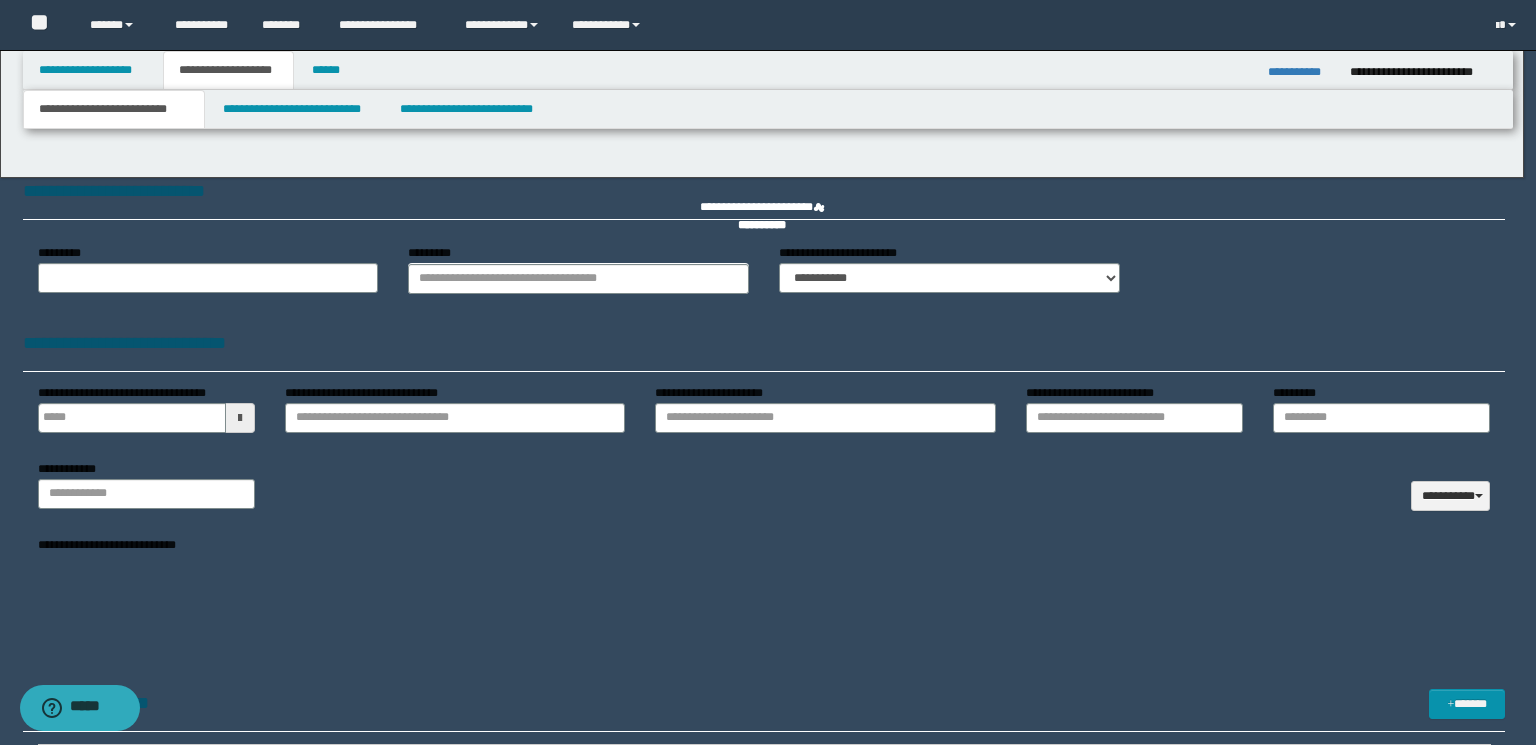 type on "**********" 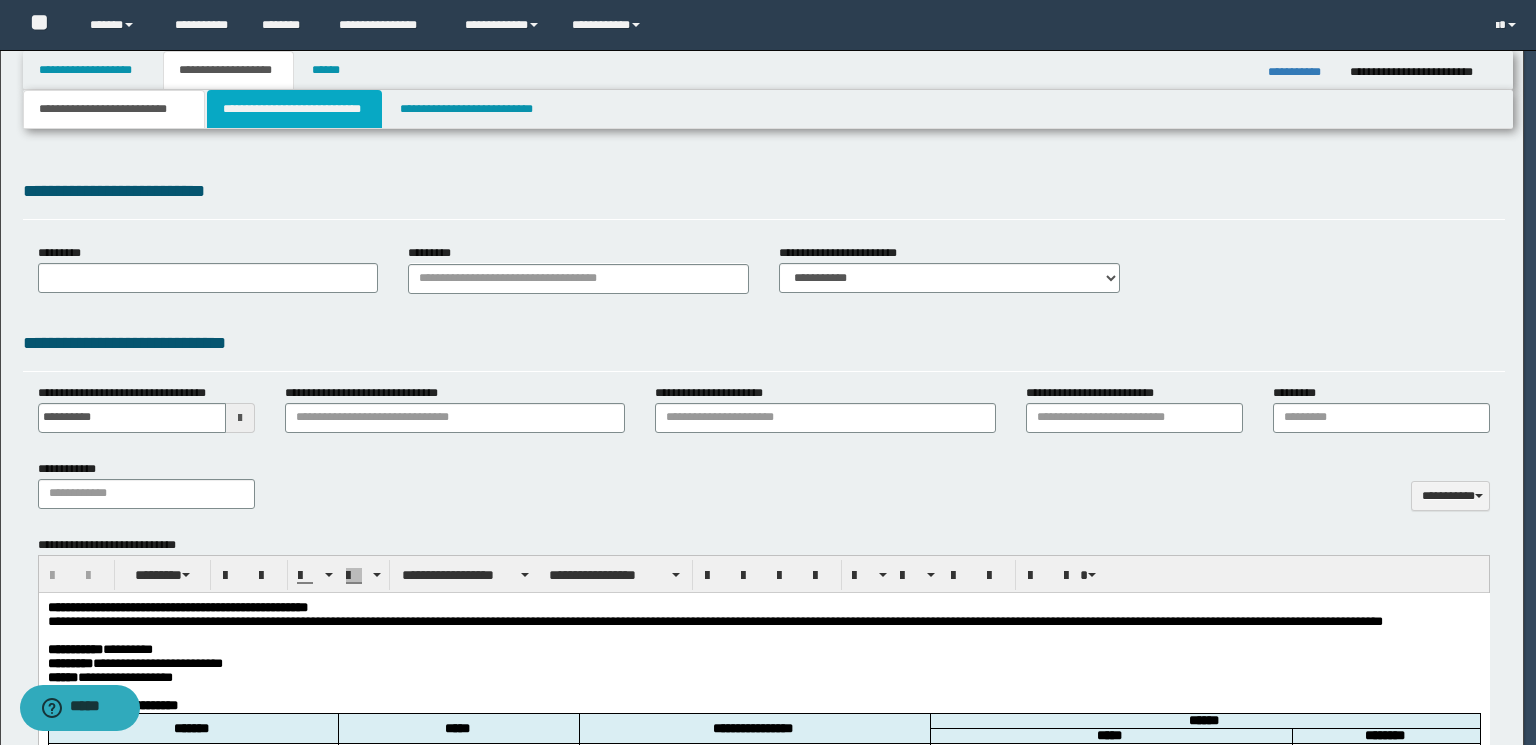 scroll, scrollTop: 0, scrollLeft: 0, axis: both 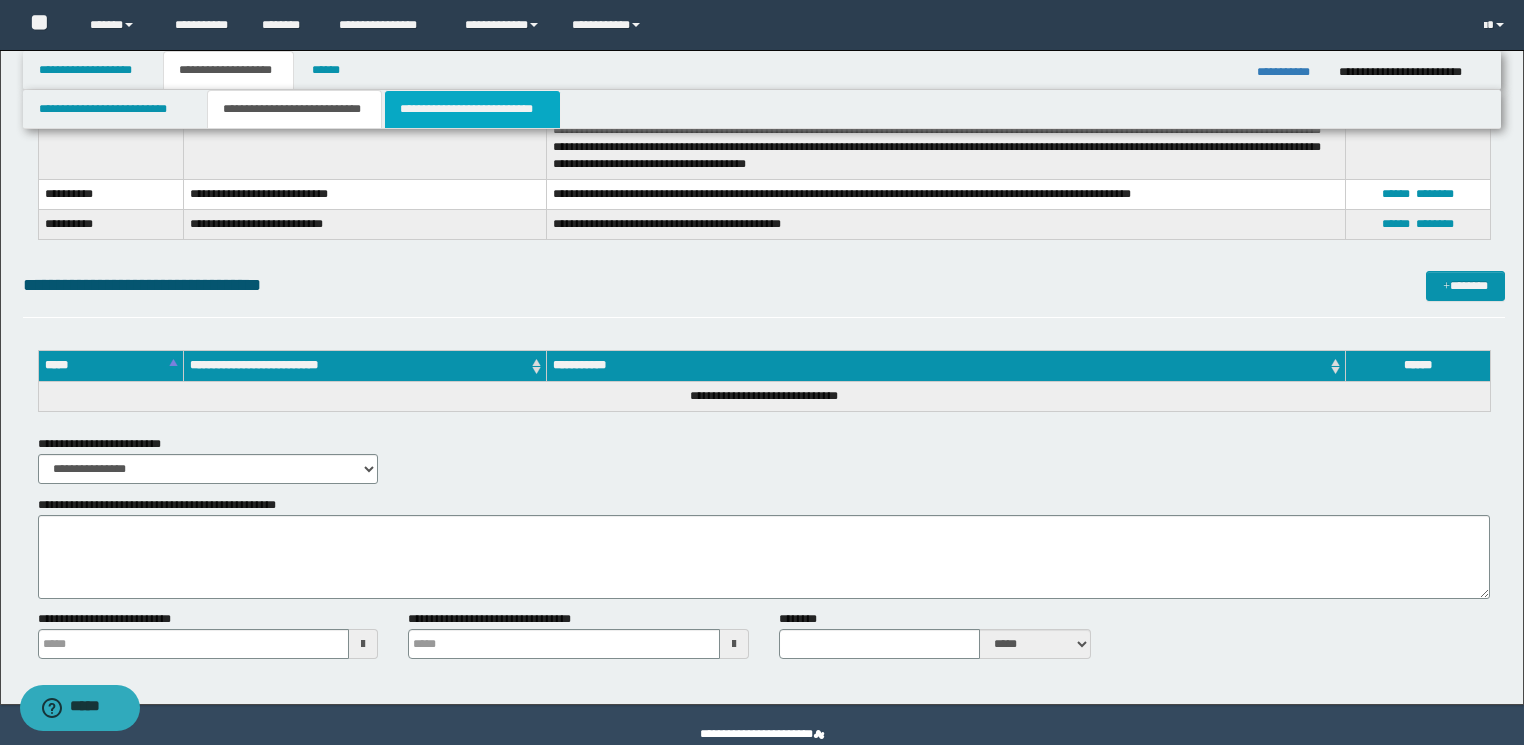 click on "**********" at bounding box center (472, 109) 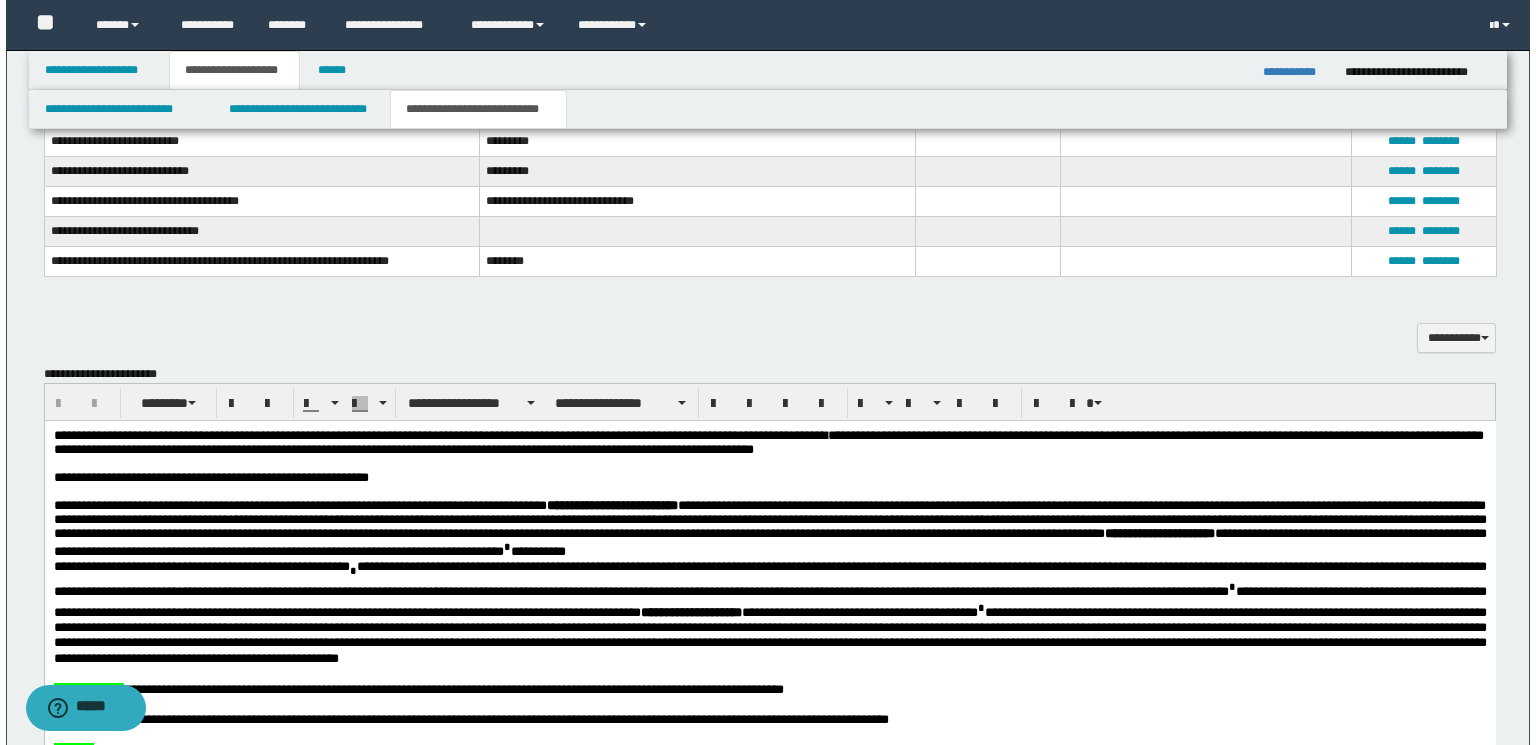 scroll, scrollTop: 720, scrollLeft: 0, axis: vertical 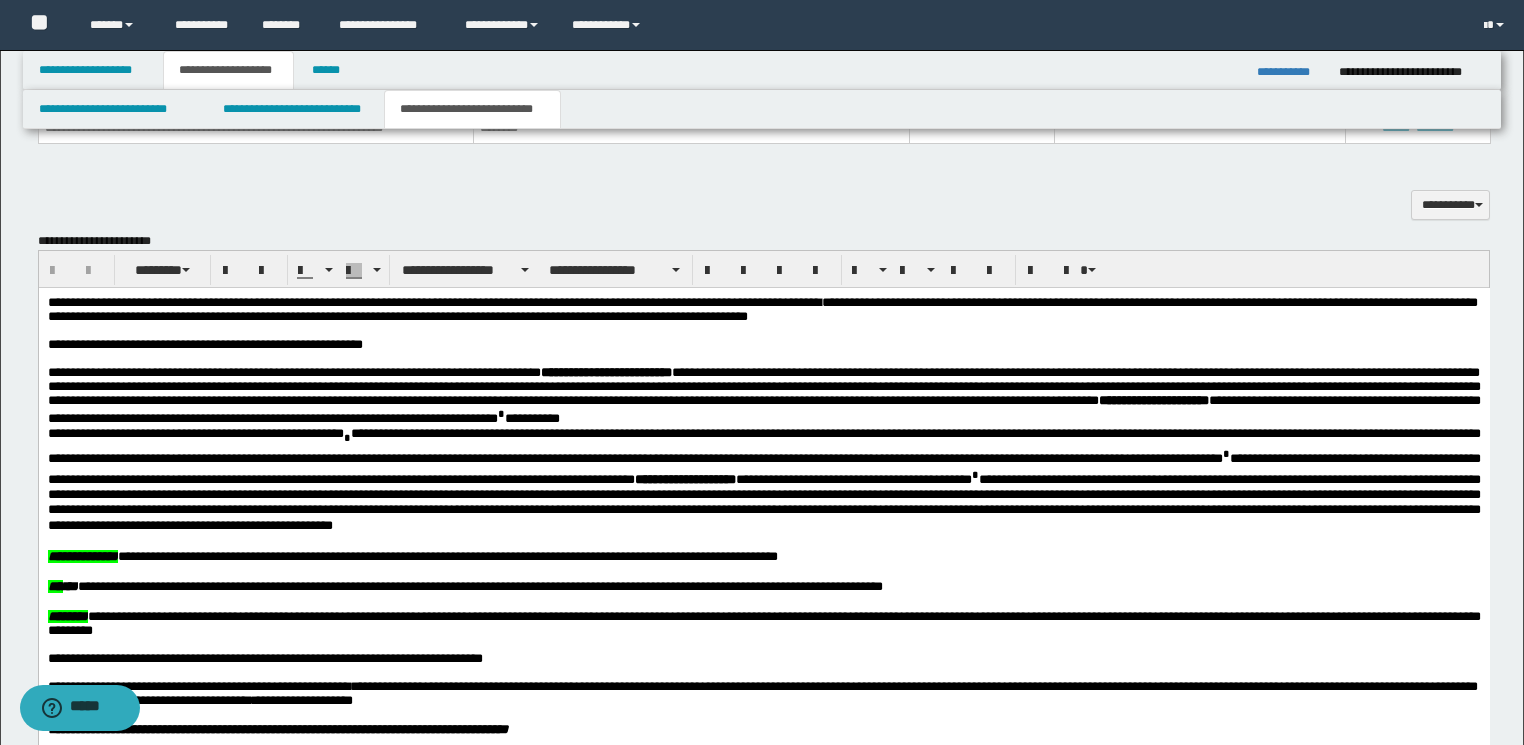 click on "**********" at bounding box center (1290, 72) 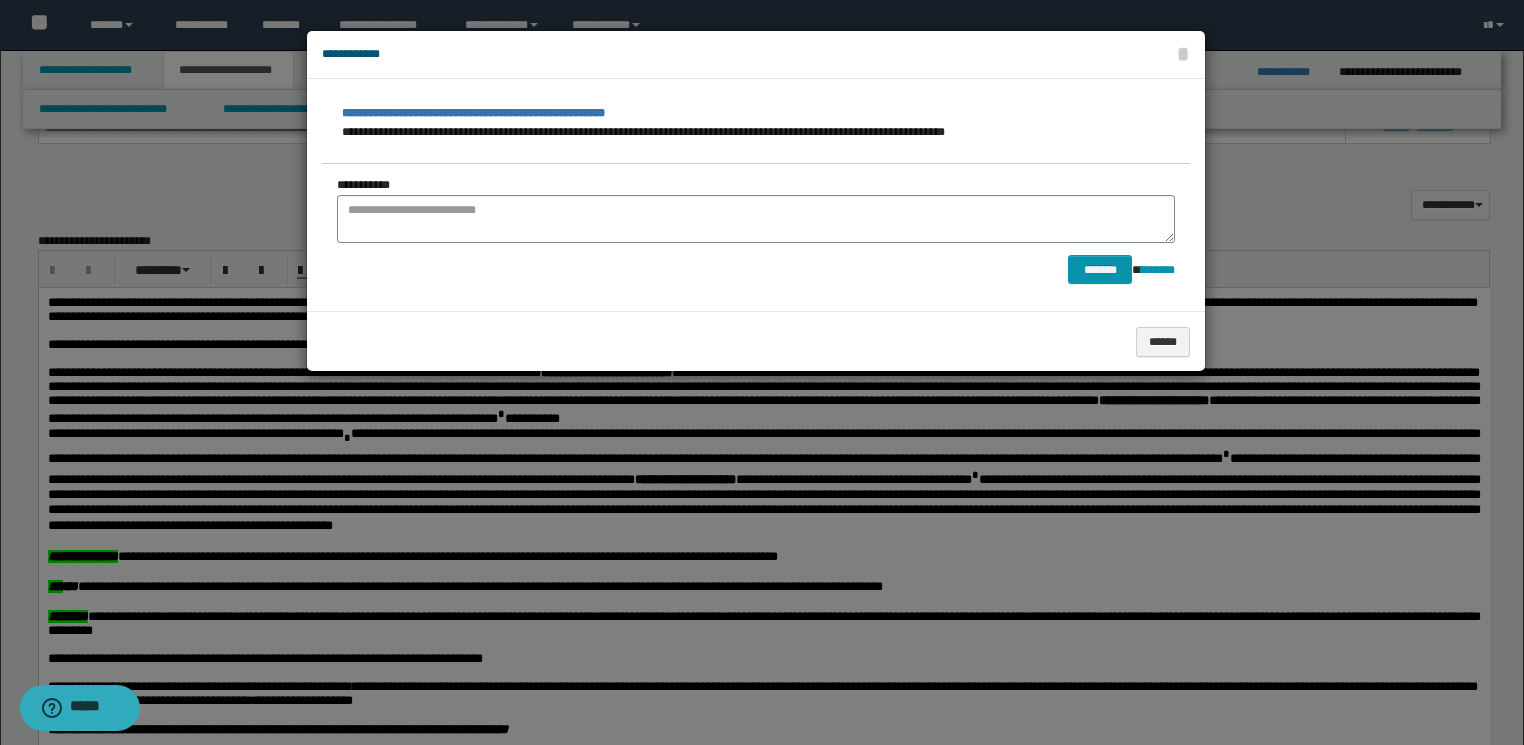 click at bounding box center [762, 372] 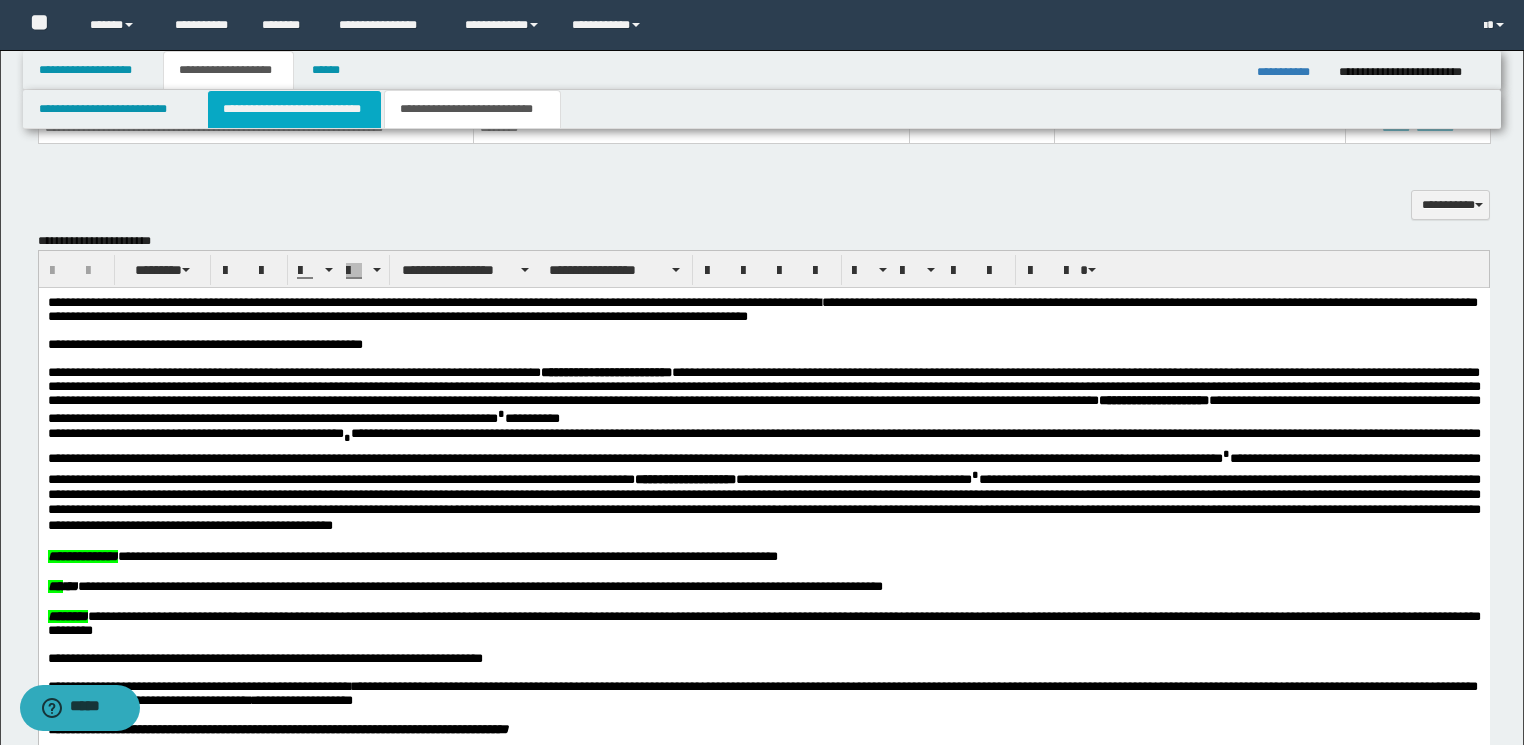 click on "**********" at bounding box center (294, 109) 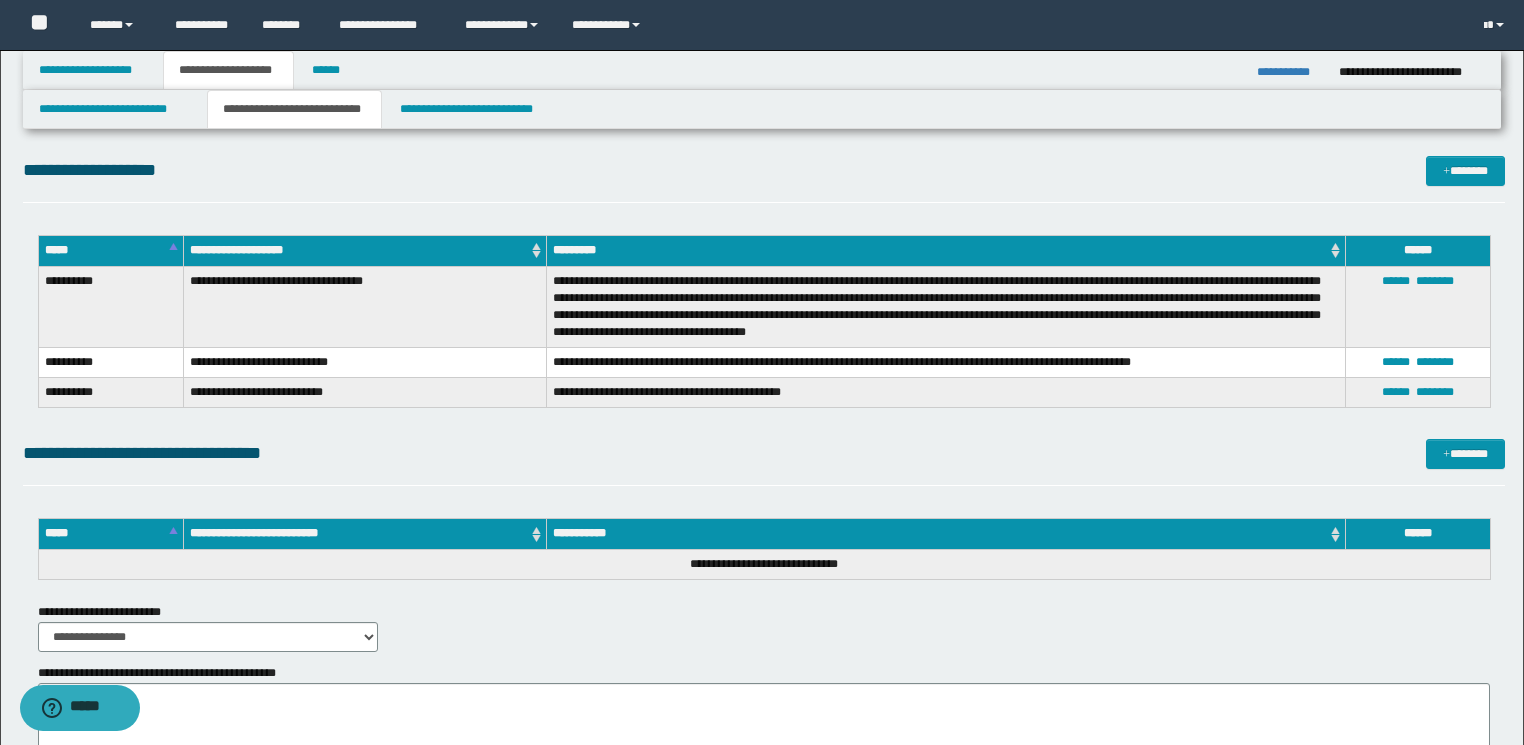 scroll, scrollTop: 2037, scrollLeft: 0, axis: vertical 